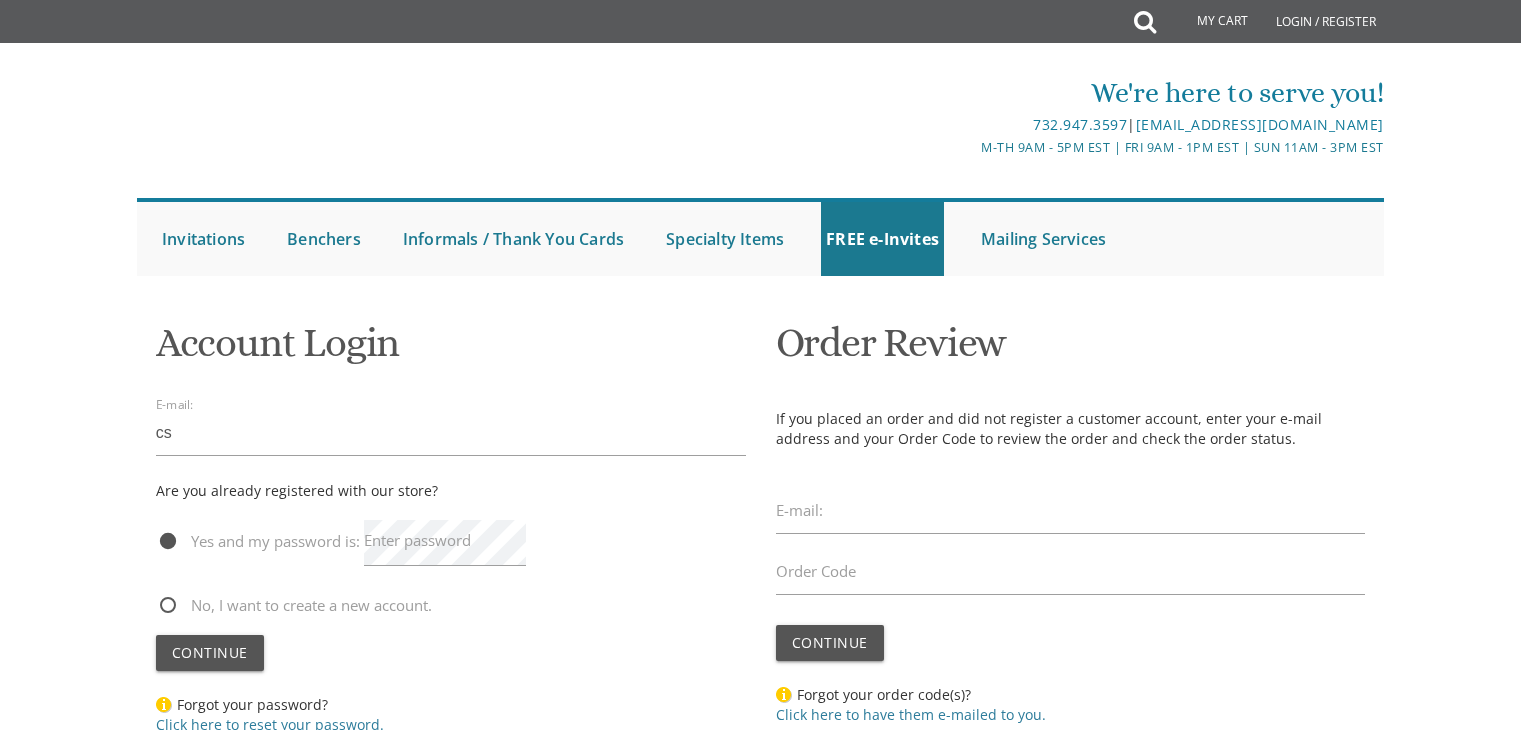 scroll, scrollTop: 0, scrollLeft: 0, axis: both 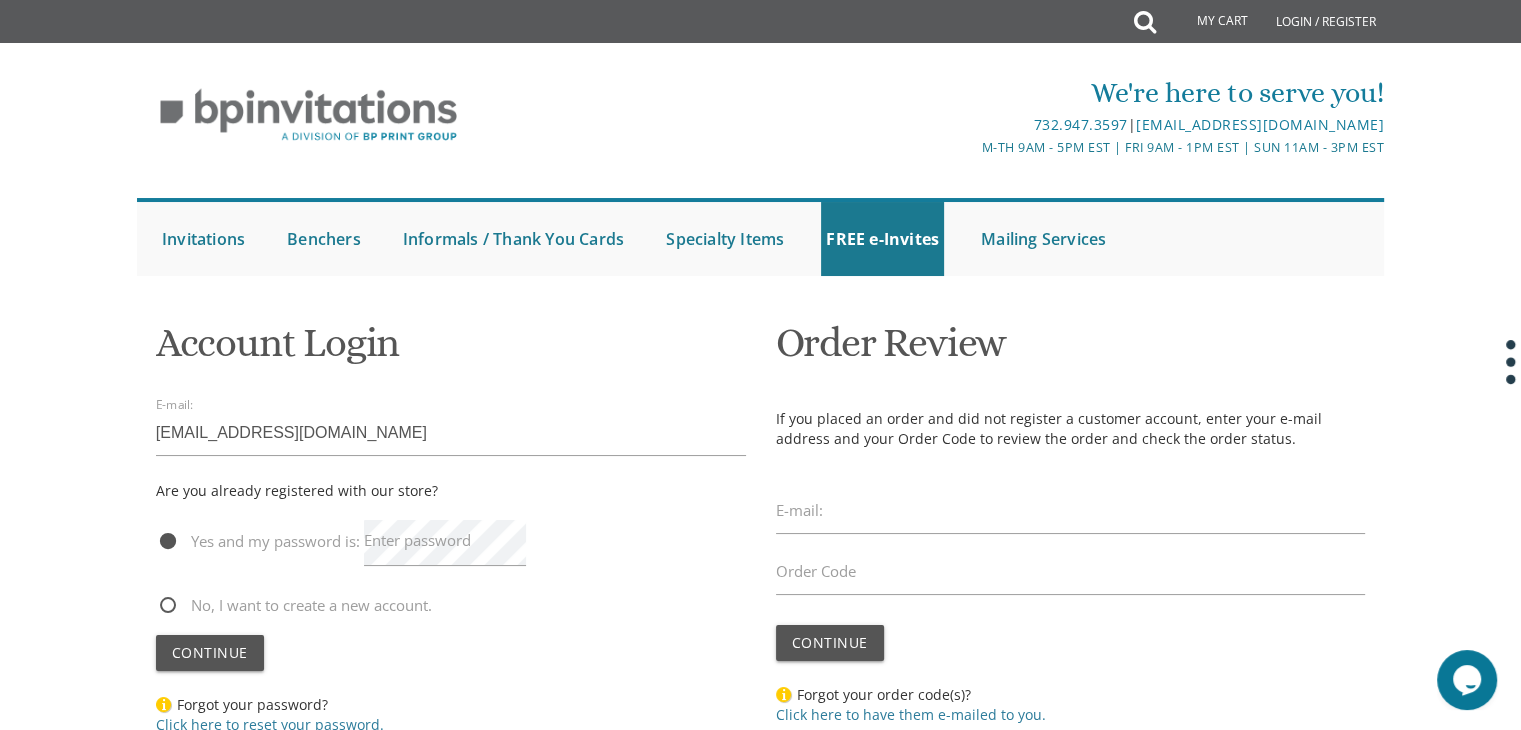 type on "csneuby@gmail.com" 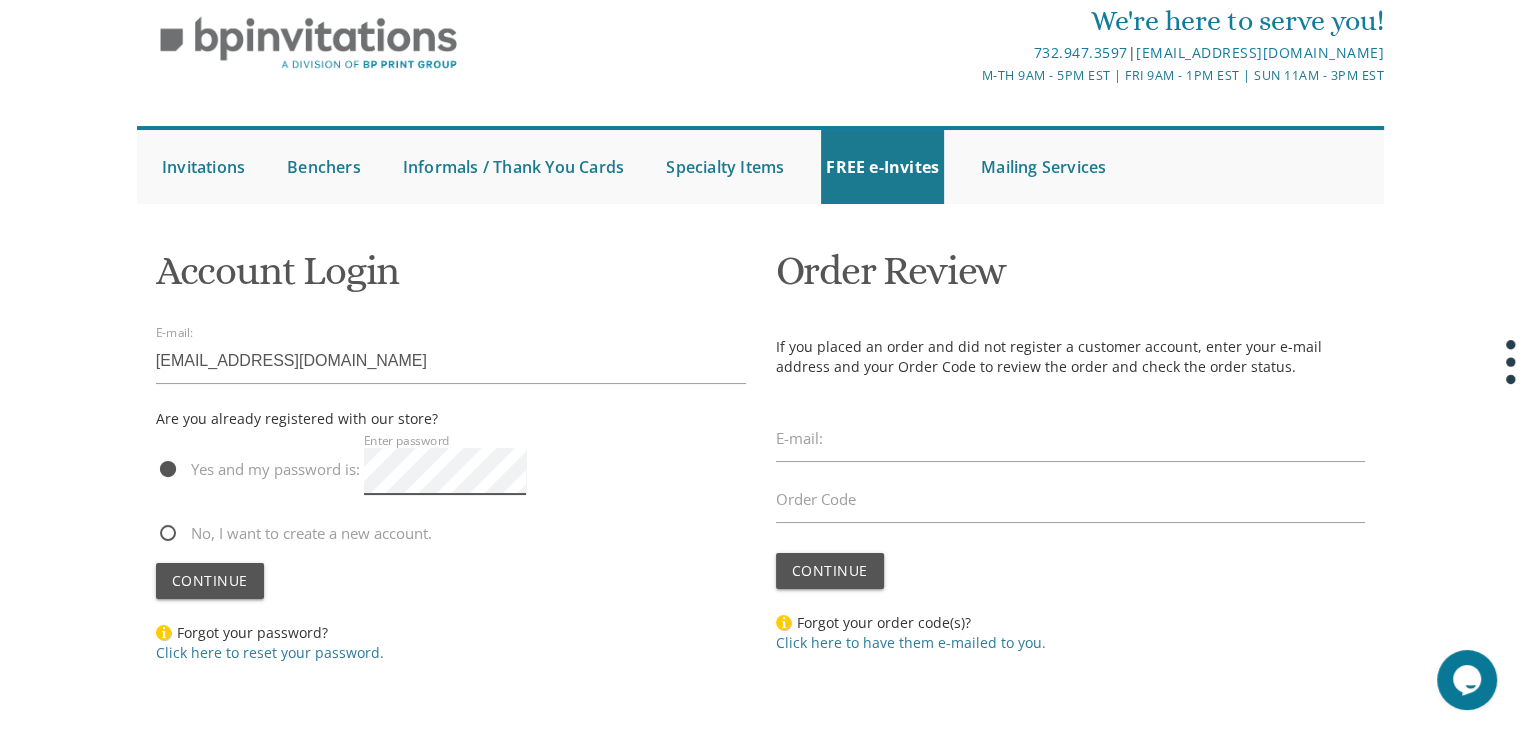 scroll, scrollTop: 75, scrollLeft: 0, axis: vertical 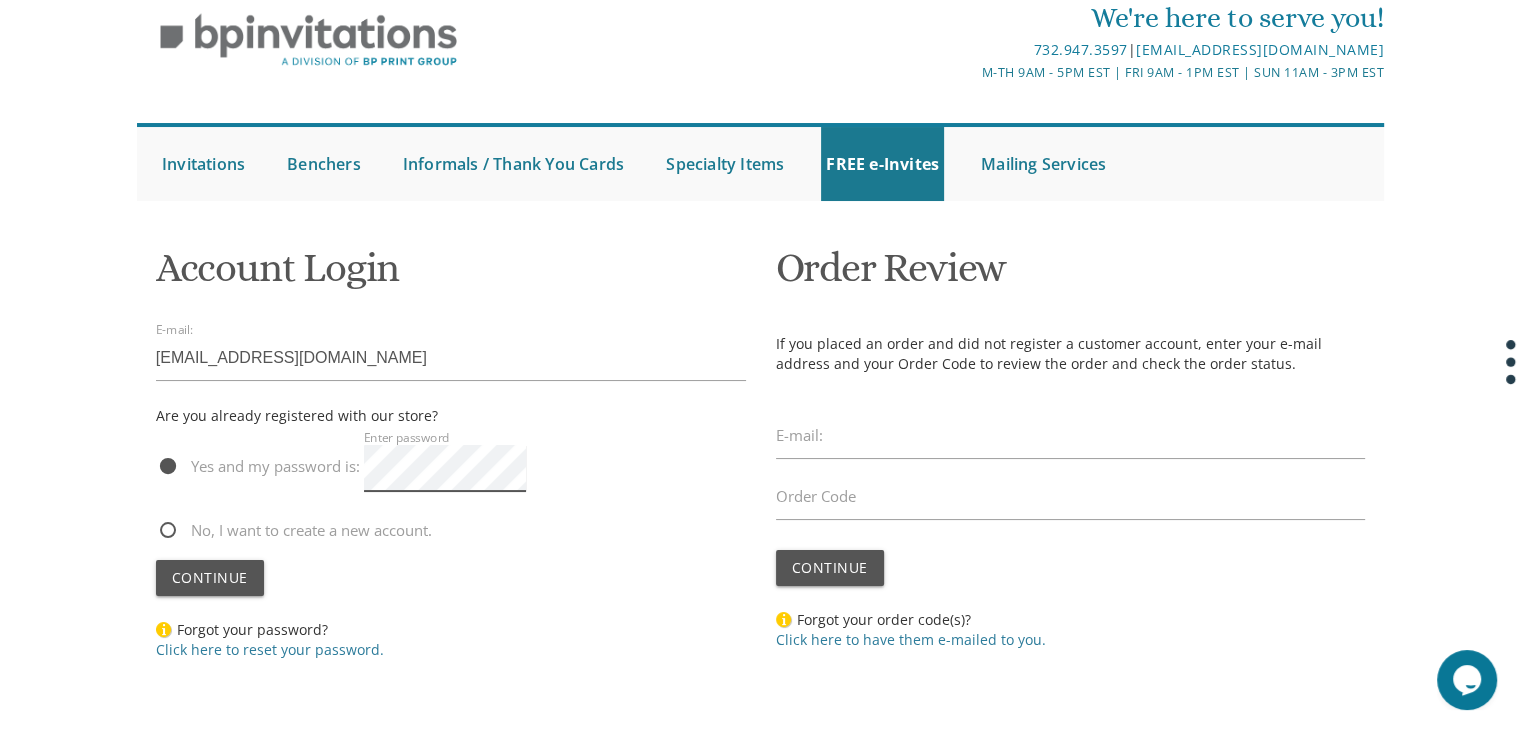 click on "Continue" at bounding box center [210, 578] 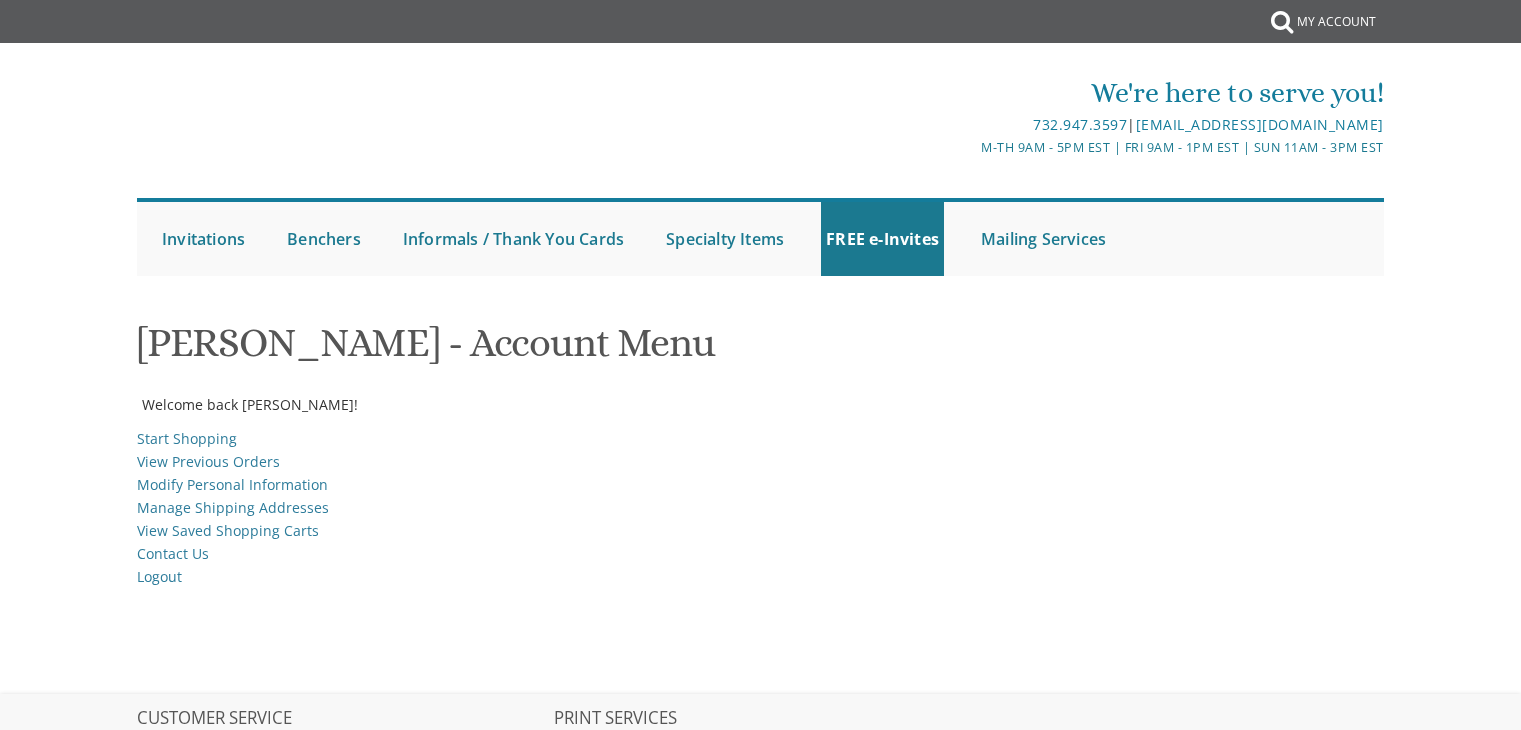 scroll, scrollTop: 0, scrollLeft: 0, axis: both 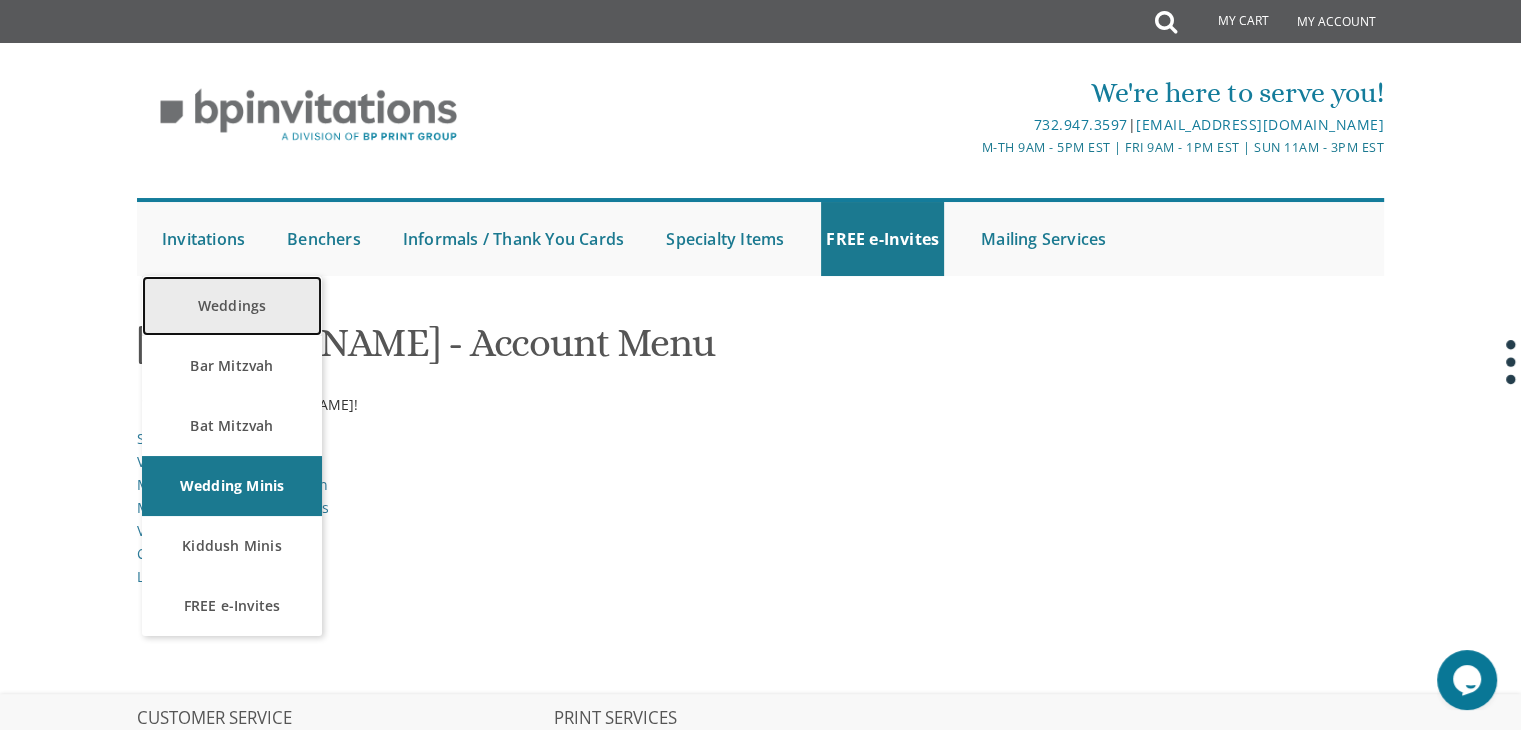 click on "Weddings" at bounding box center (232, 306) 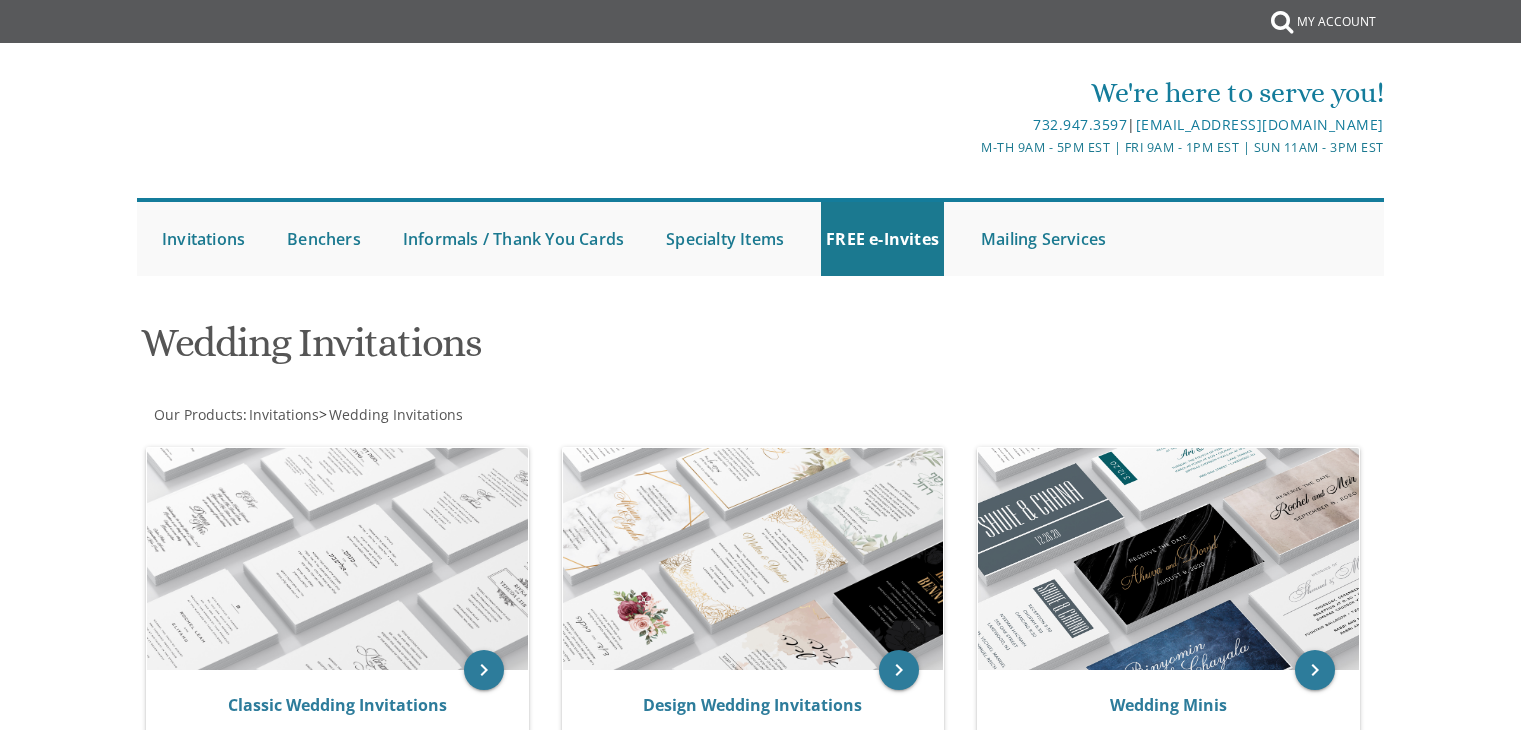 scroll, scrollTop: 0, scrollLeft: 0, axis: both 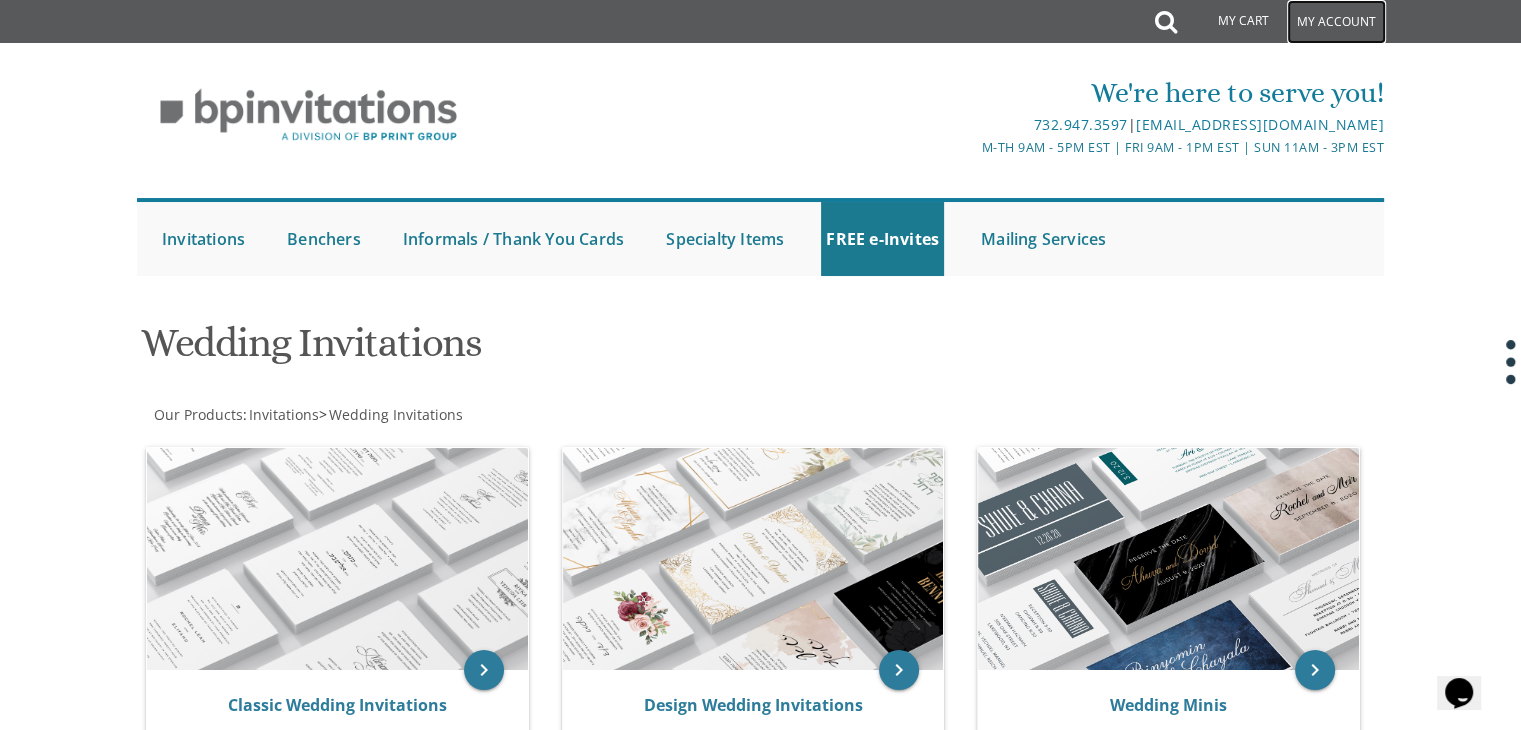 click on "My Account" at bounding box center [1336, 22] 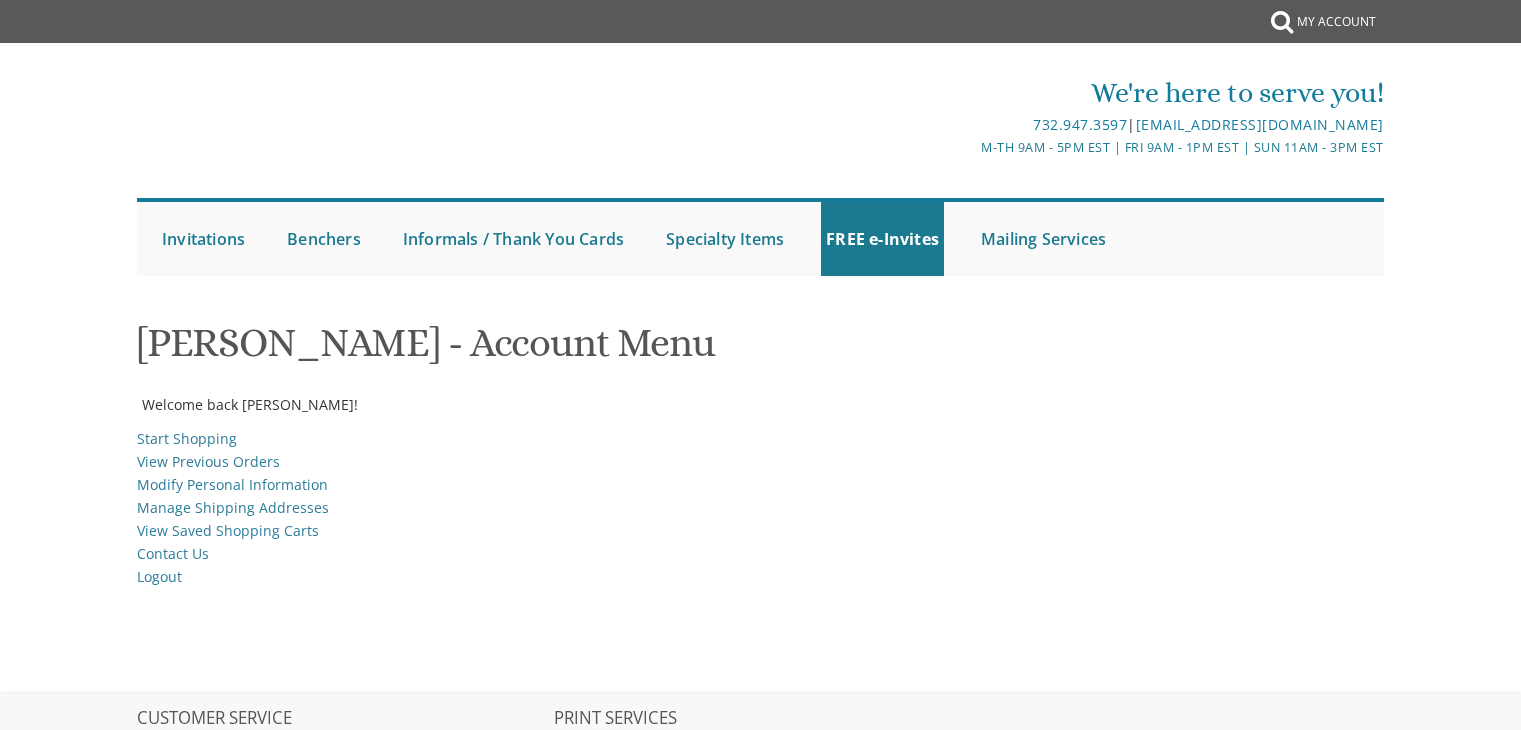 scroll, scrollTop: 0, scrollLeft: 0, axis: both 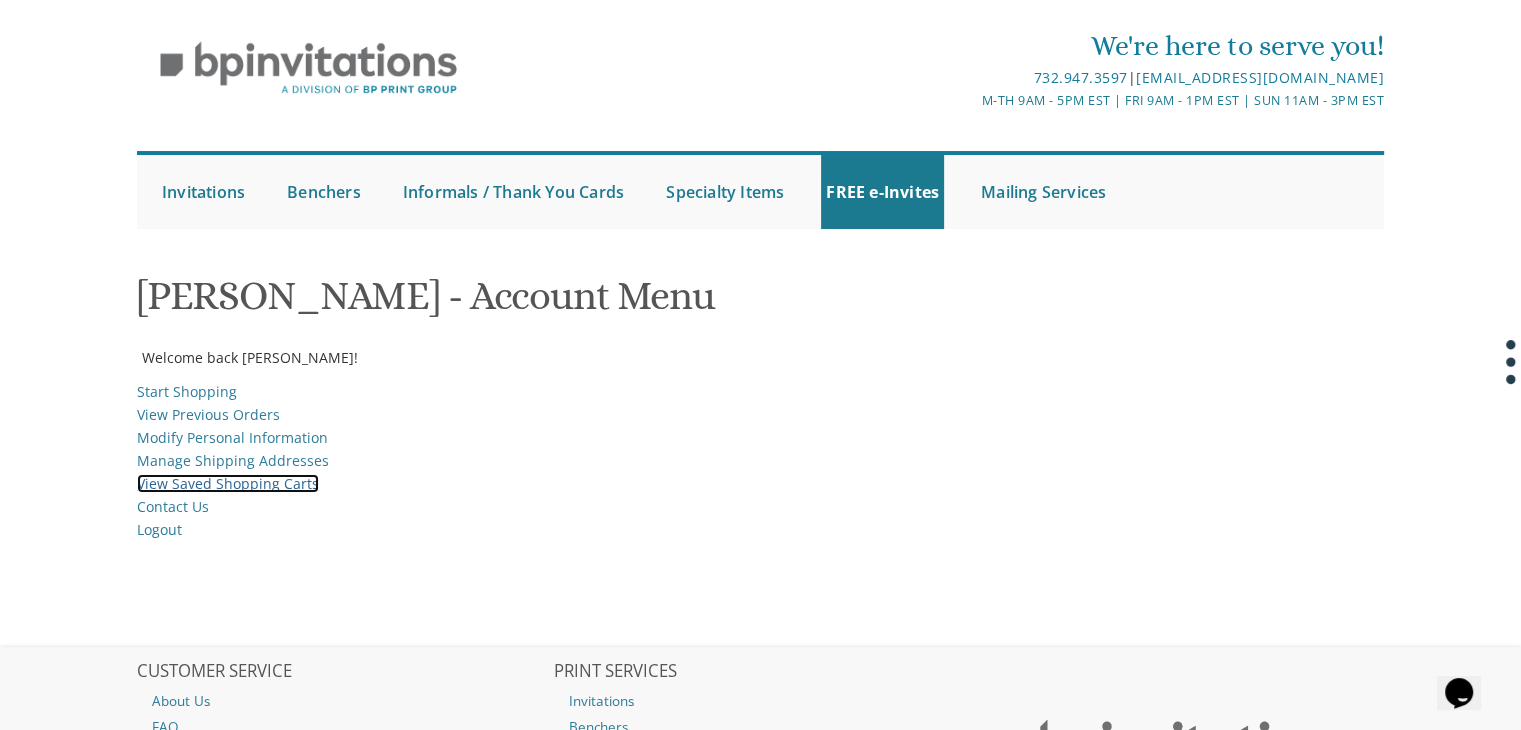 click on "View Saved Shopping Carts" at bounding box center (228, 483) 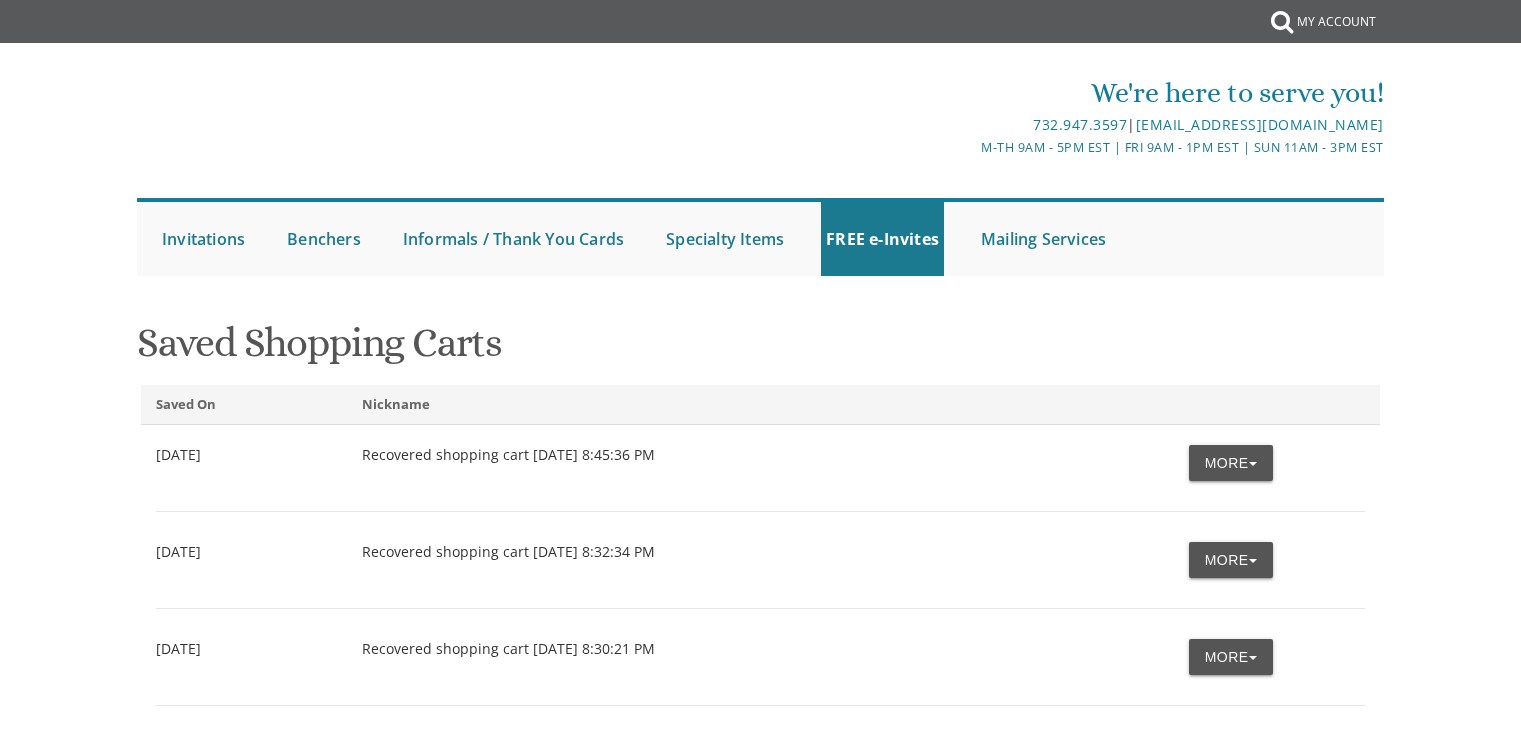 scroll, scrollTop: 0, scrollLeft: 0, axis: both 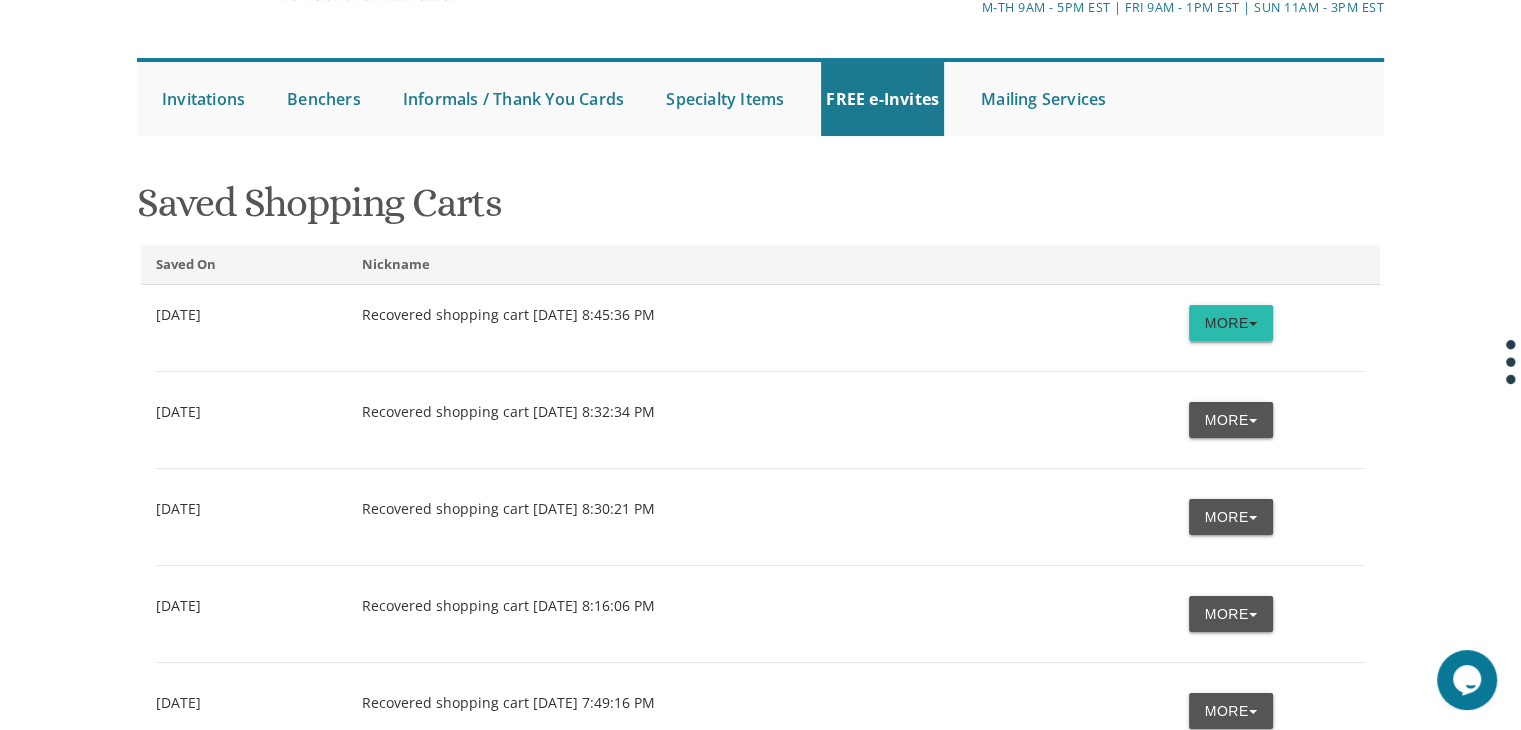 click on "More" at bounding box center (1231, 323) 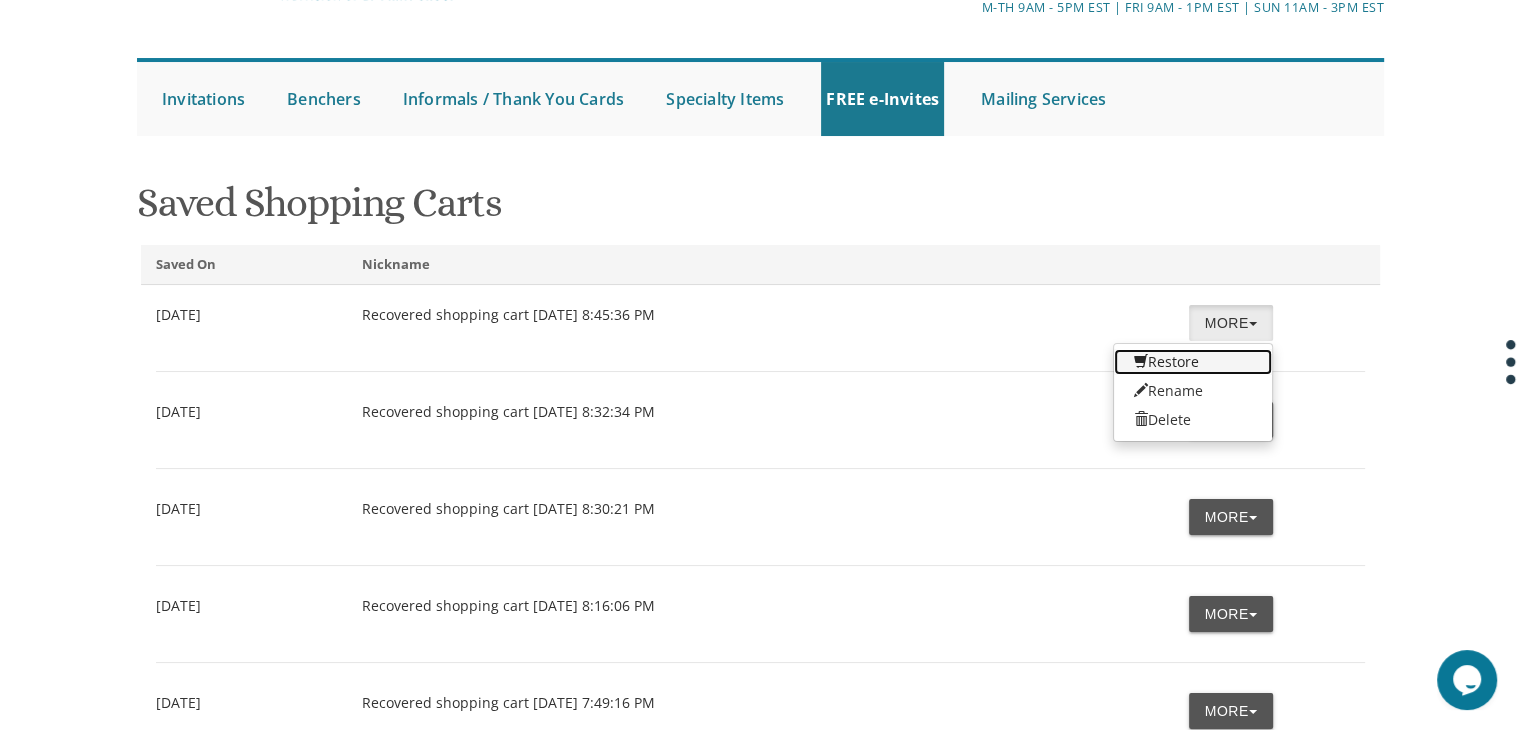 click on "Restore" at bounding box center (1193, 362) 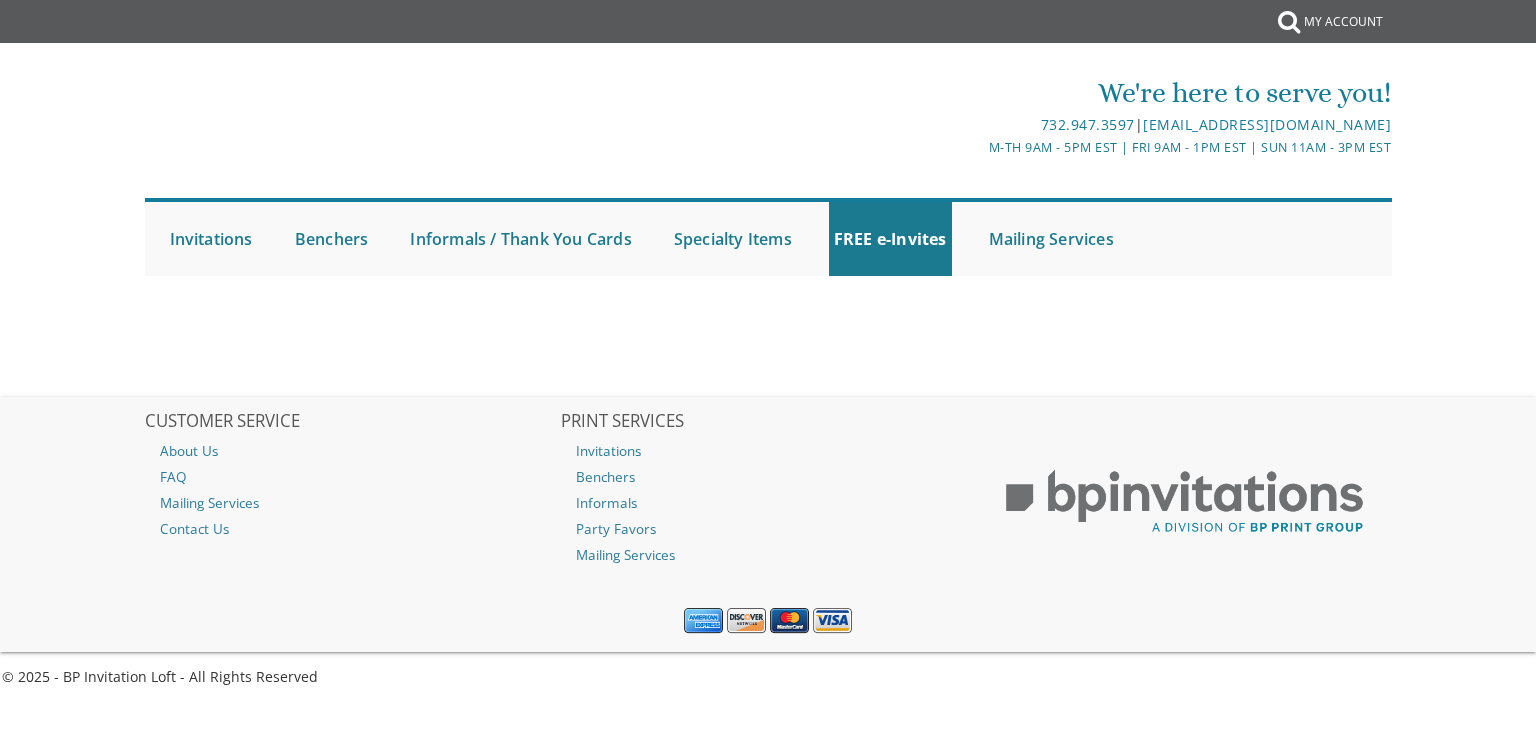 scroll, scrollTop: 0, scrollLeft: 0, axis: both 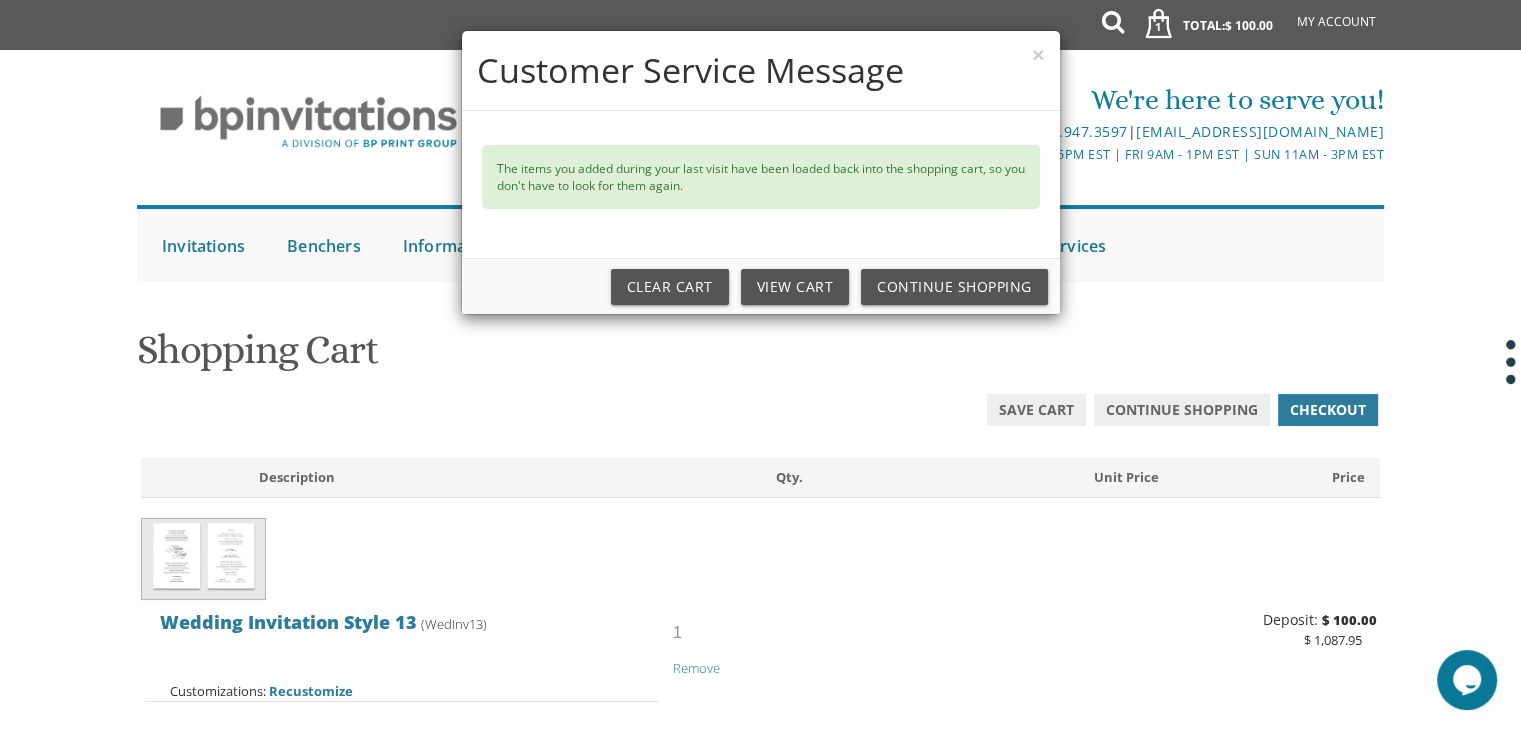 click on "×
Customer Service Message
The items you added during your last visit have been loaded back into the shopping cart, so you don't have to look for them again.
Clear Cart View Cart Continue Shopping" at bounding box center (760, 365) 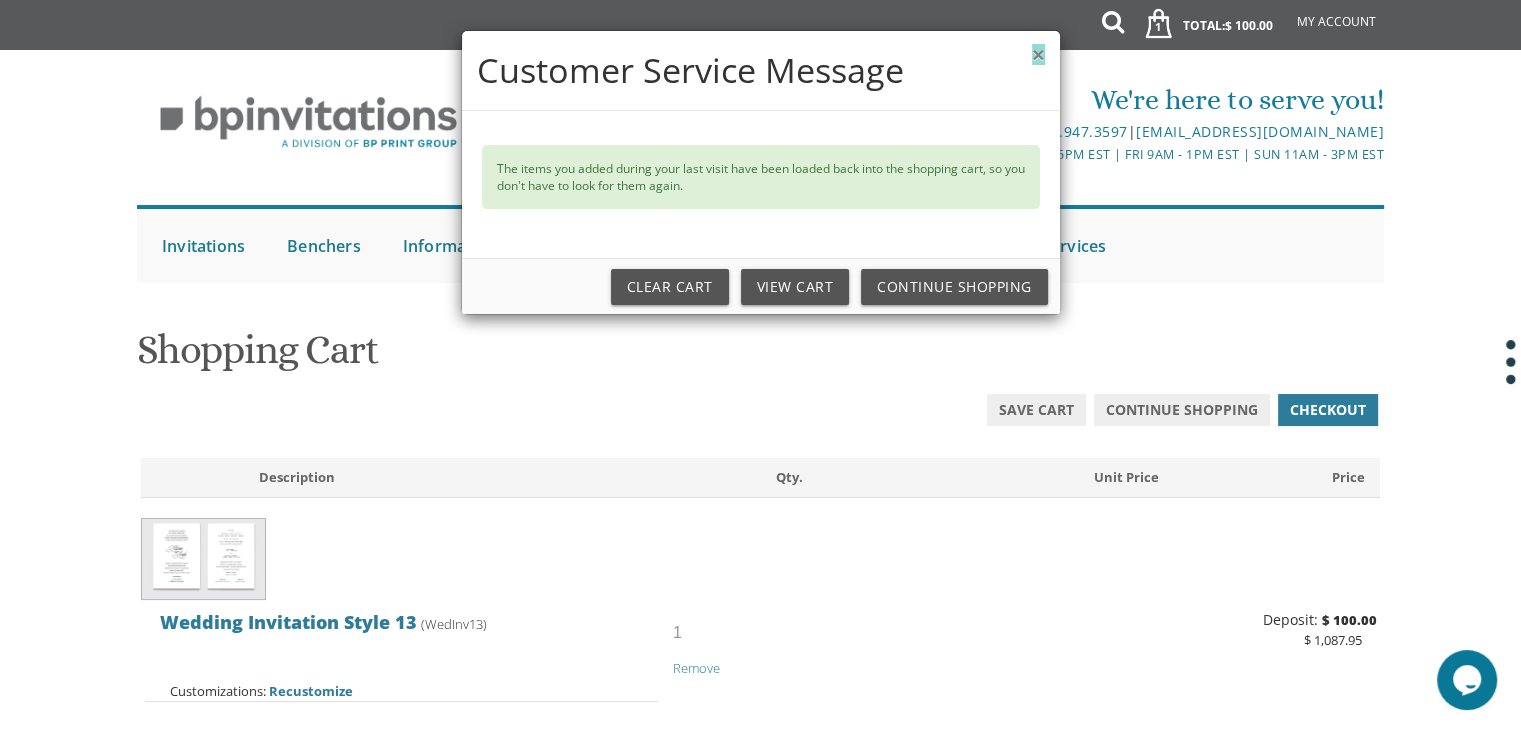 click on "×" at bounding box center (1038, 54) 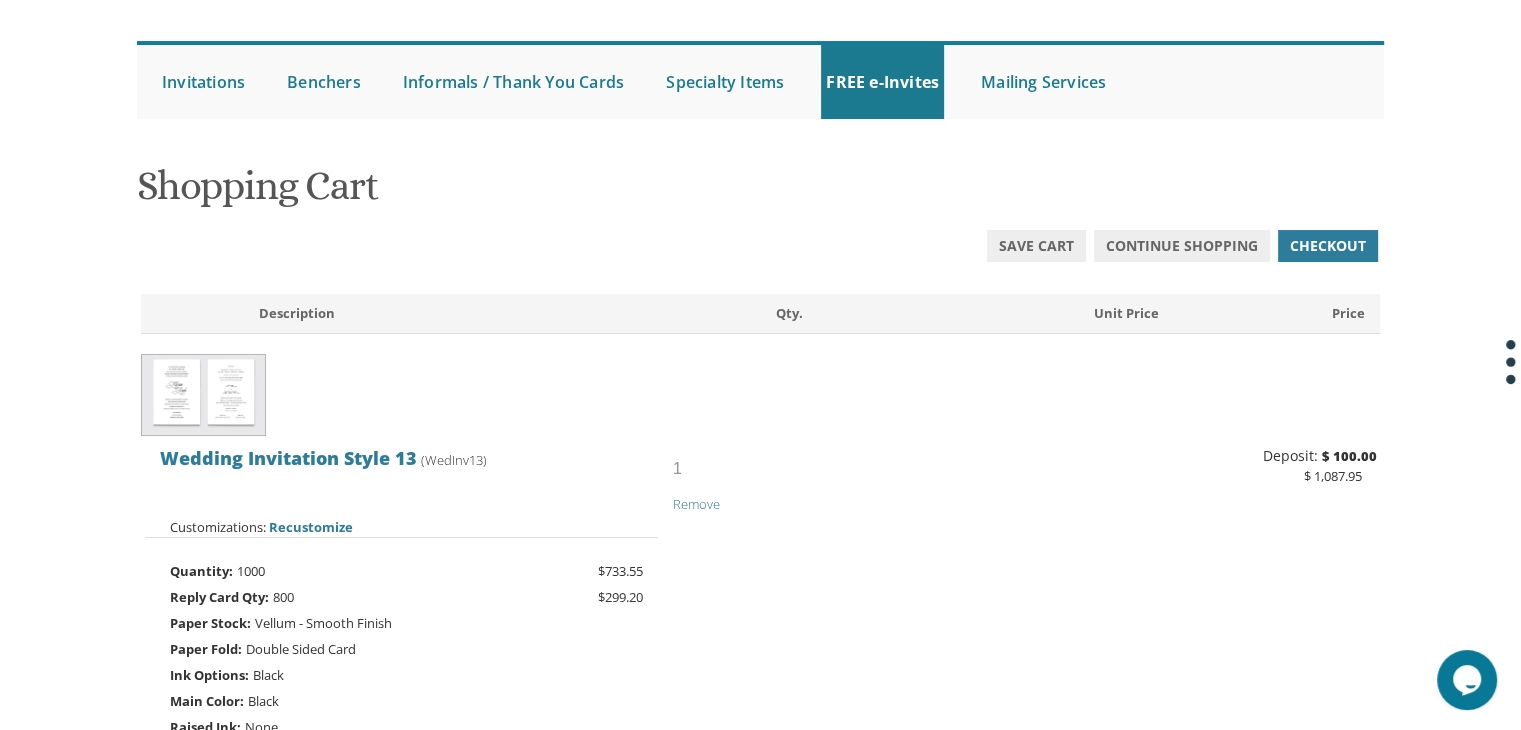 scroll, scrollTop: 164, scrollLeft: 0, axis: vertical 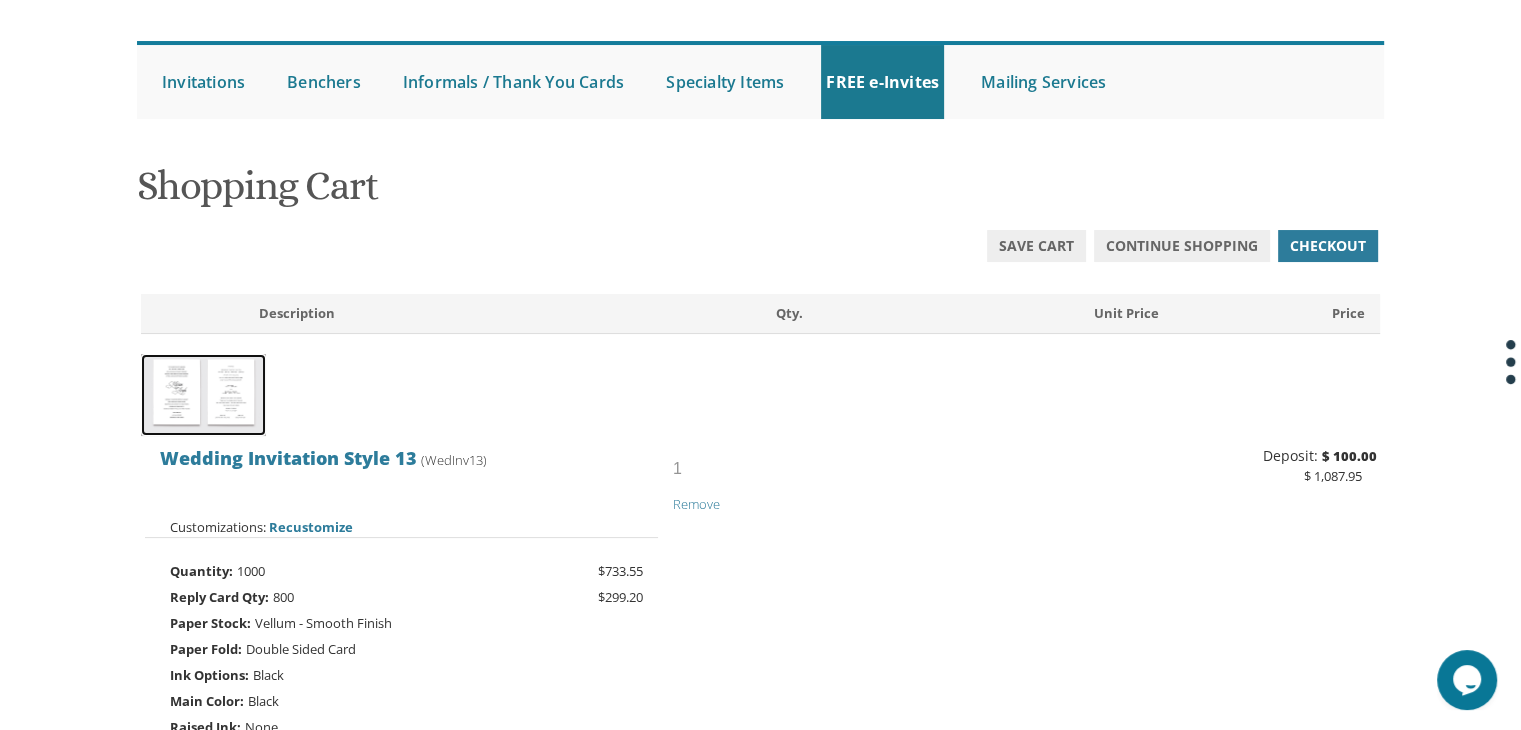 click at bounding box center (203, 395) 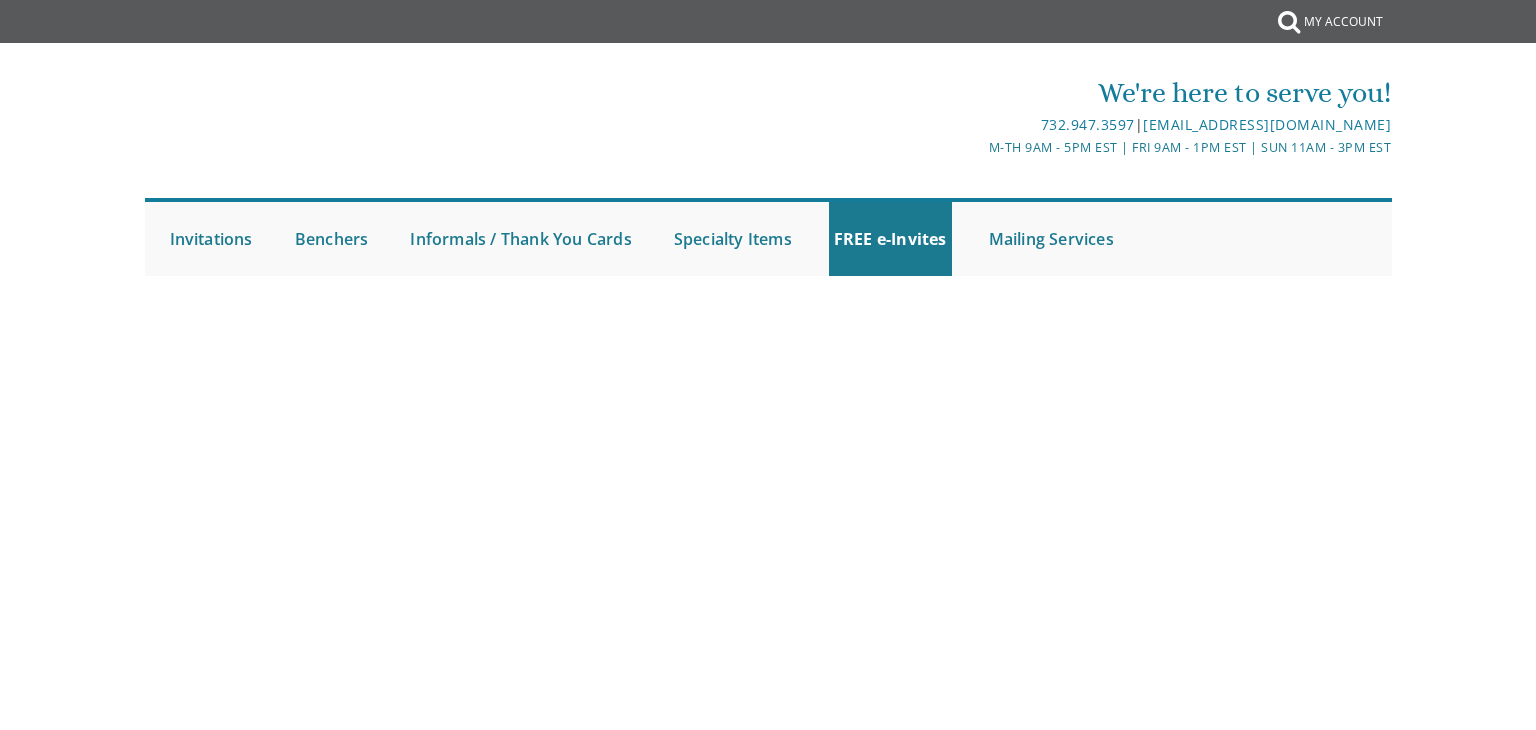 scroll, scrollTop: 0, scrollLeft: 0, axis: both 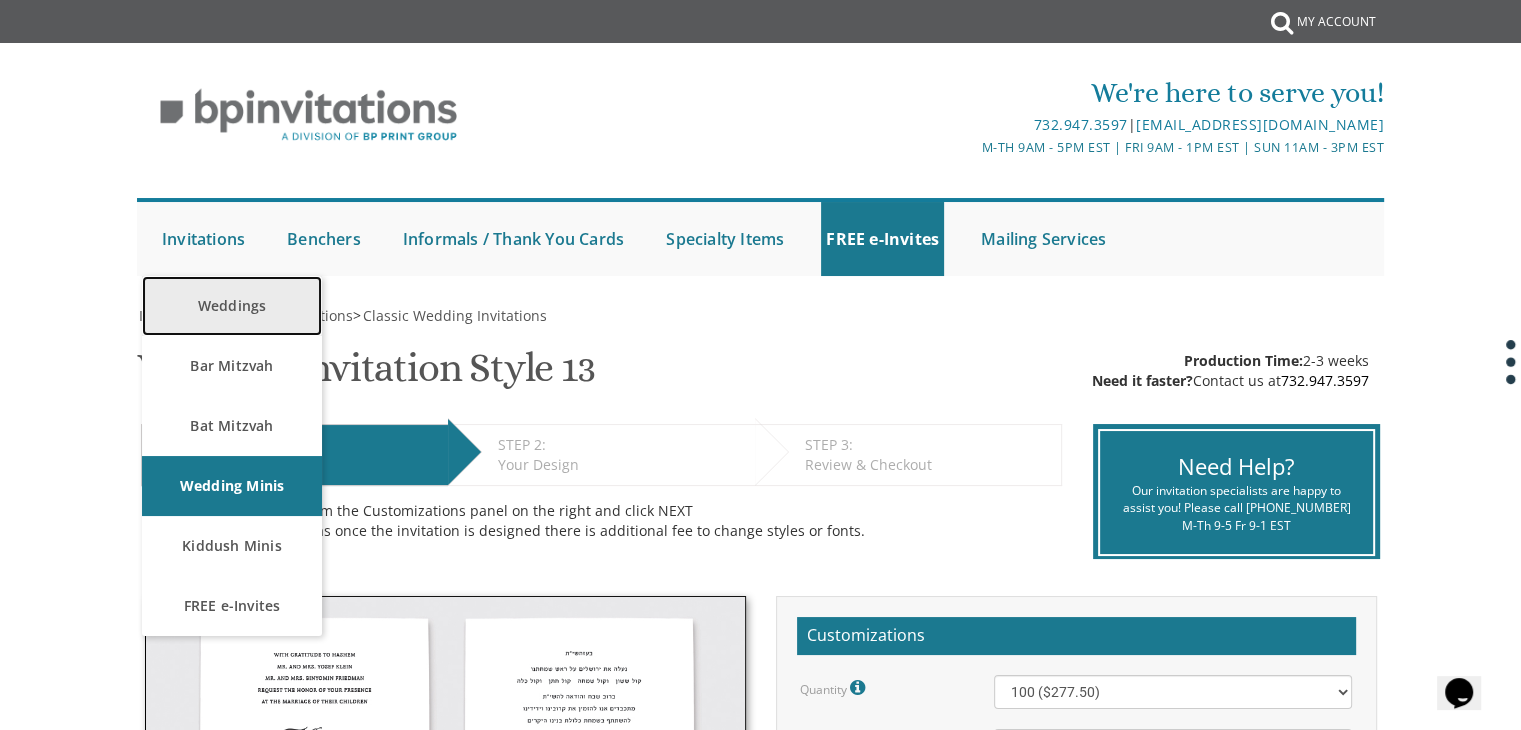 click on "Weddings" at bounding box center (232, 306) 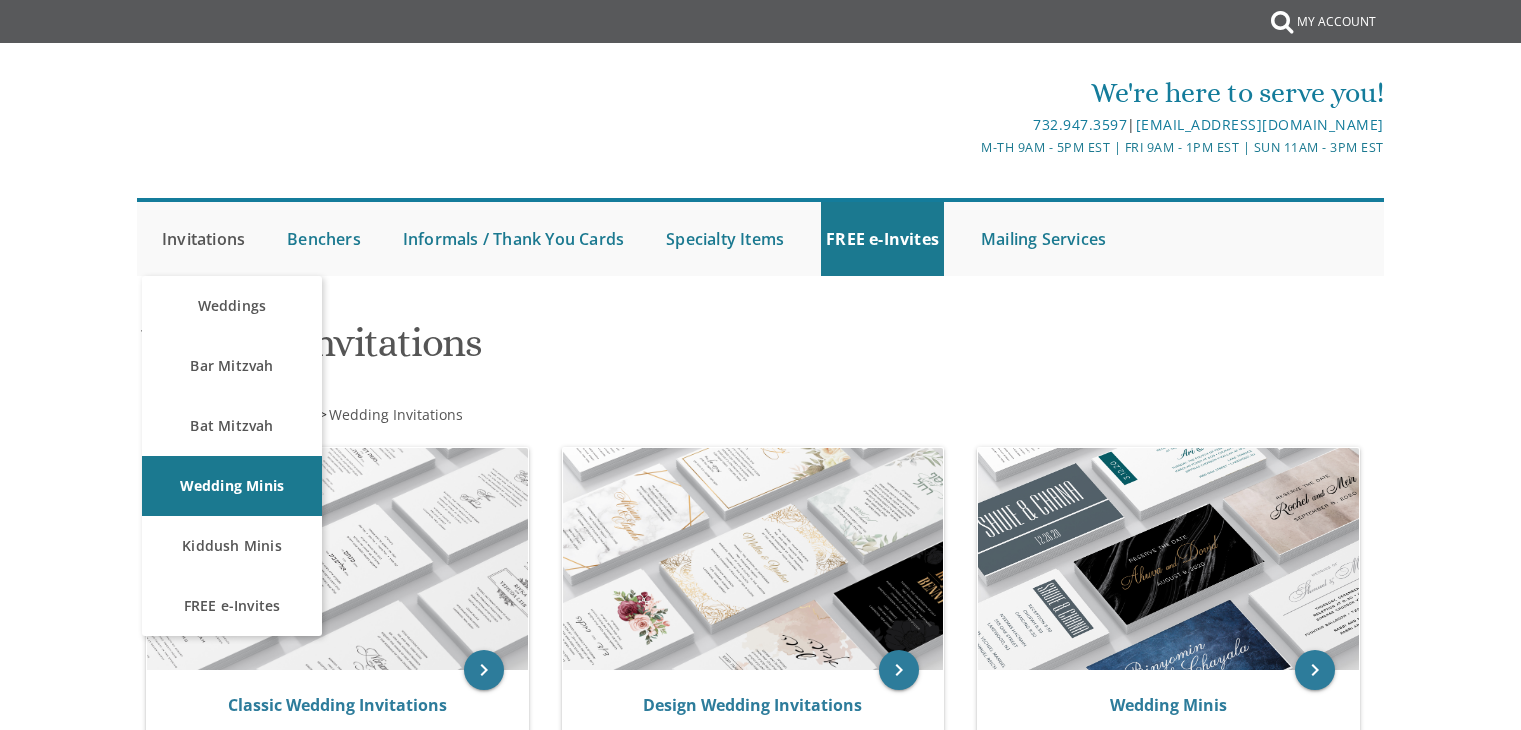 scroll, scrollTop: 0, scrollLeft: 0, axis: both 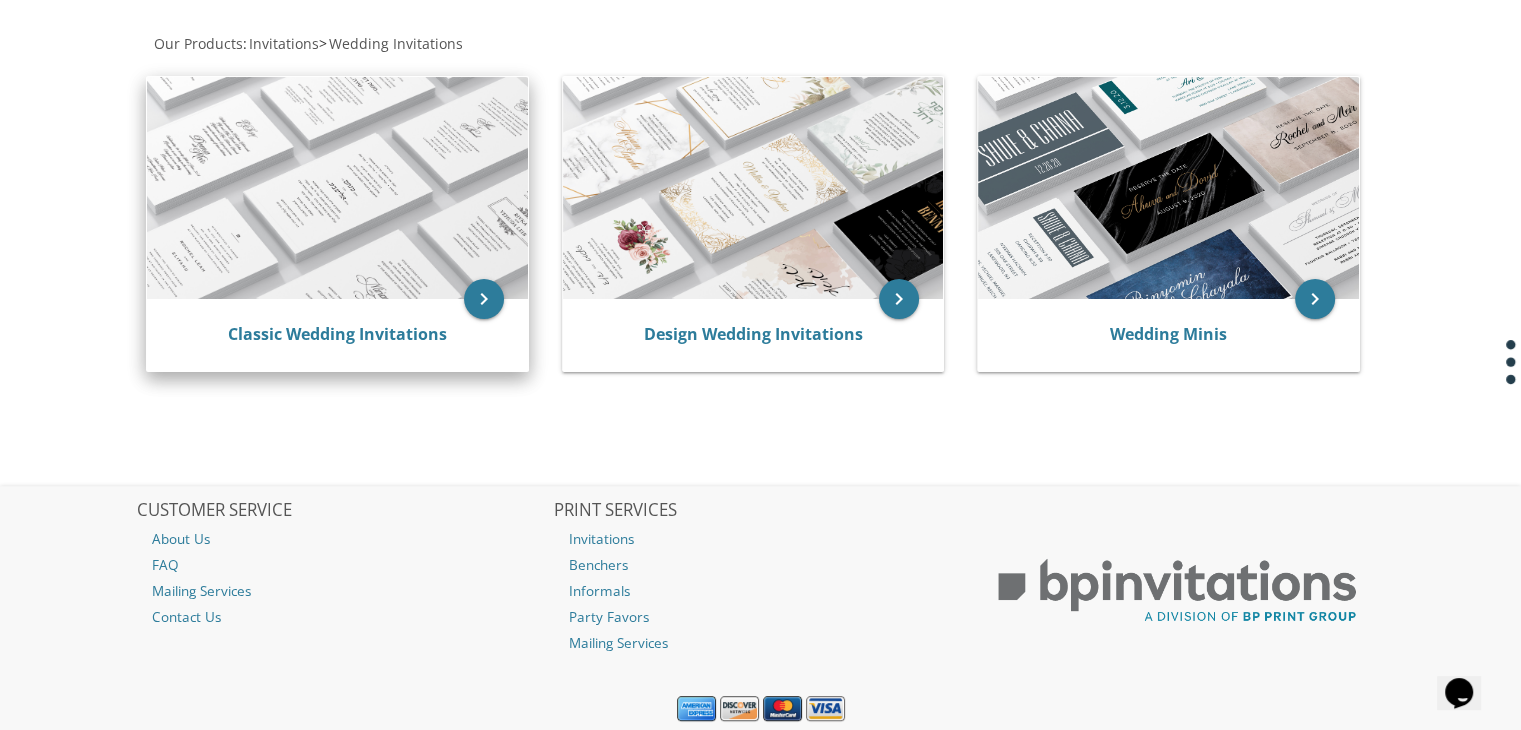 click on "Classic Wedding Invitations" at bounding box center (337, 335) 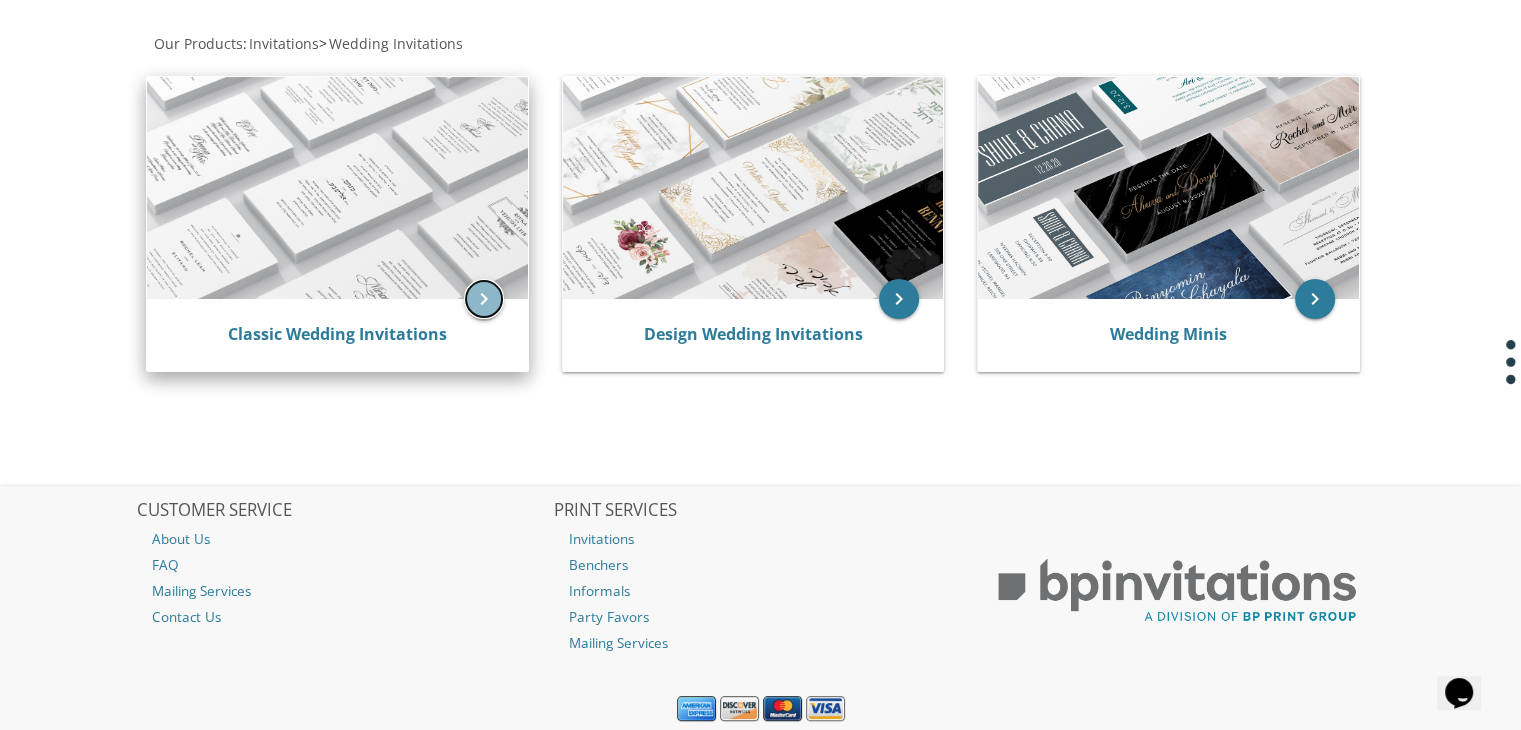click on "keyboard_arrow_right" at bounding box center (484, 299) 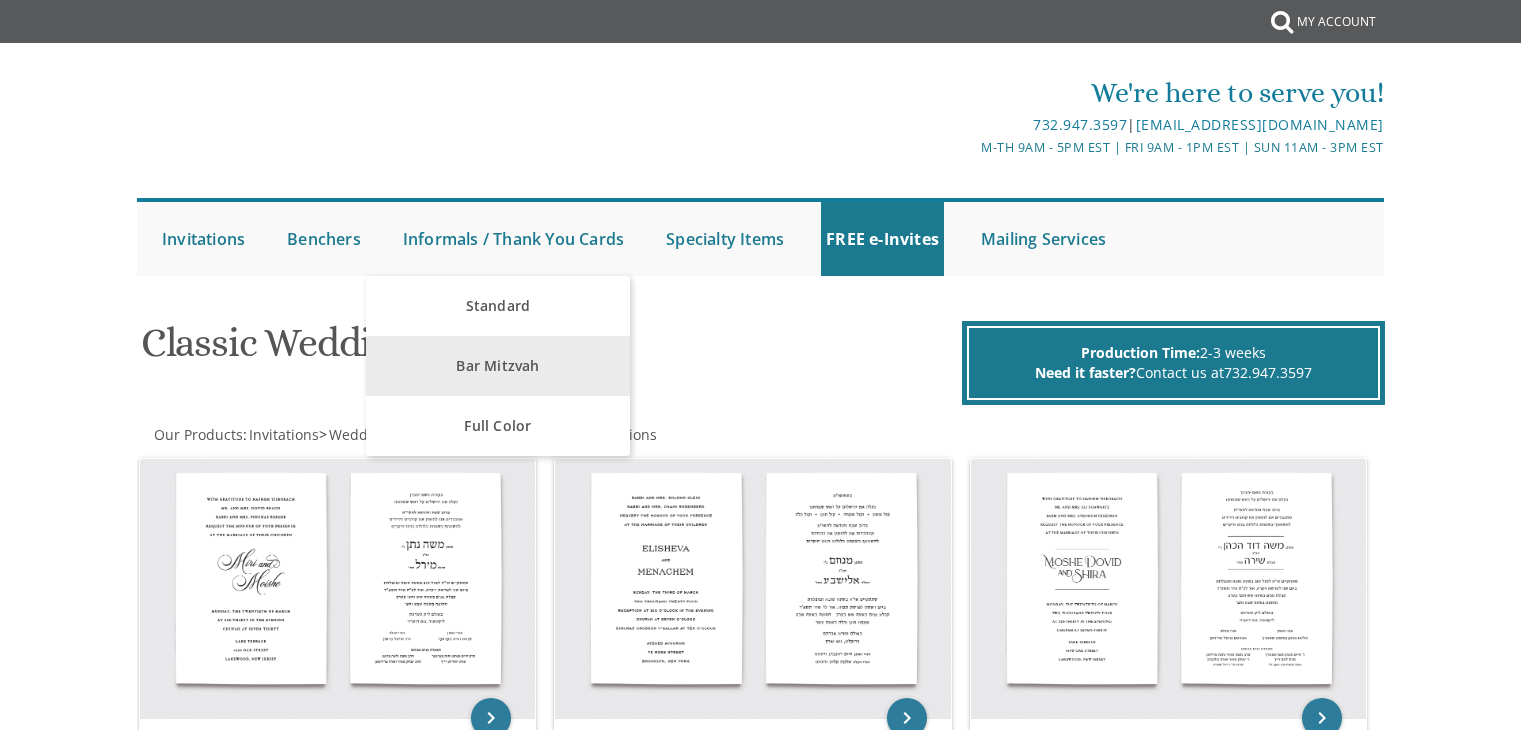 scroll, scrollTop: 0, scrollLeft: 0, axis: both 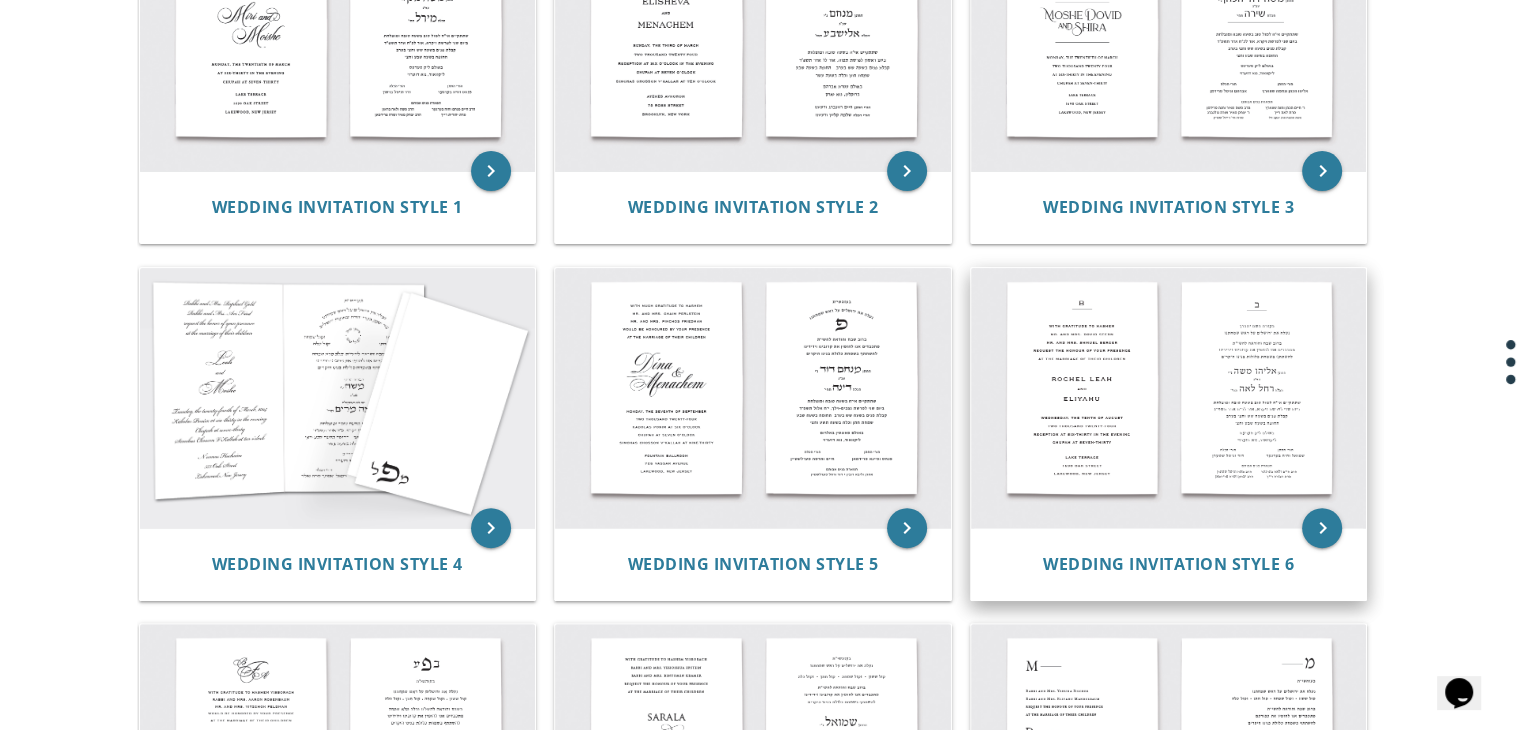 click at bounding box center (1169, 398) 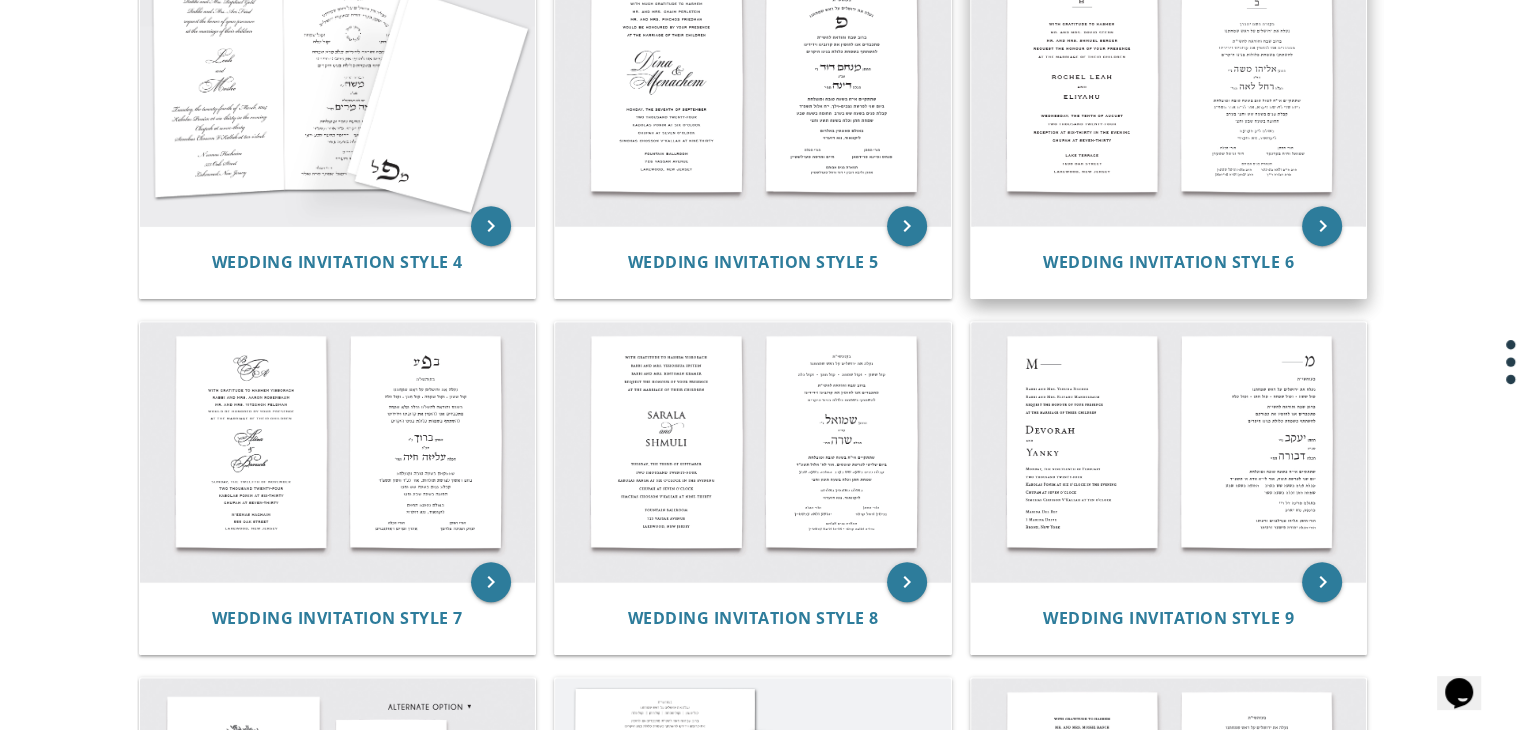 scroll, scrollTop: 903, scrollLeft: 0, axis: vertical 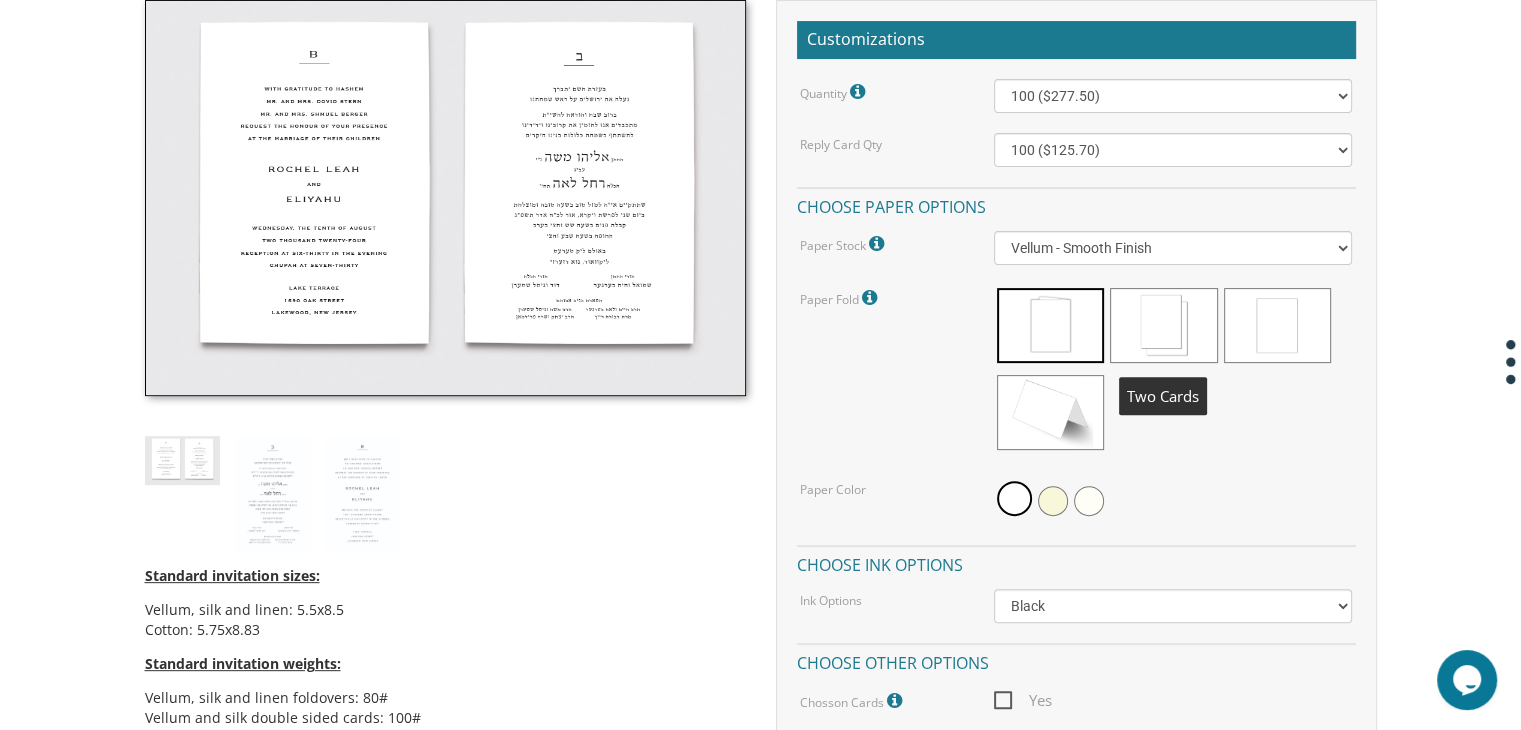 click at bounding box center [1163, 325] 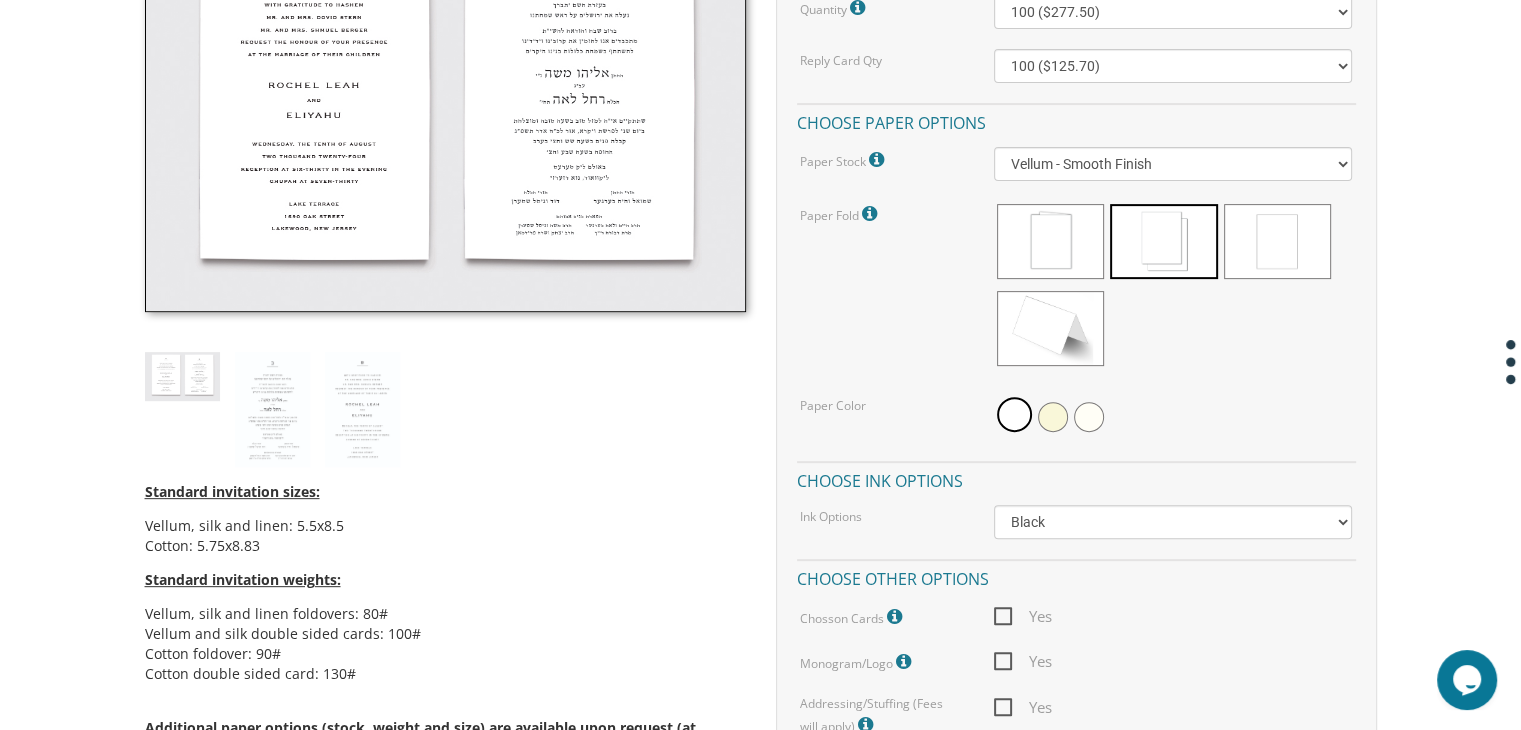scroll, scrollTop: 682, scrollLeft: 0, axis: vertical 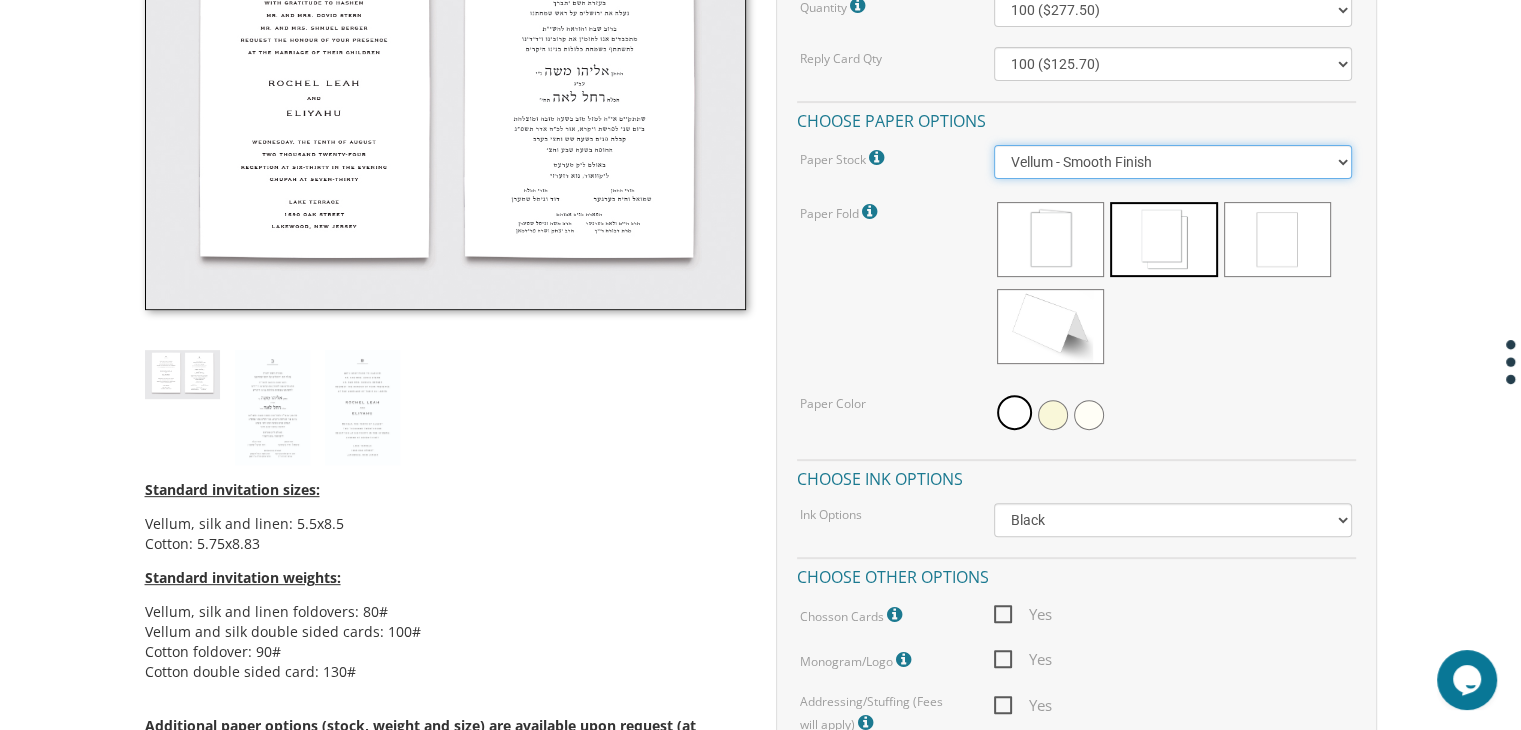 click on "Vellum - Smooth Finish Linen - Subtle Embossed Crosshatch Texture Silk - Soft, Fabric-like Finish Cotton  - Rich Texture, Premium Quality" at bounding box center [1173, 162] 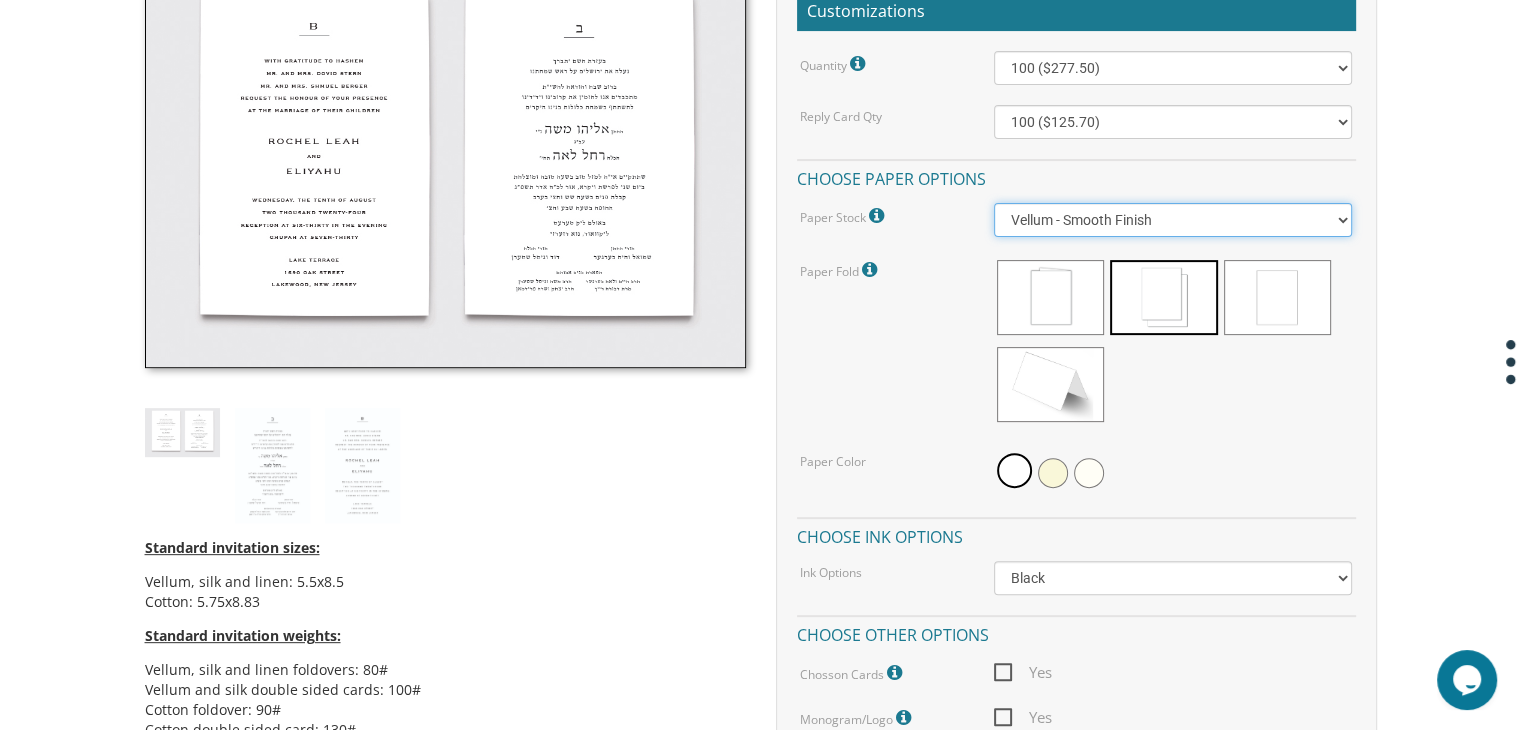 scroll, scrollTop: 622, scrollLeft: 0, axis: vertical 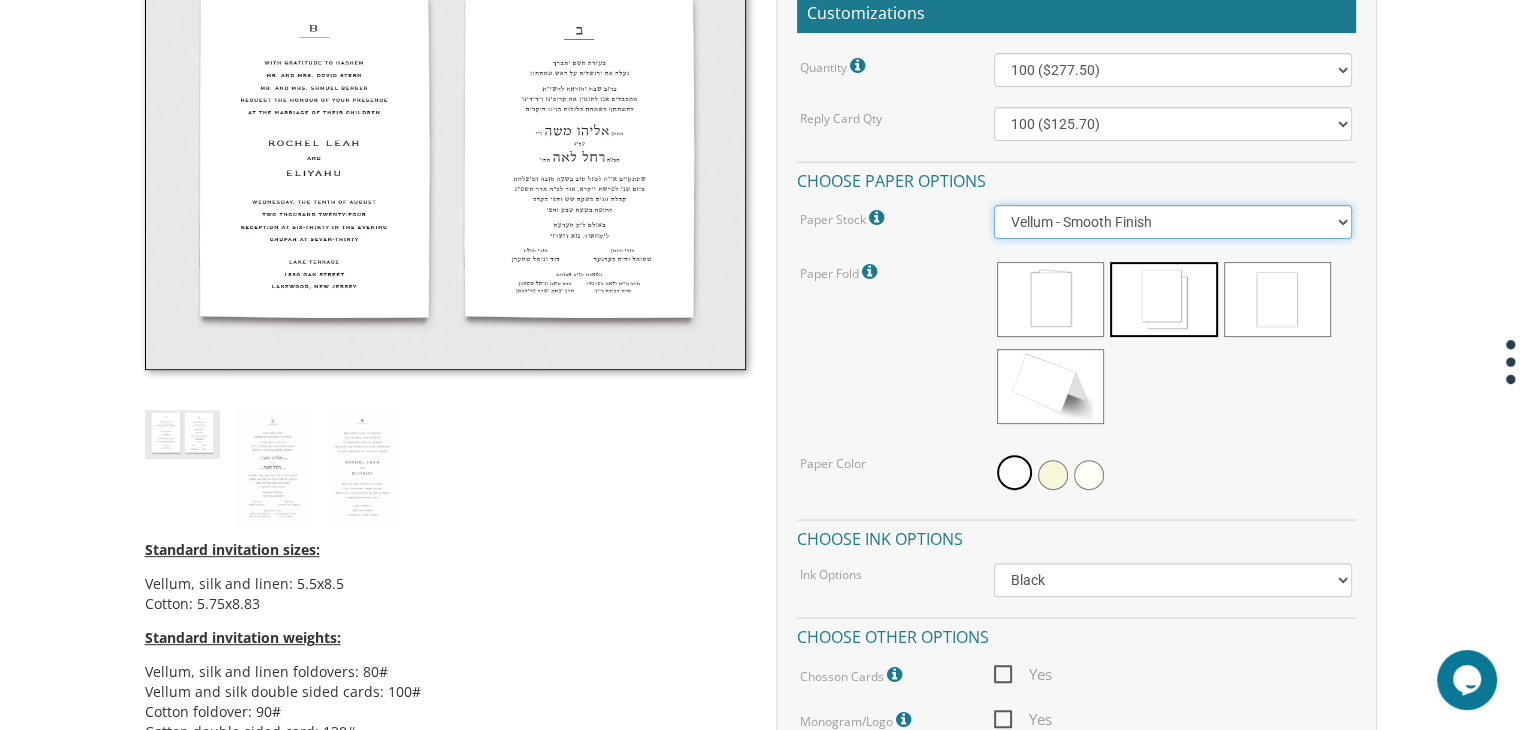 click on "Vellum - Smooth Finish Linen - Subtle Embossed Crosshatch Texture Silk - Soft, Fabric-like Finish Cotton  - Rich Texture, Premium Quality" at bounding box center [1173, 222] 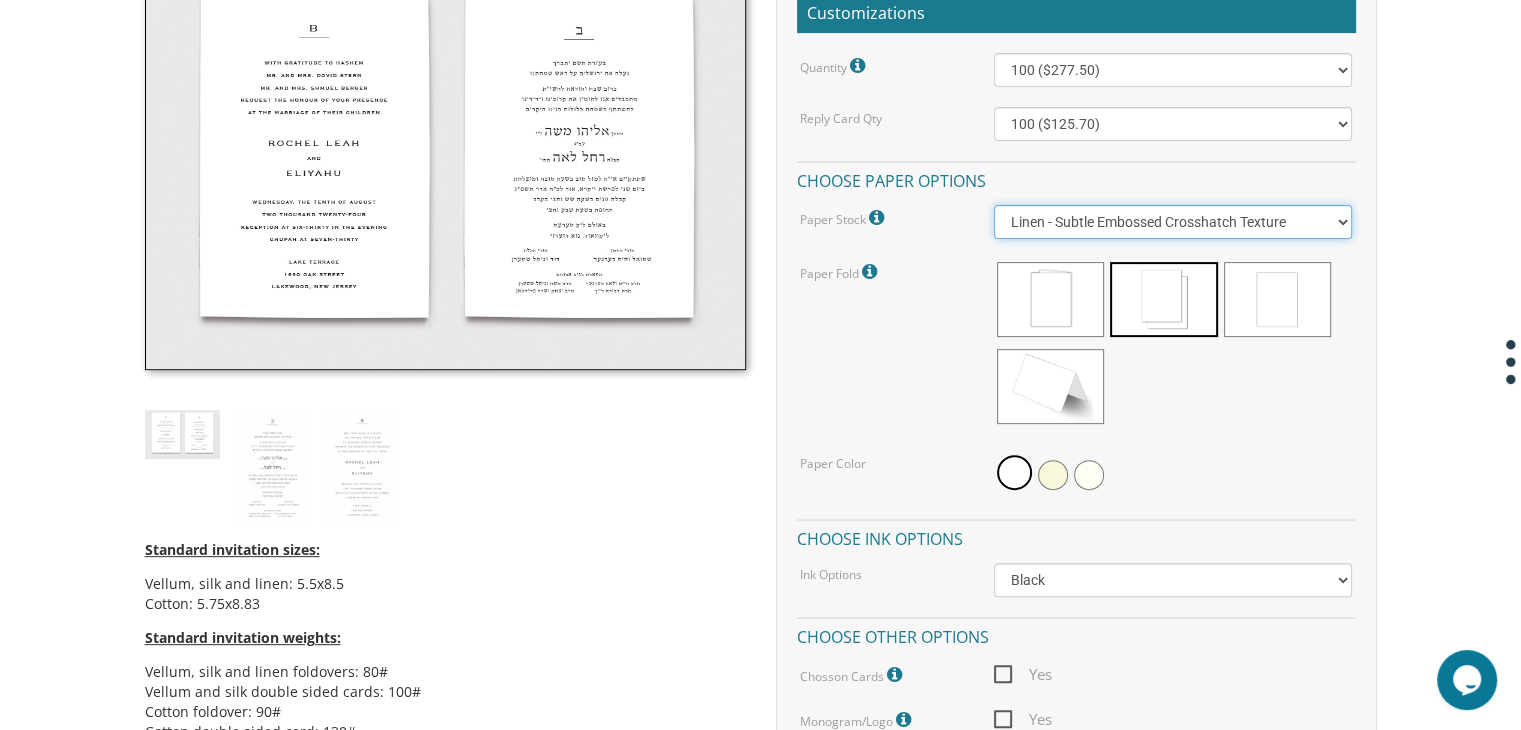 click on "Vellum - Smooth Finish Linen - Subtle Embossed Crosshatch Texture Silk - Soft, Fabric-like Finish Cotton  - Rich Texture, Premium Quality" at bounding box center [1173, 222] 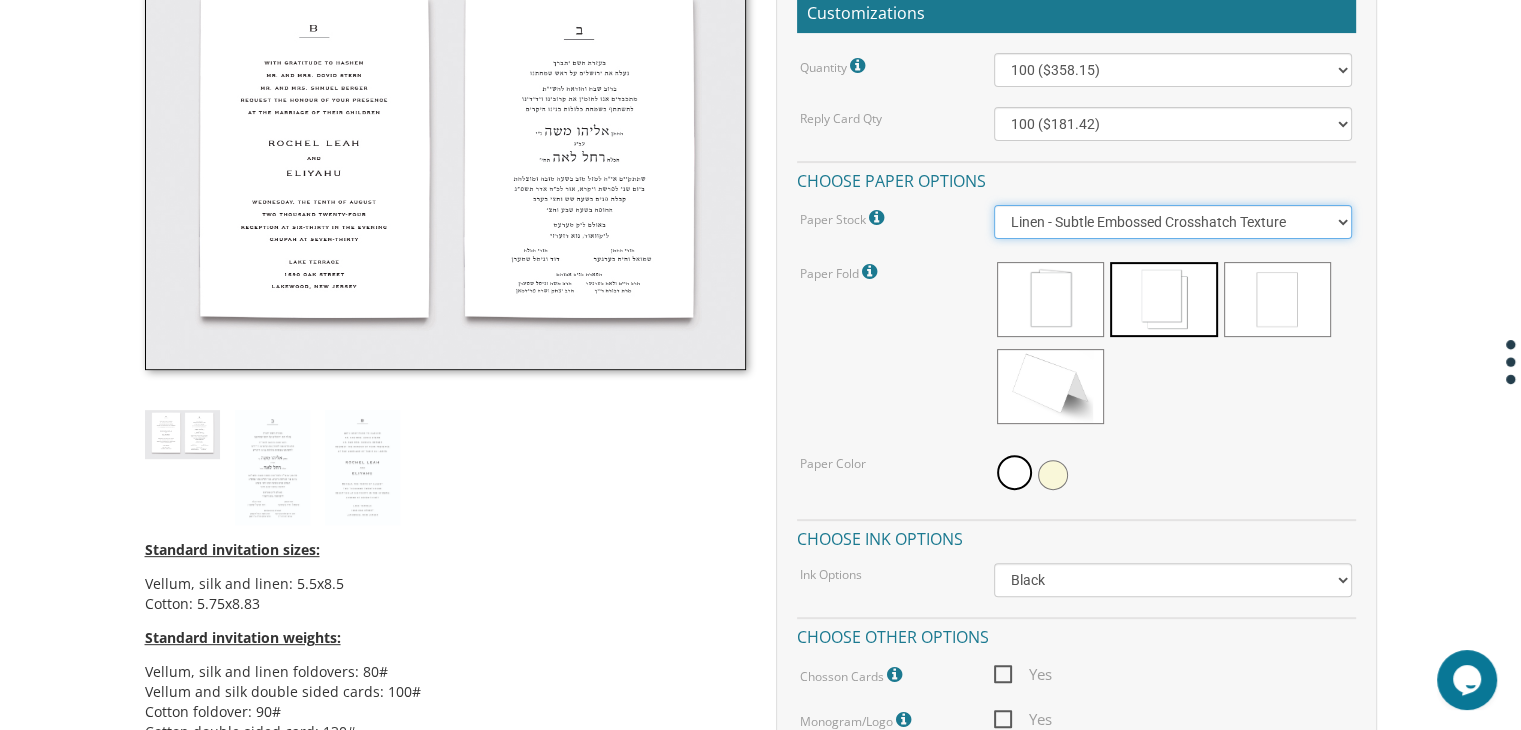 click on "Vellum - Smooth Finish Linen - Subtle Embossed Crosshatch Texture Silk - Soft, Fabric-like Finish Cotton  - Rich Texture, Premium Quality" at bounding box center (1173, 222) 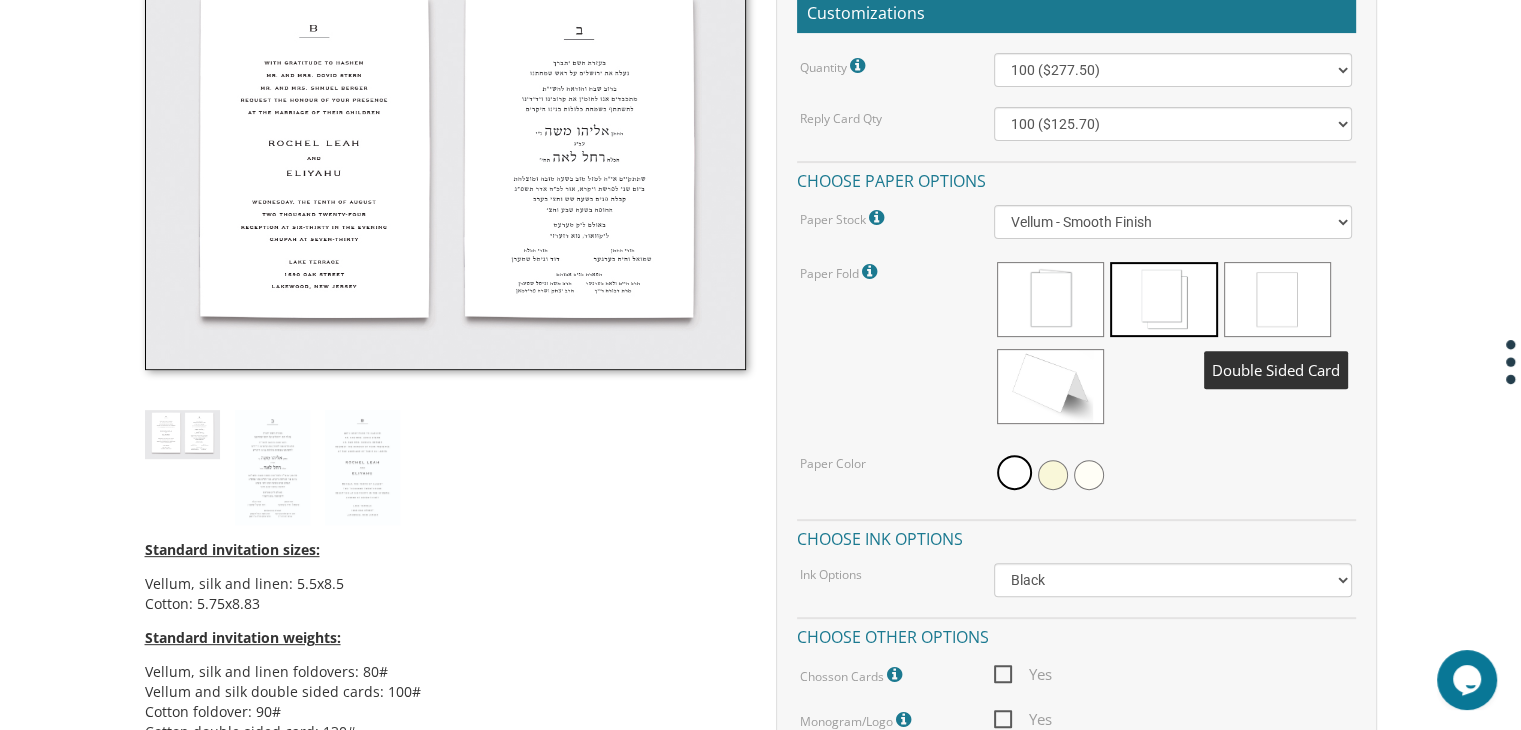 click at bounding box center (1277, 299) 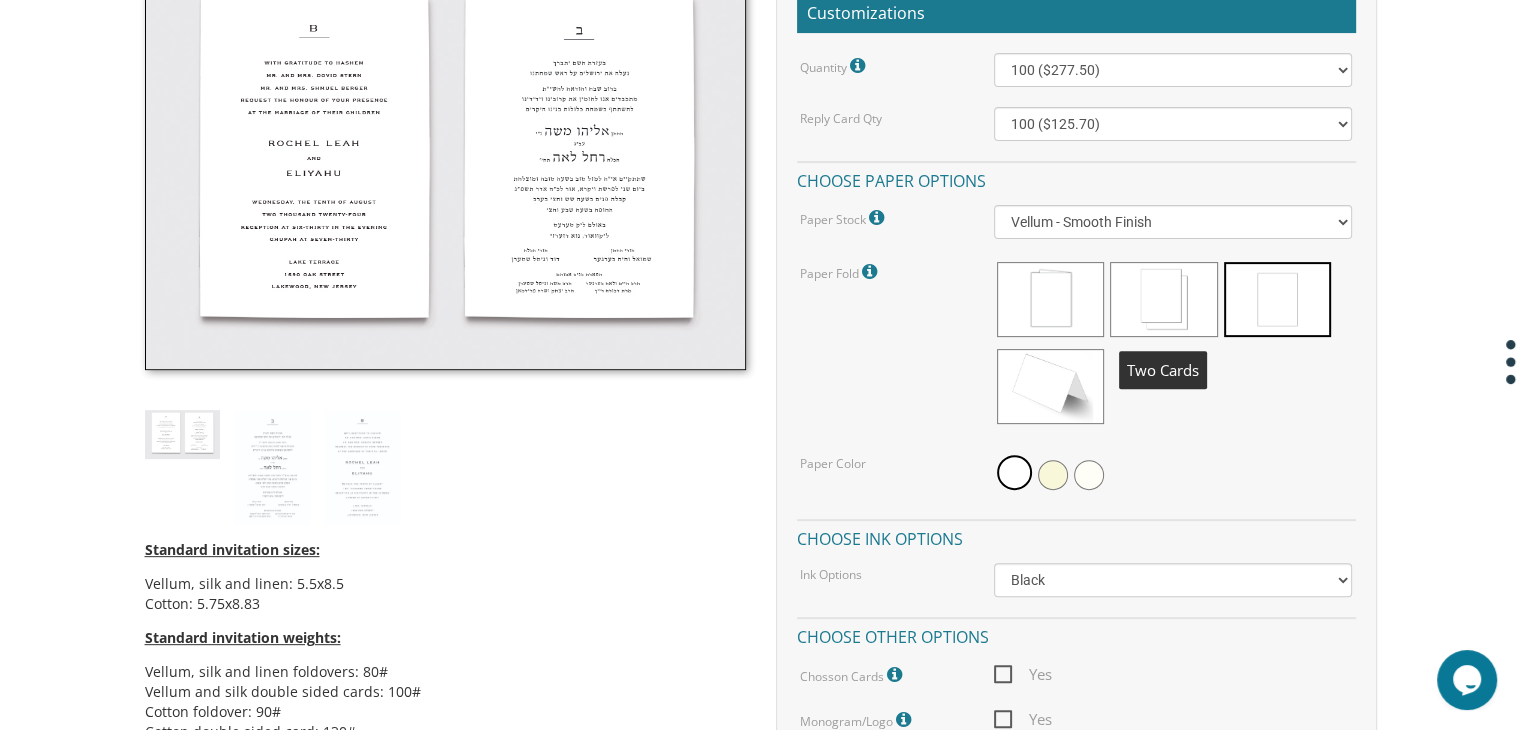 click at bounding box center (1163, 299) 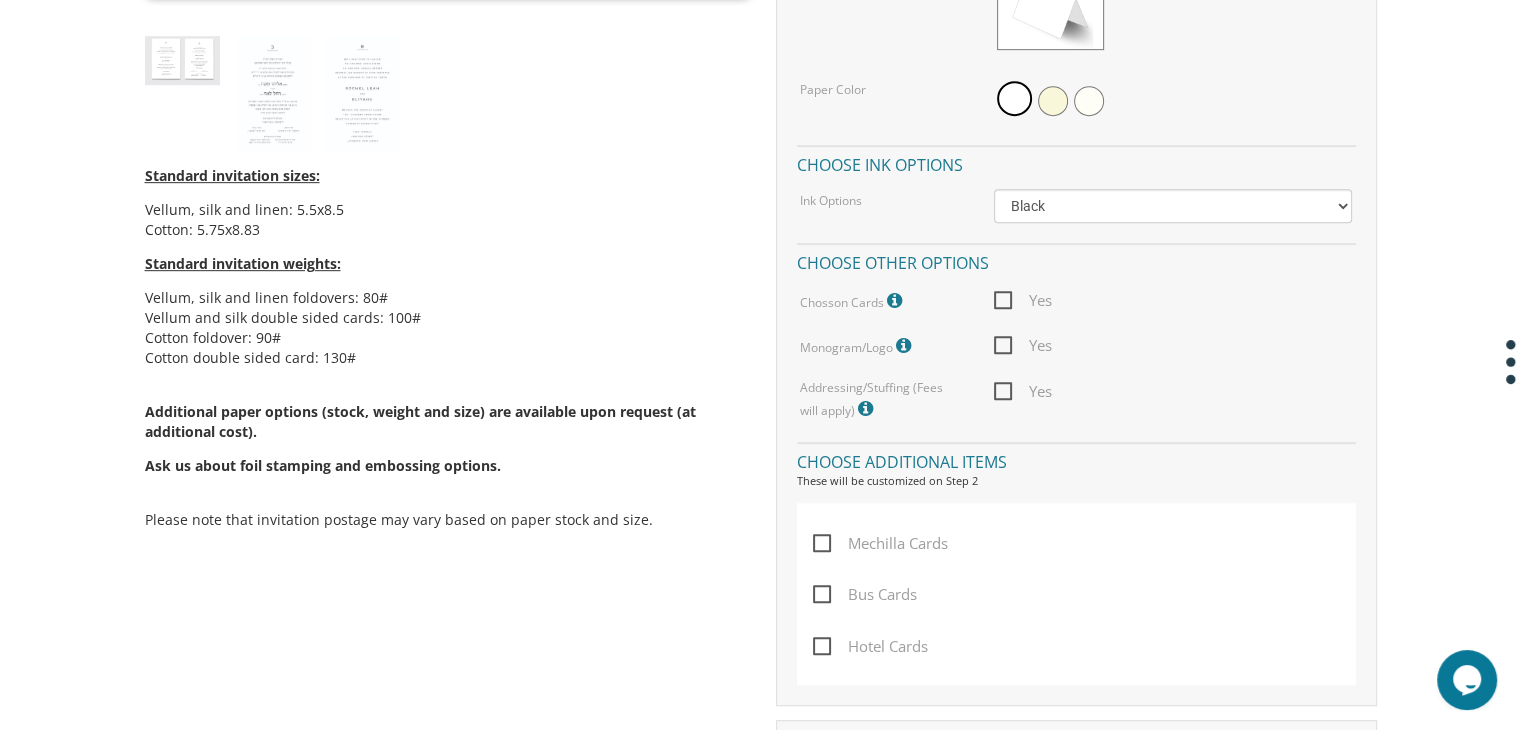 scroll, scrollTop: 1011, scrollLeft: 0, axis: vertical 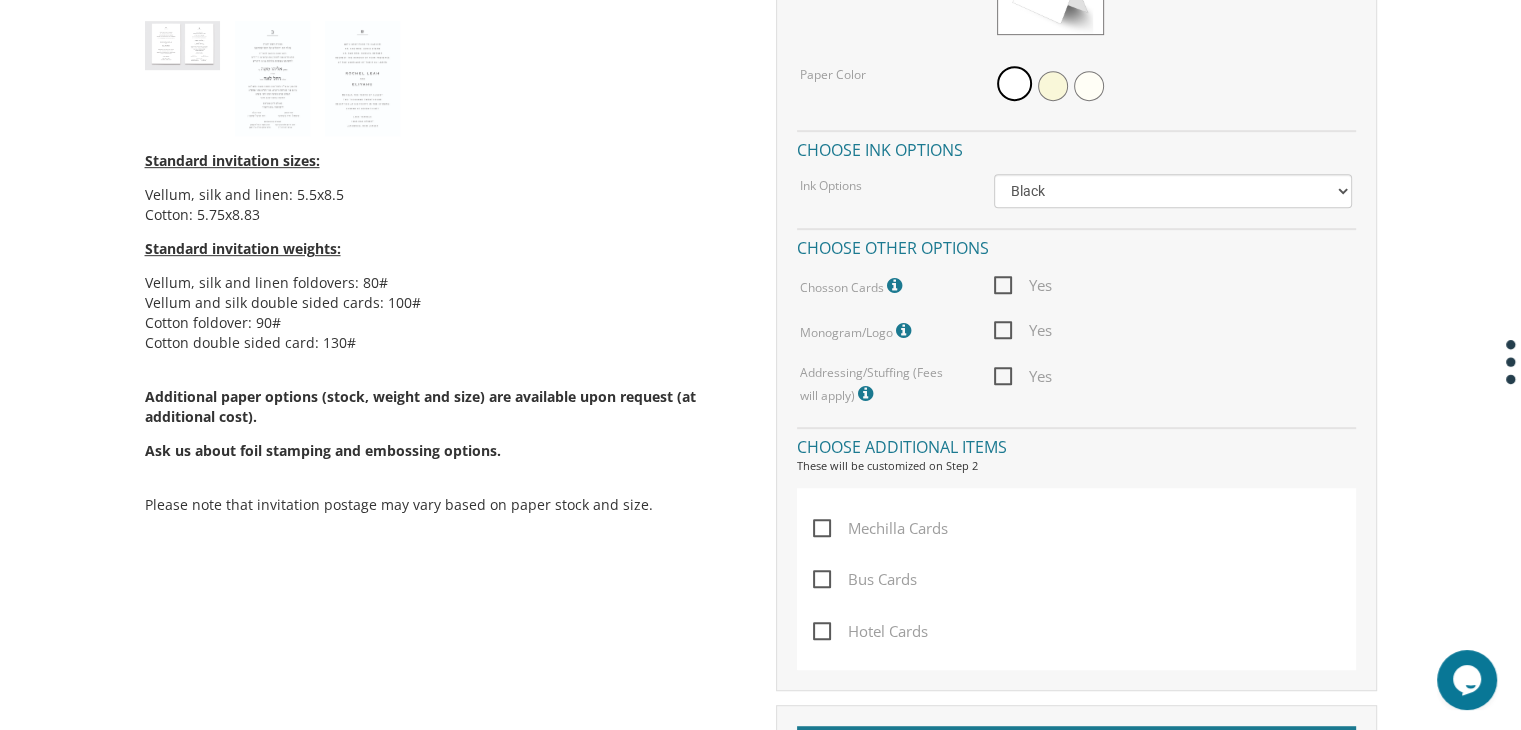 click on "Yes" at bounding box center [1023, 285] 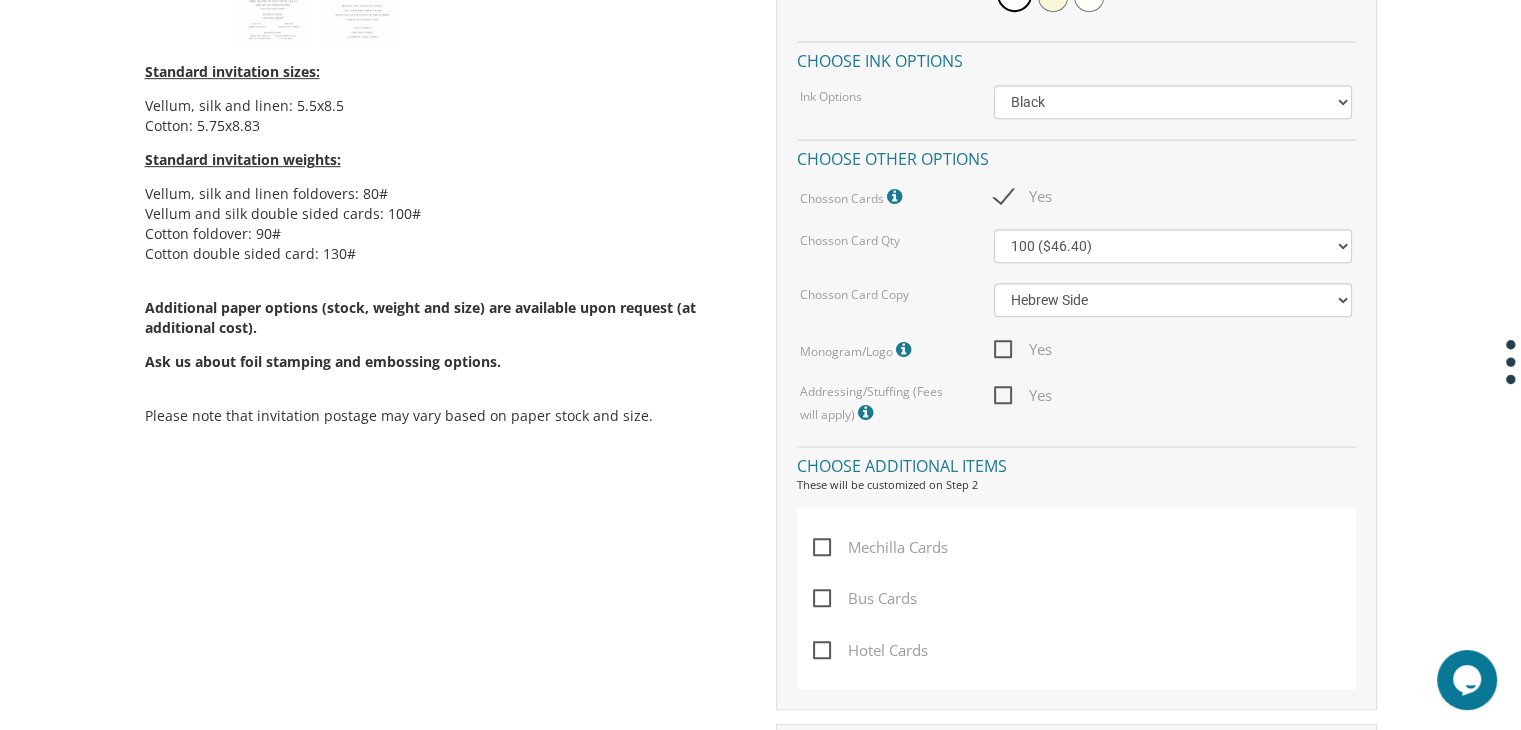 scroll, scrollTop: 1100, scrollLeft: 0, axis: vertical 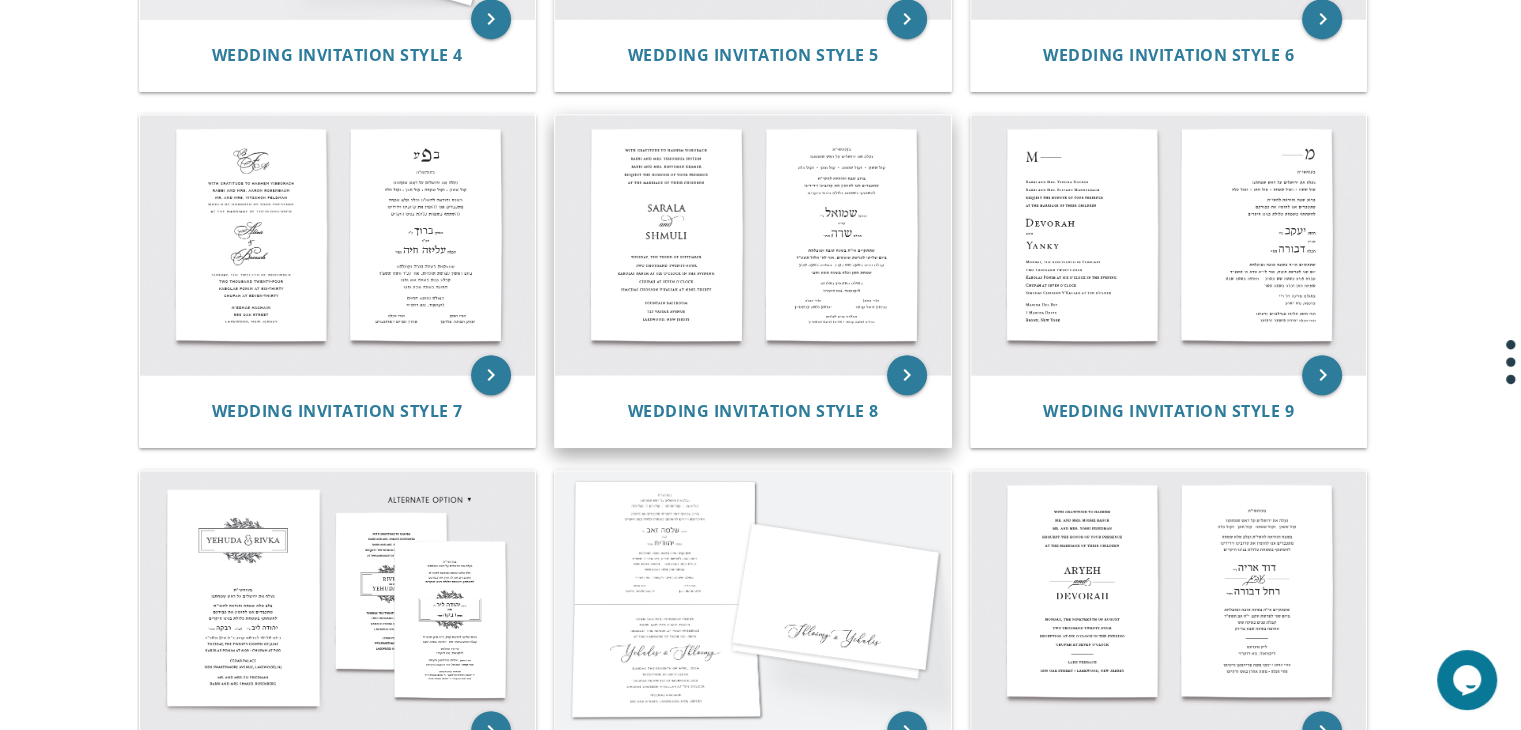 click at bounding box center [753, 245] 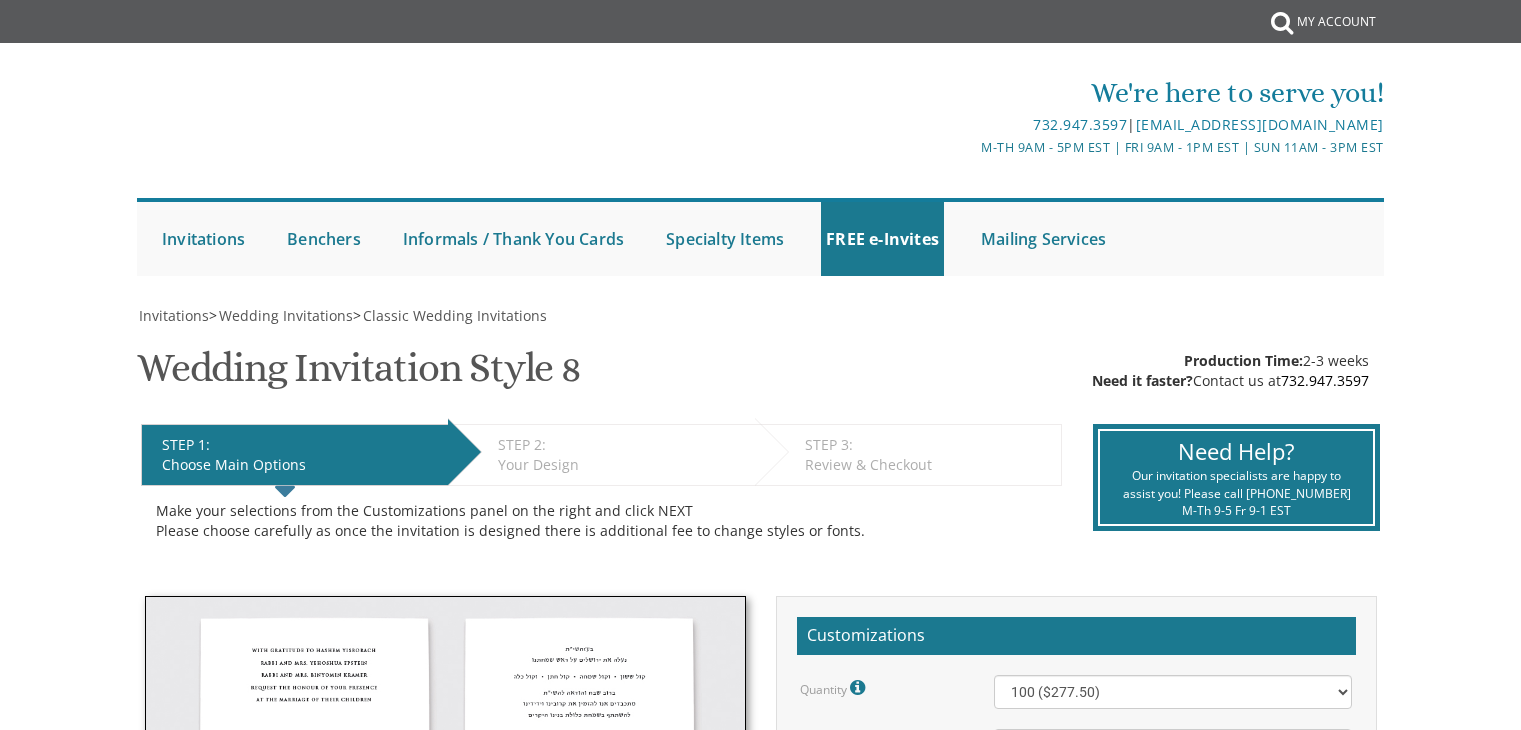 scroll, scrollTop: 482, scrollLeft: 0, axis: vertical 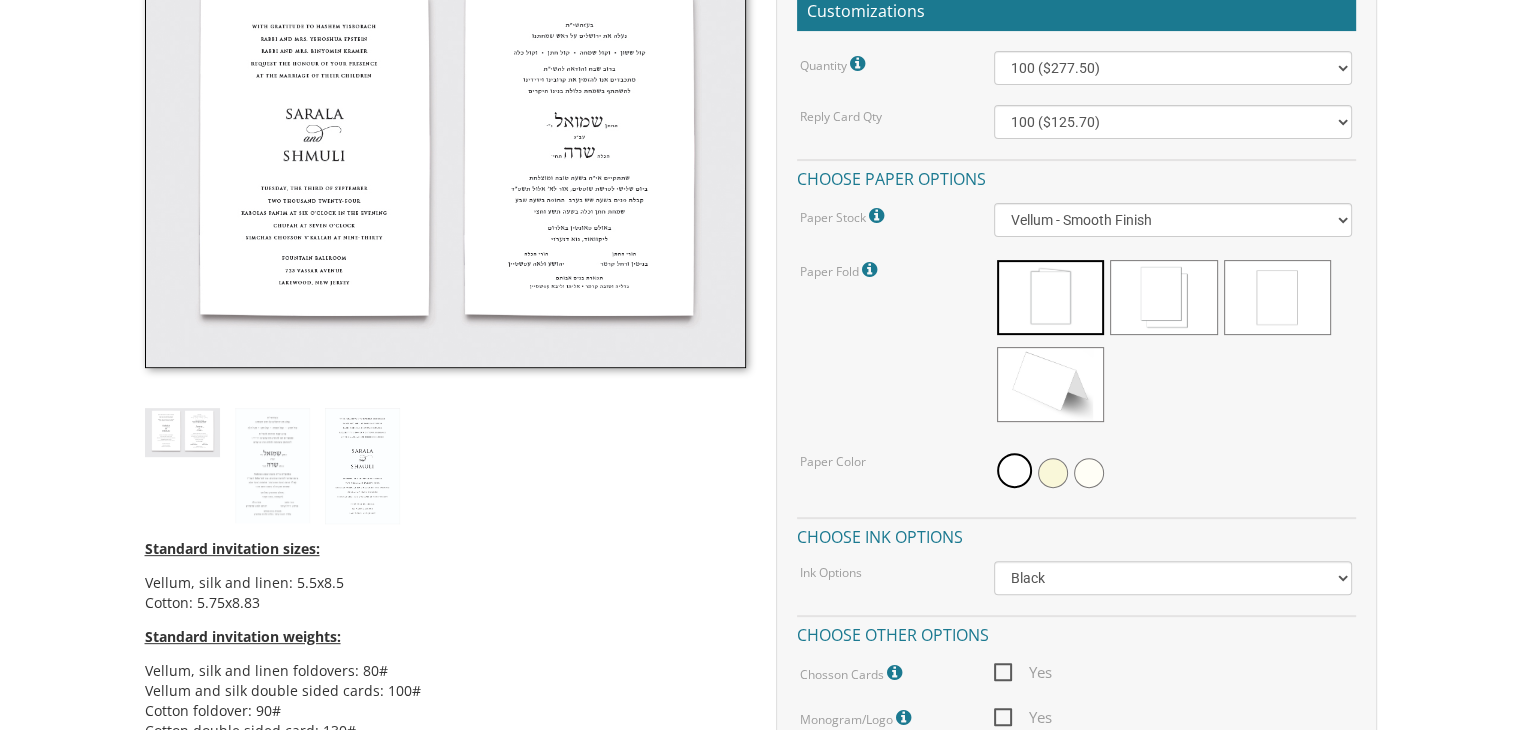 click at bounding box center [1163, 297] 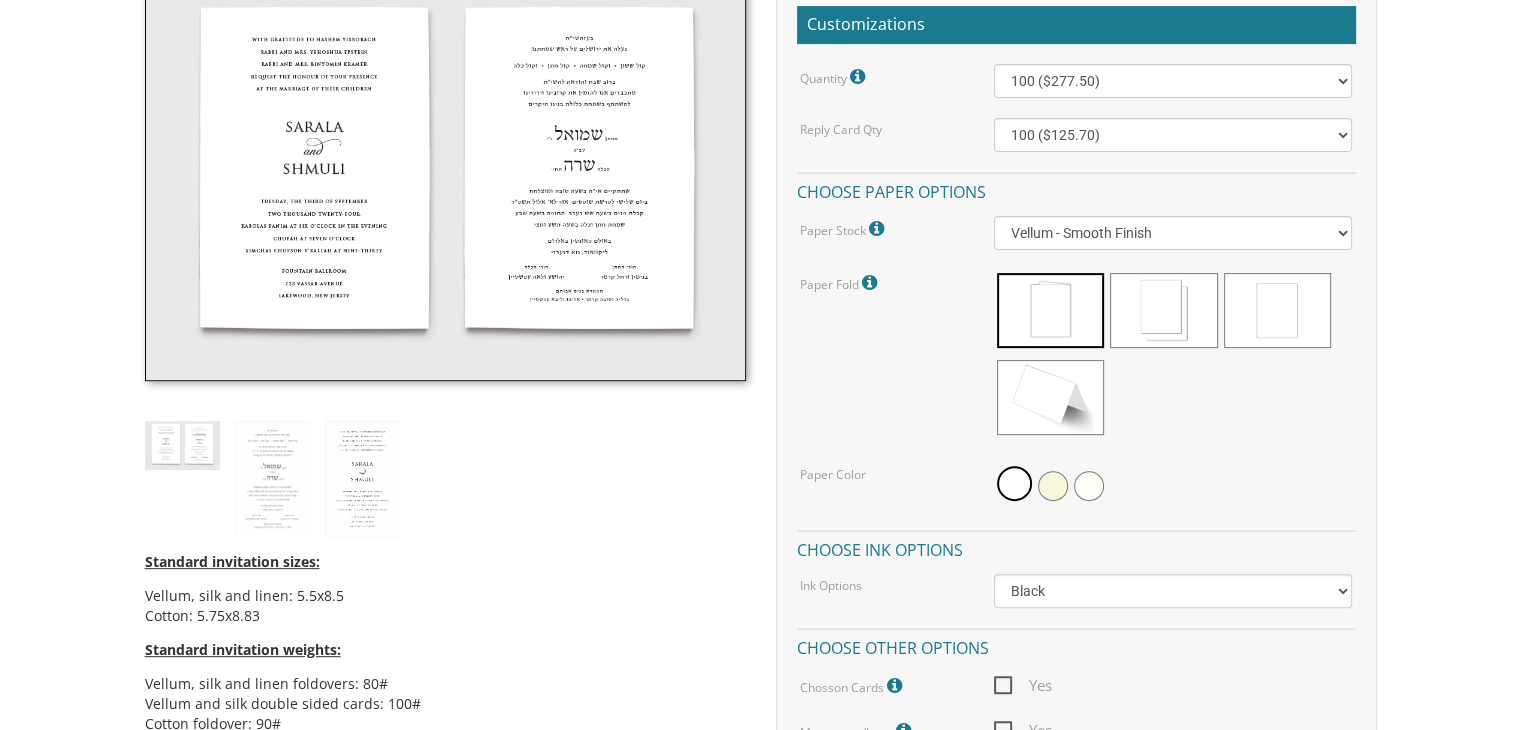 scroll, scrollTop: 610, scrollLeft: 0, axis: vertical 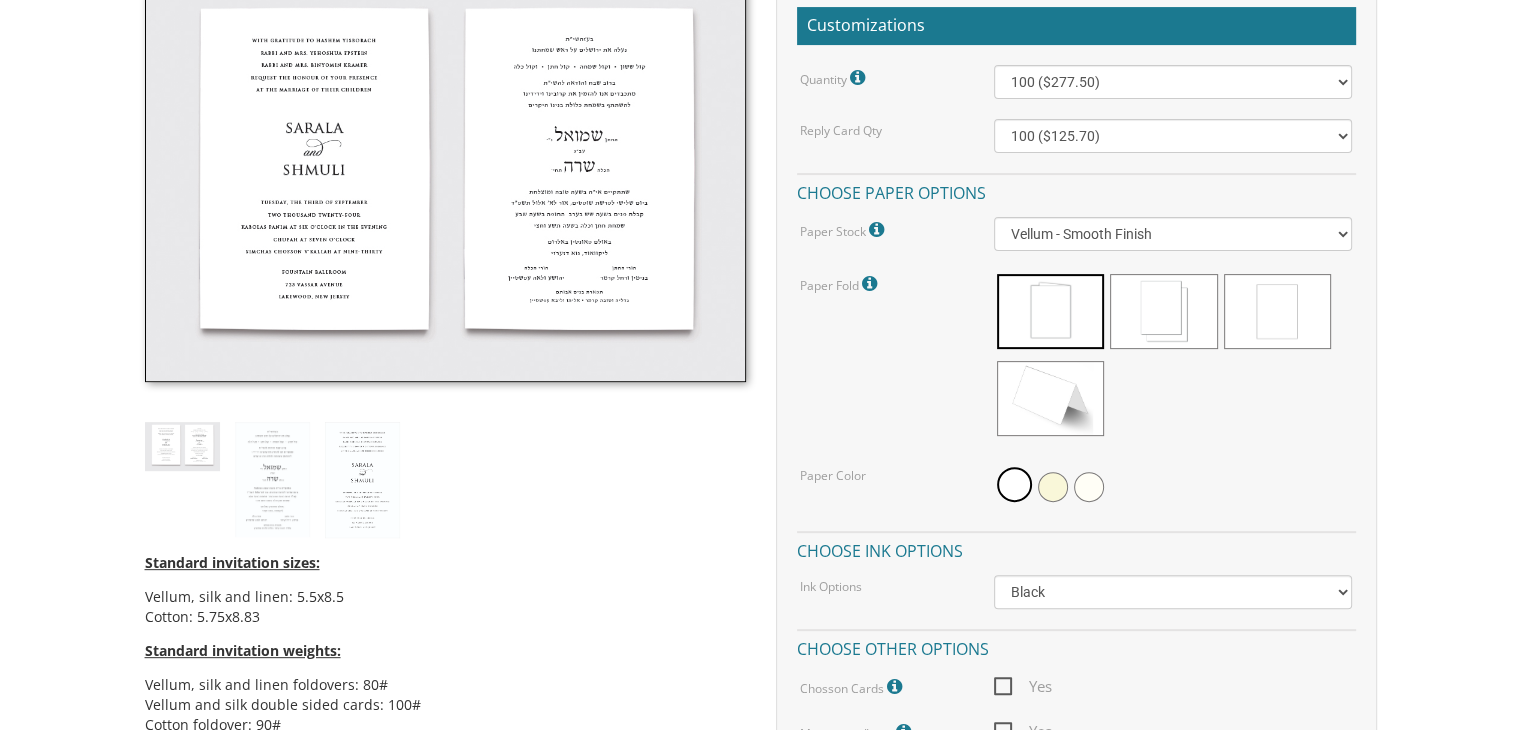 click at bounding box center [1163, 311] 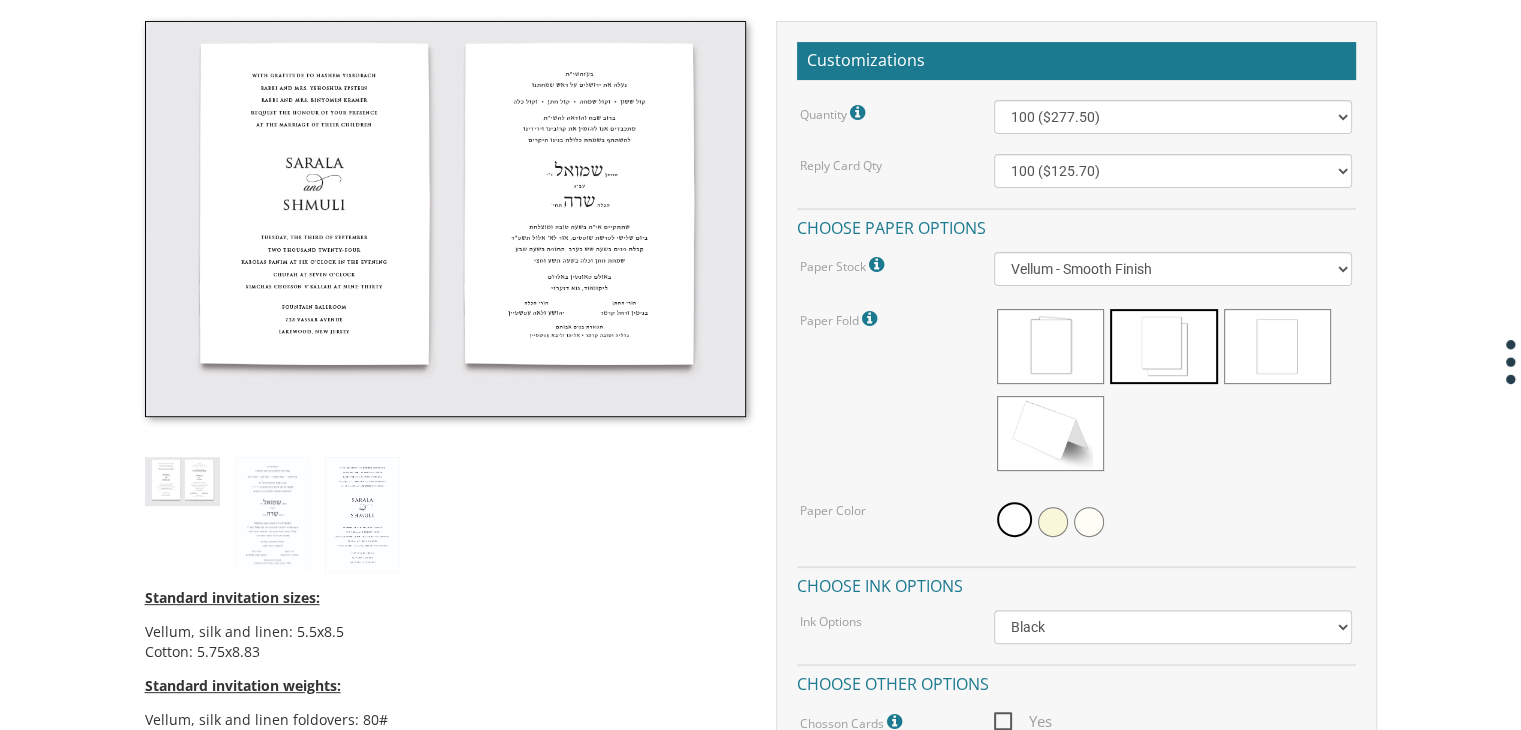 scroll, scrollTop: 574, scrollLeft: 0, axis: vertical 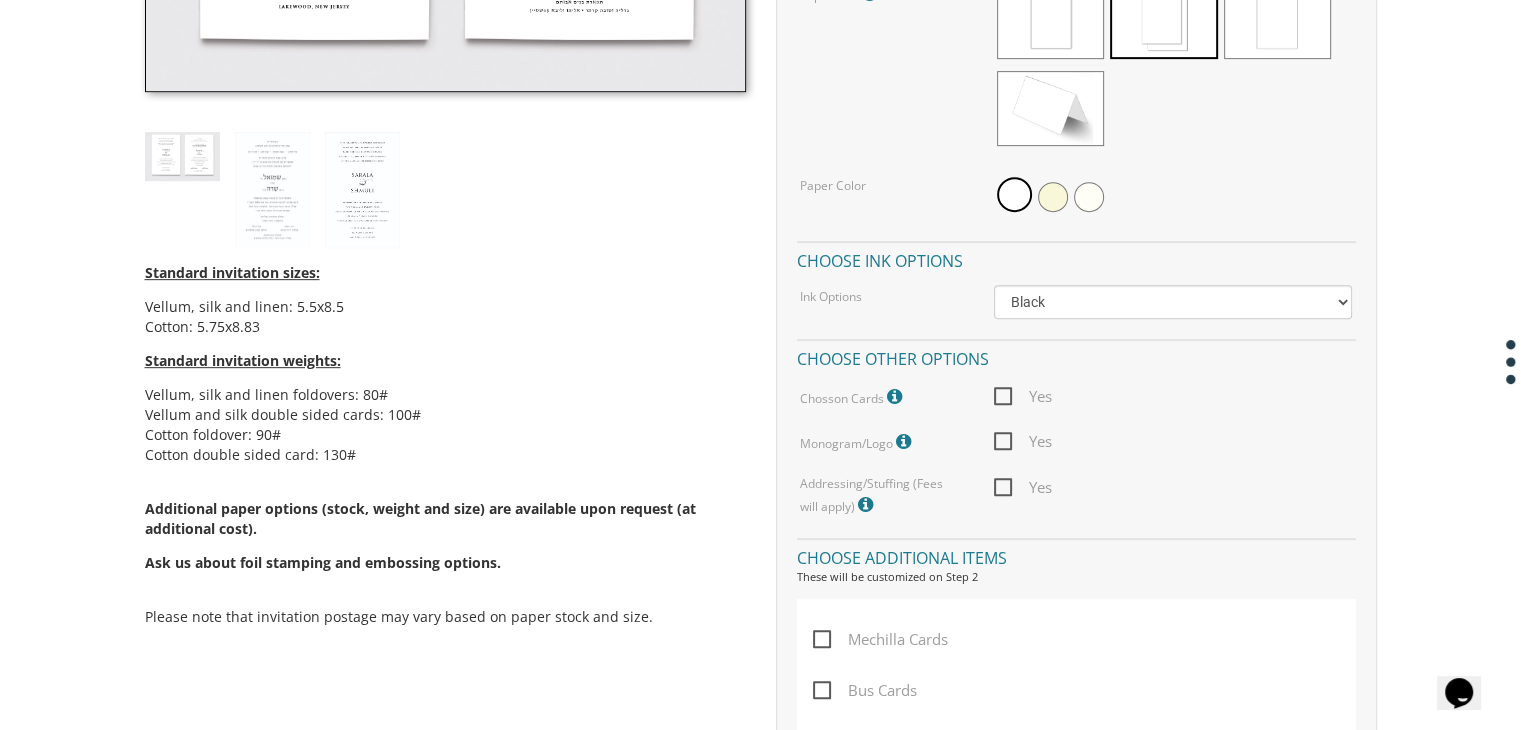 click on "Yes" at bounding box center [1023, 396] 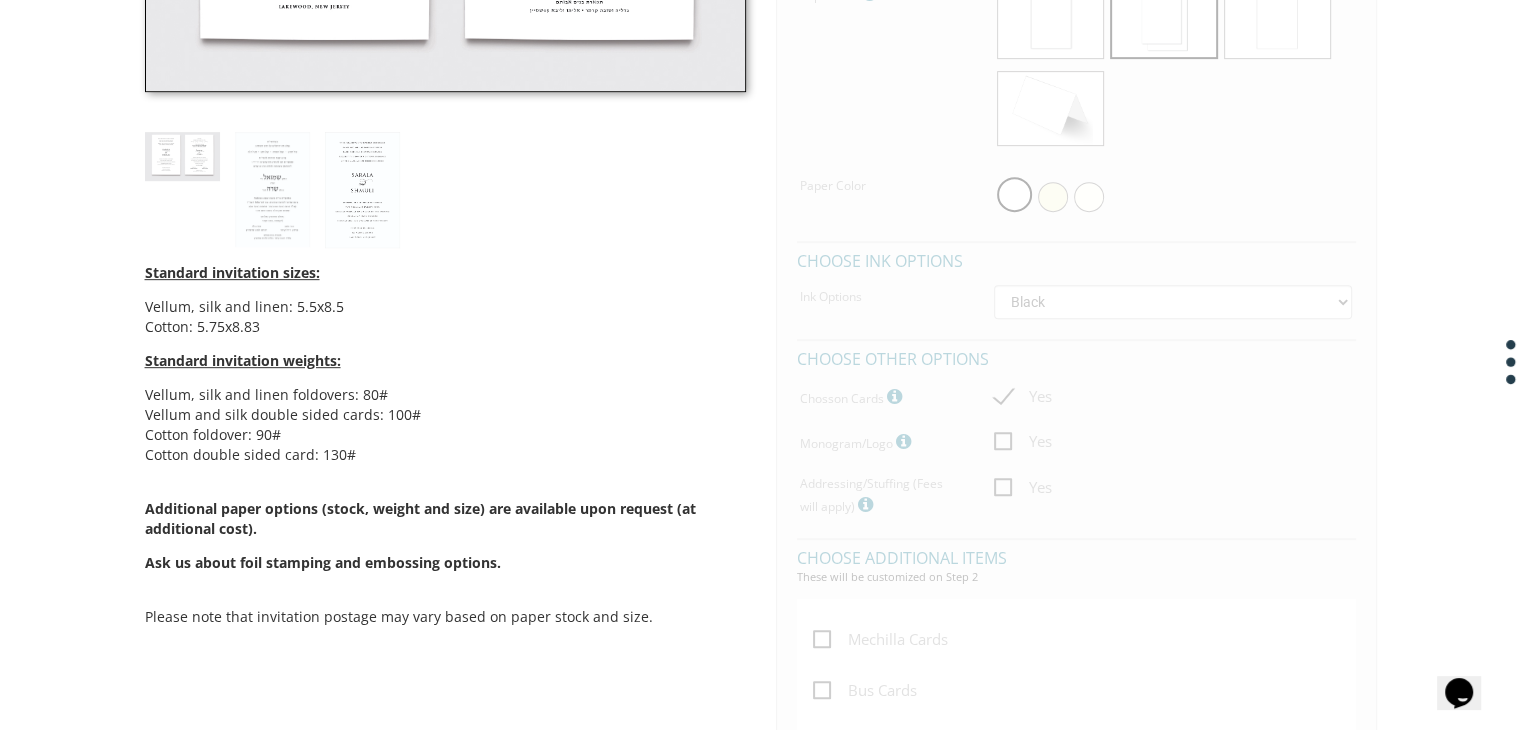 drag, startPoint x: 1003, startPoint y: 398, endPoint x: 1008, endPoint y: 441, distance: 43.289722 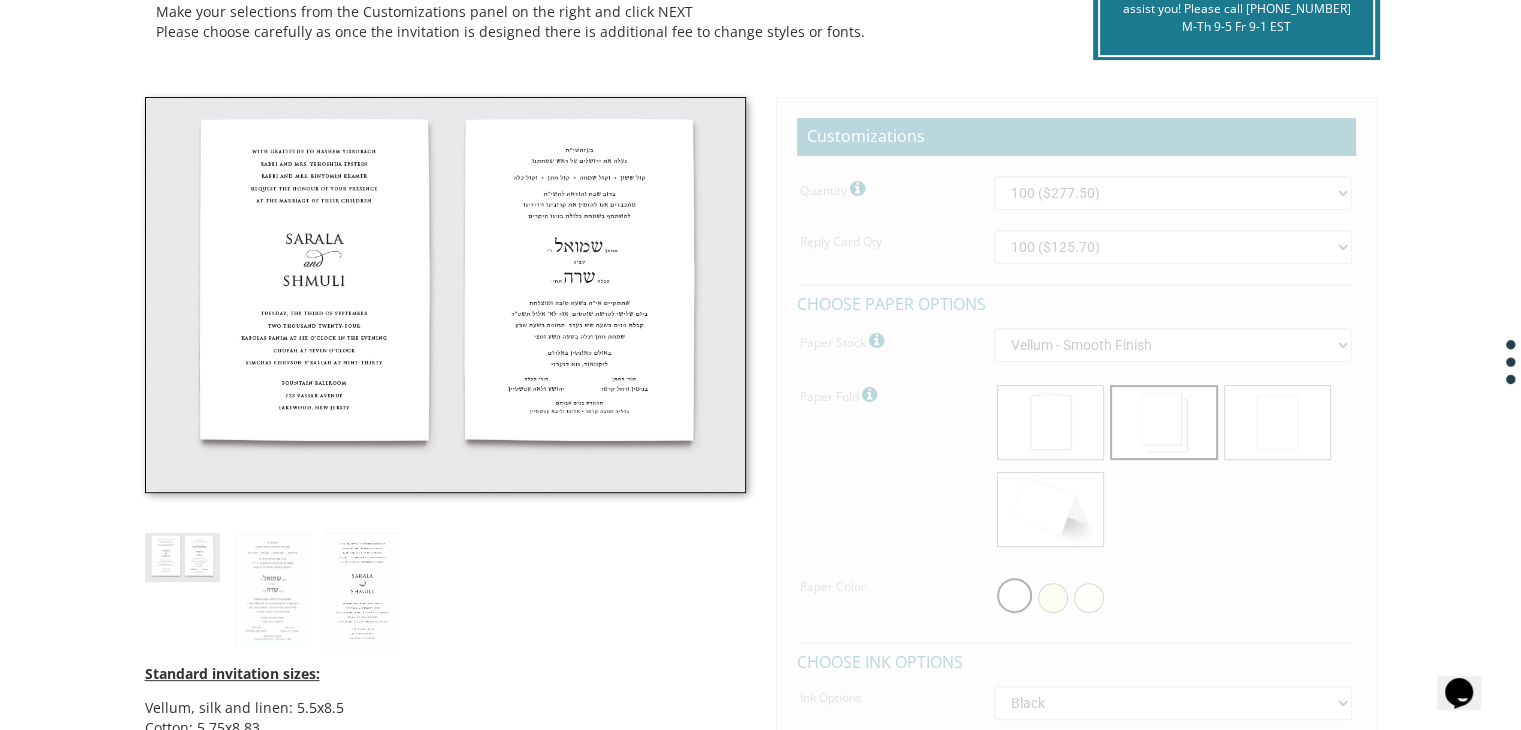 scroll, scrollTop: 503, scrollLeft: 0, axis: vertical 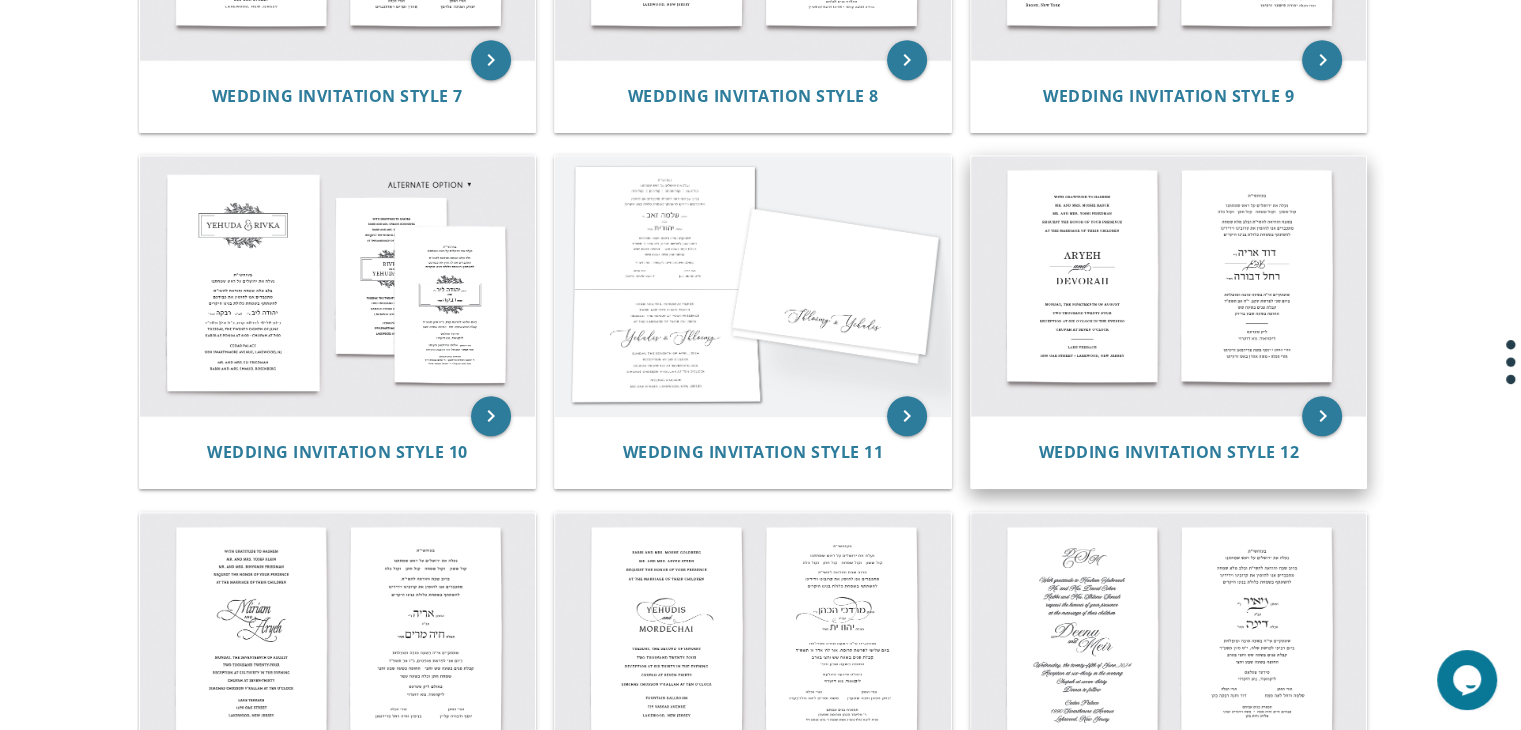 click at bounding box center [1169, 286] 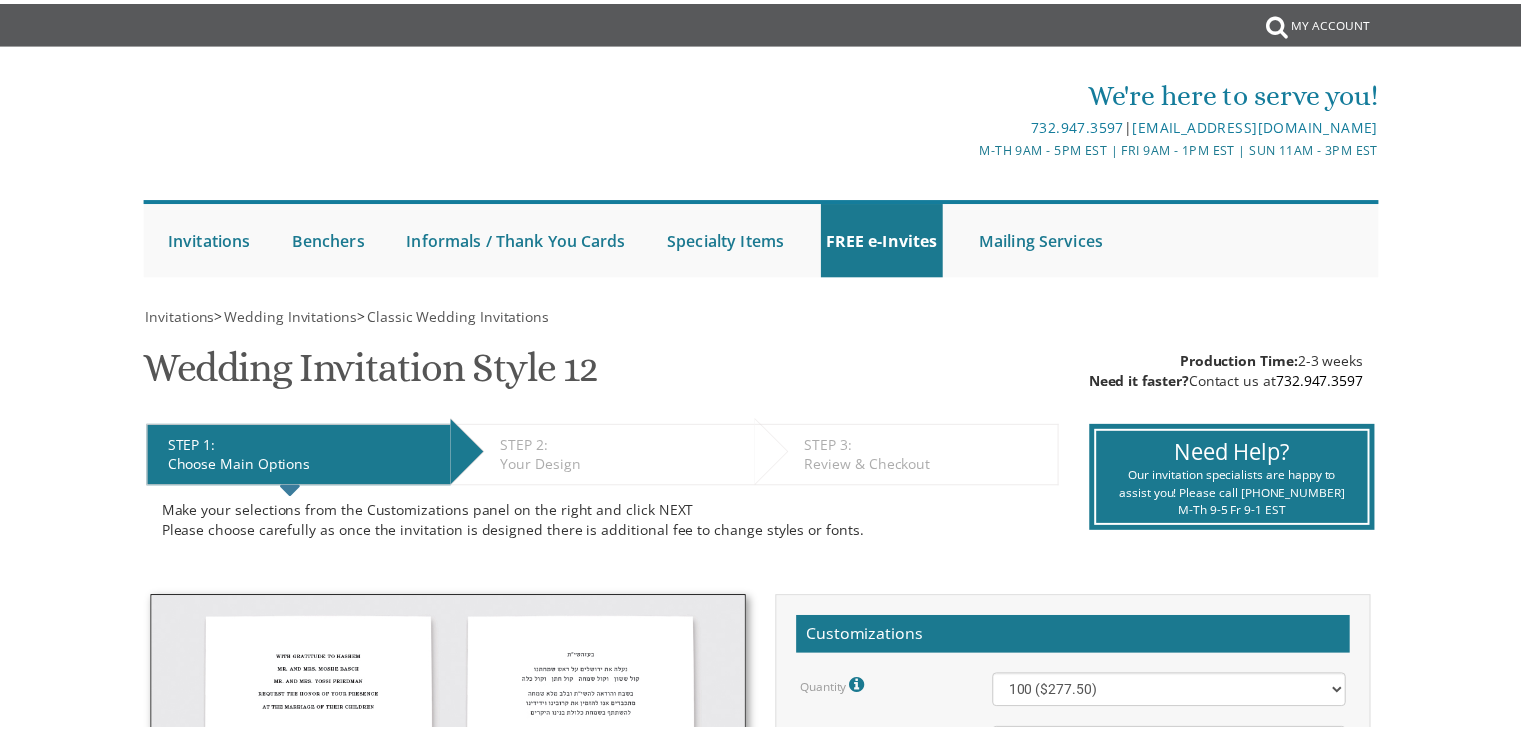 scroll, scrollTop: 0, scrollLeft: 0, axis: both 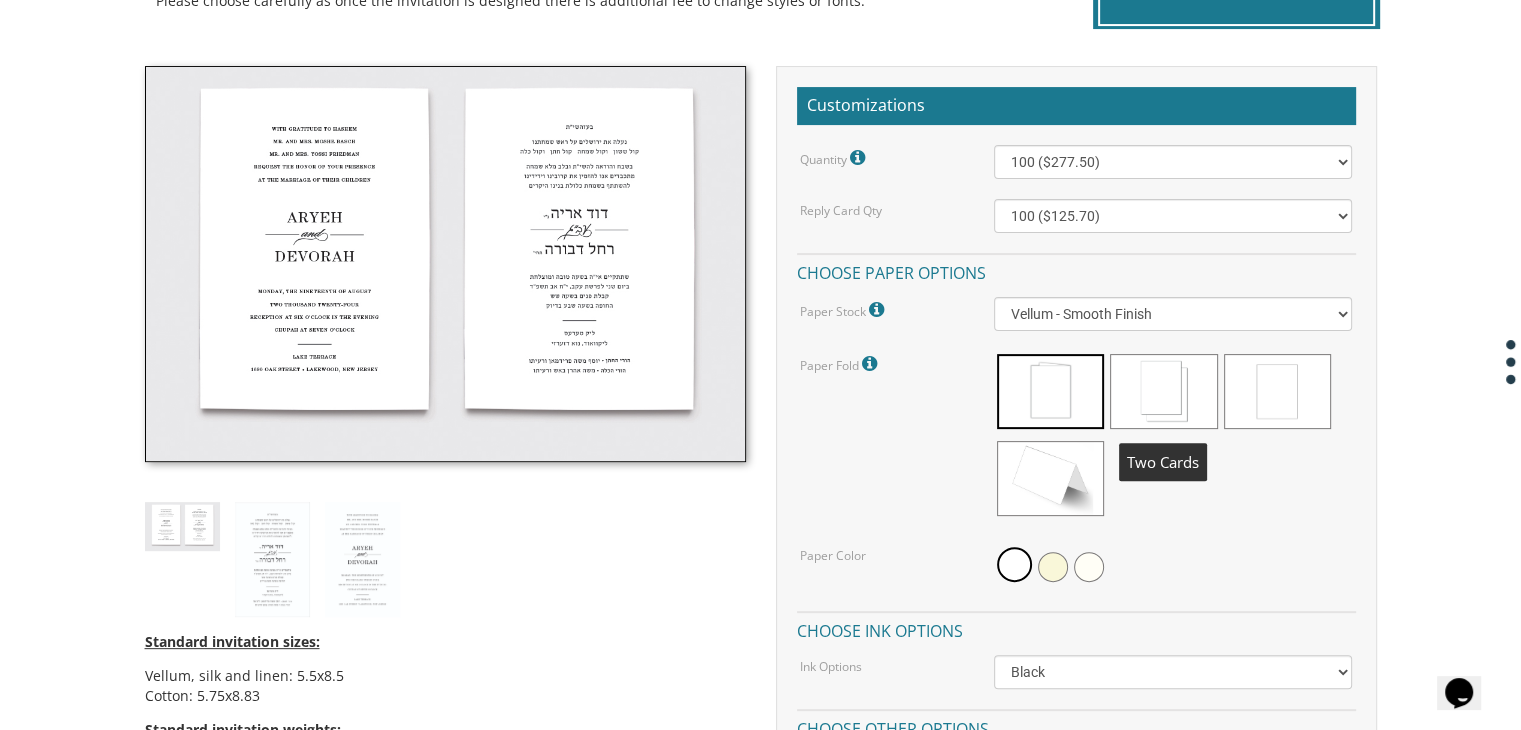 click at bounding box center (1163, 391) 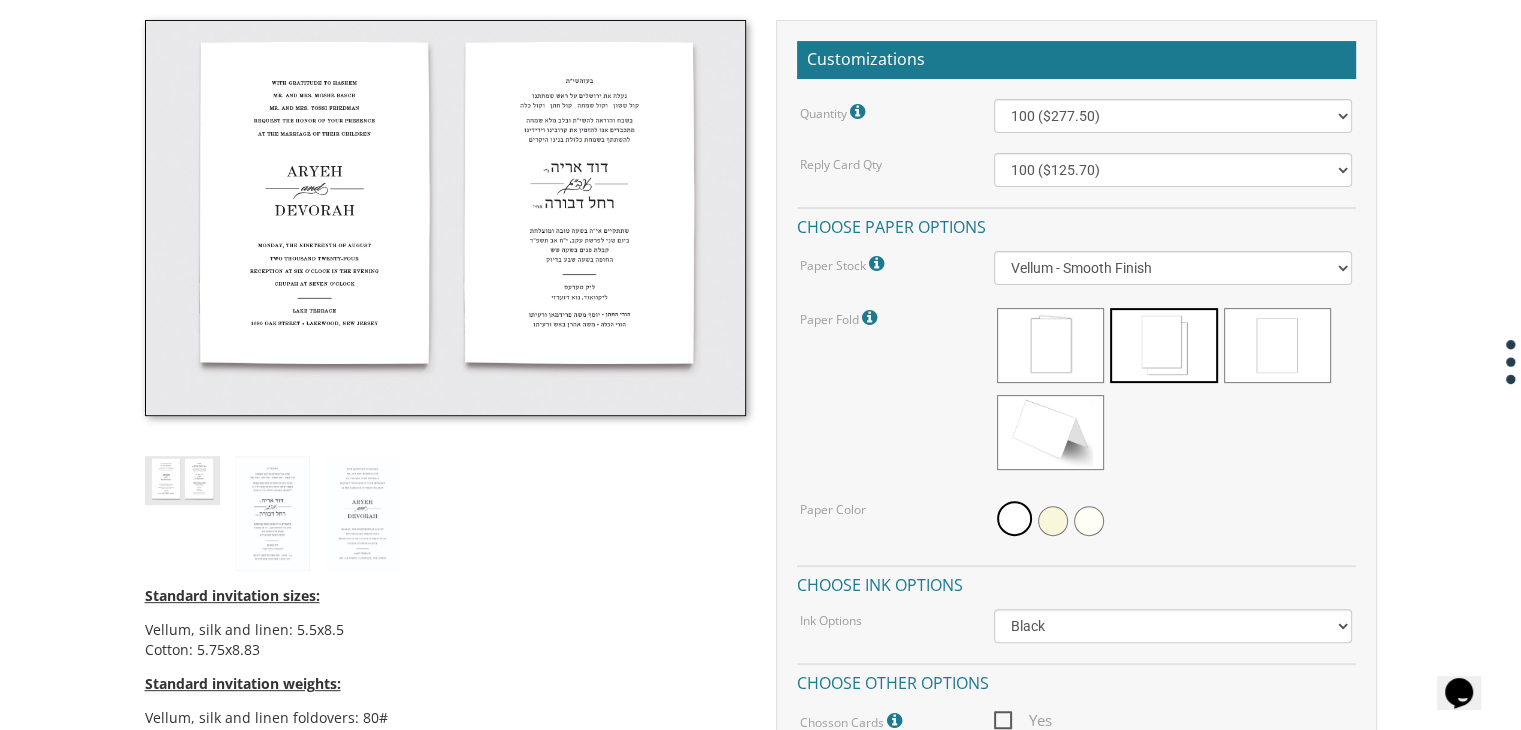 scroll, scrollTop: 576, scrollLeft: 0, axis: vertical 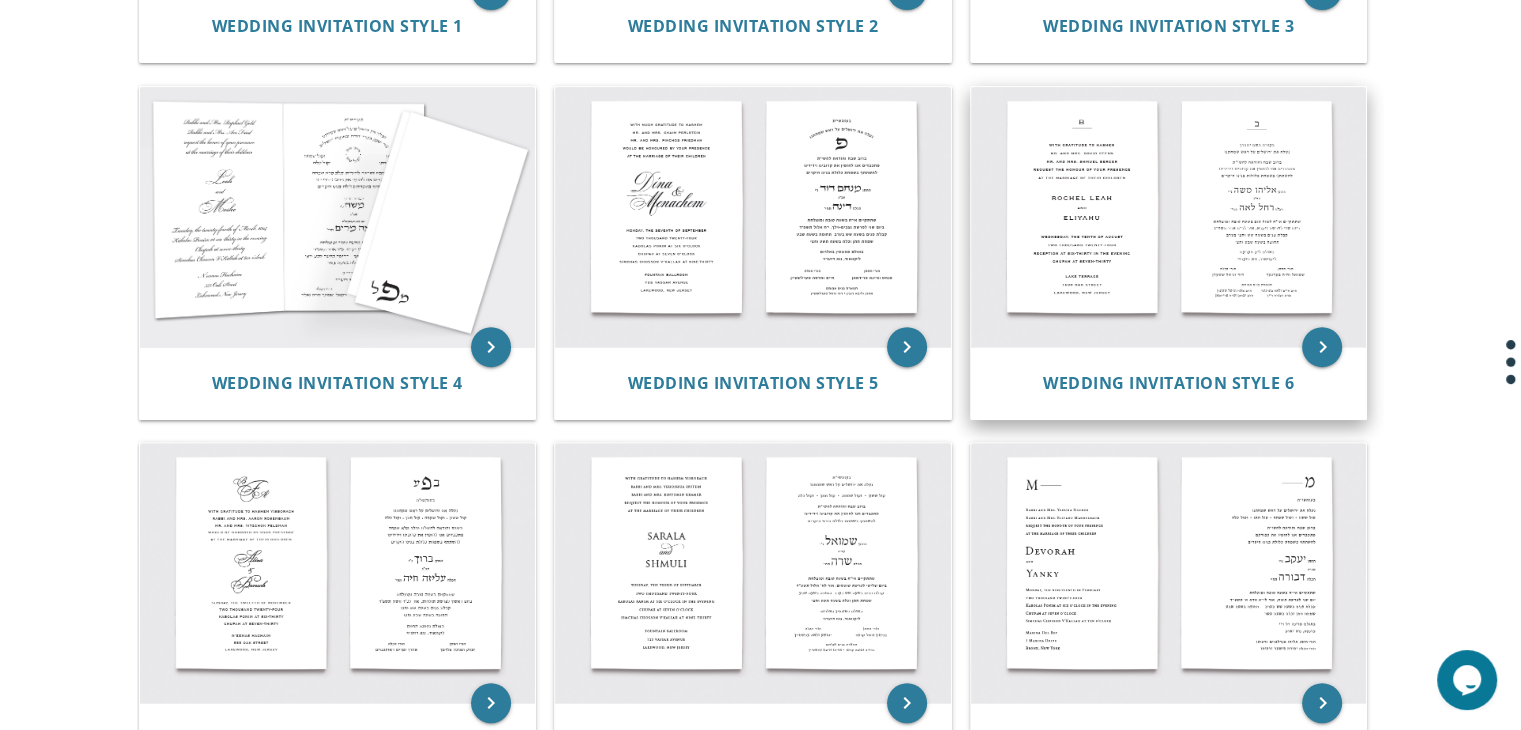 click at bounding box center (1169, 217) 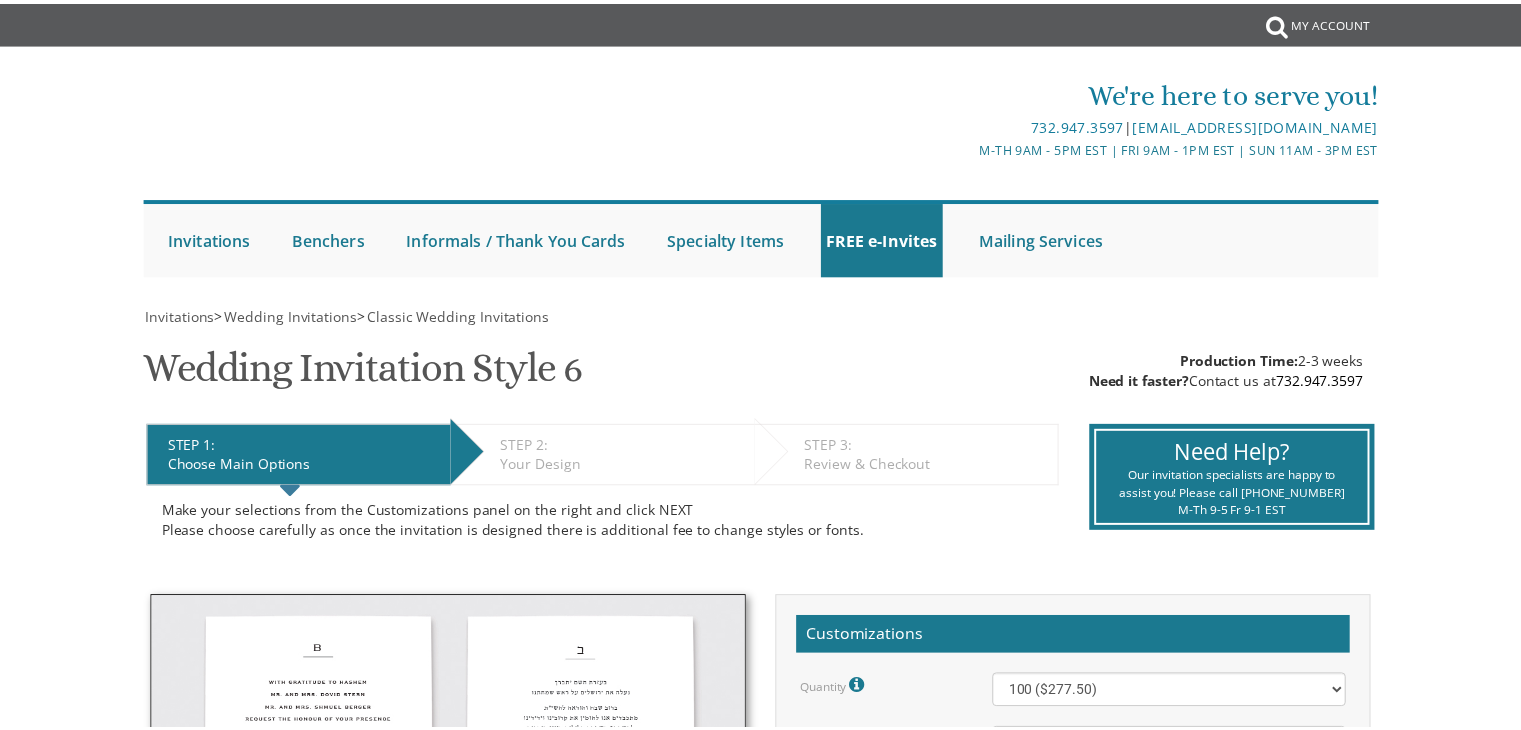 scroll, scrollTop: 0, scrollLeft: 0, axis: both 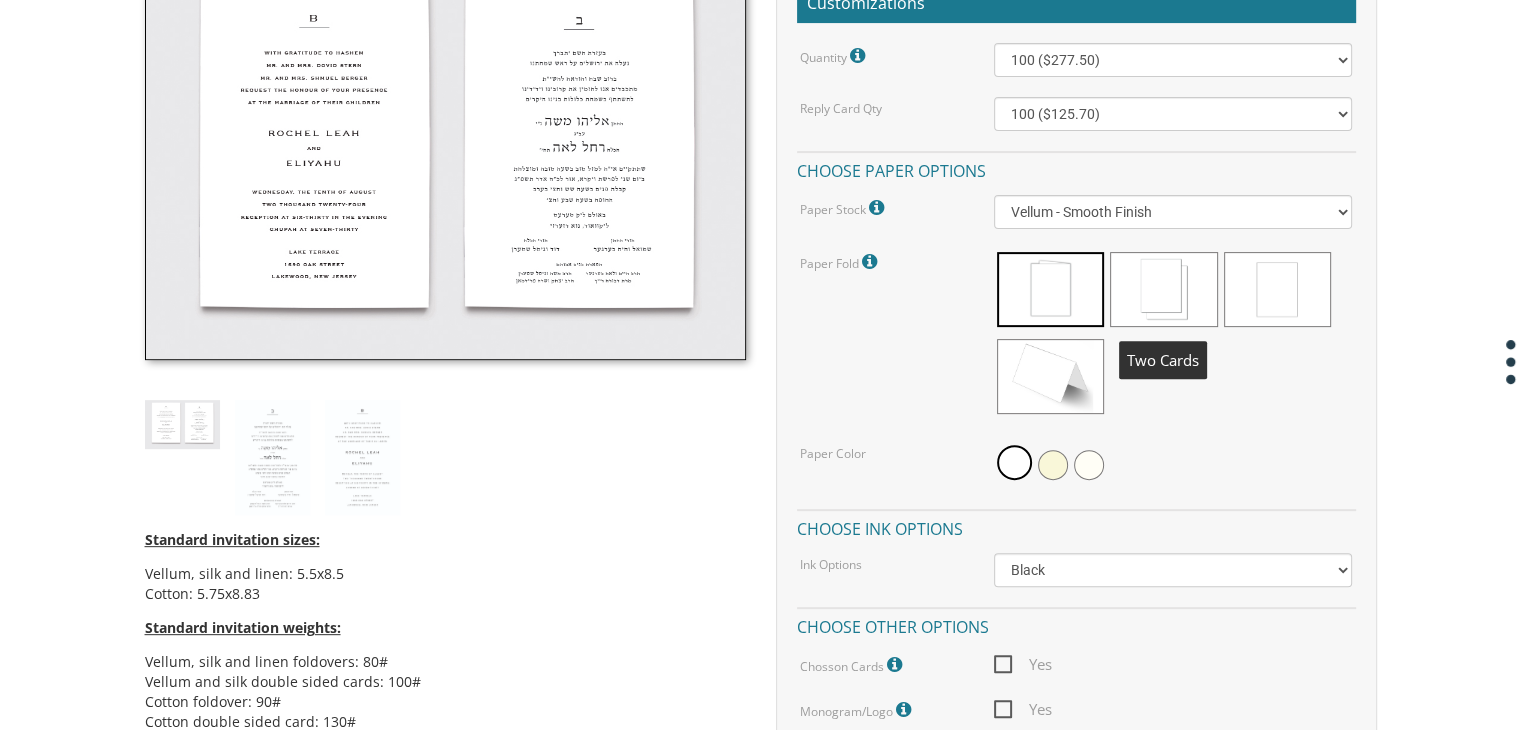click at bounding box center (1163, 289) 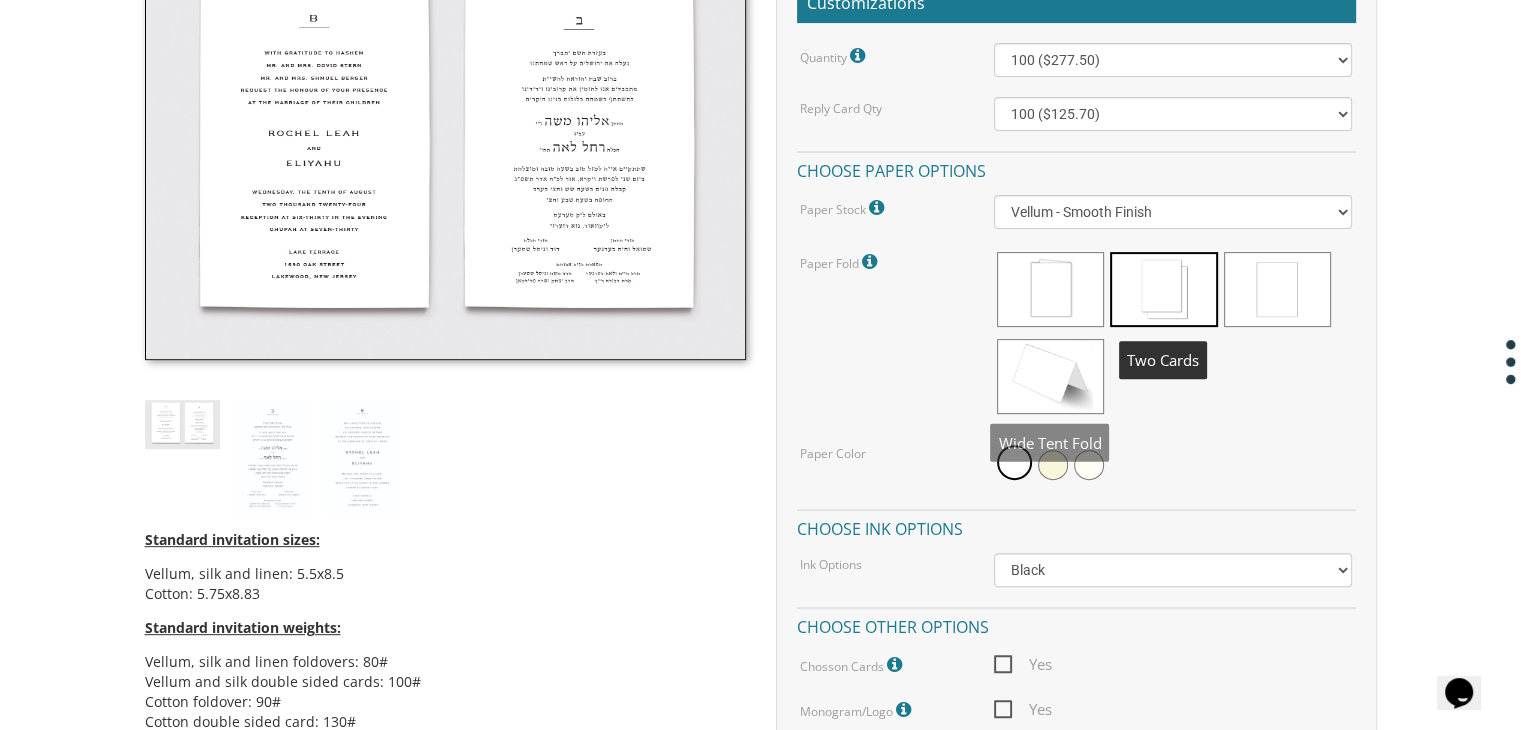 scroll, scrollTop: 0, scrollLeft: 0, axis: both 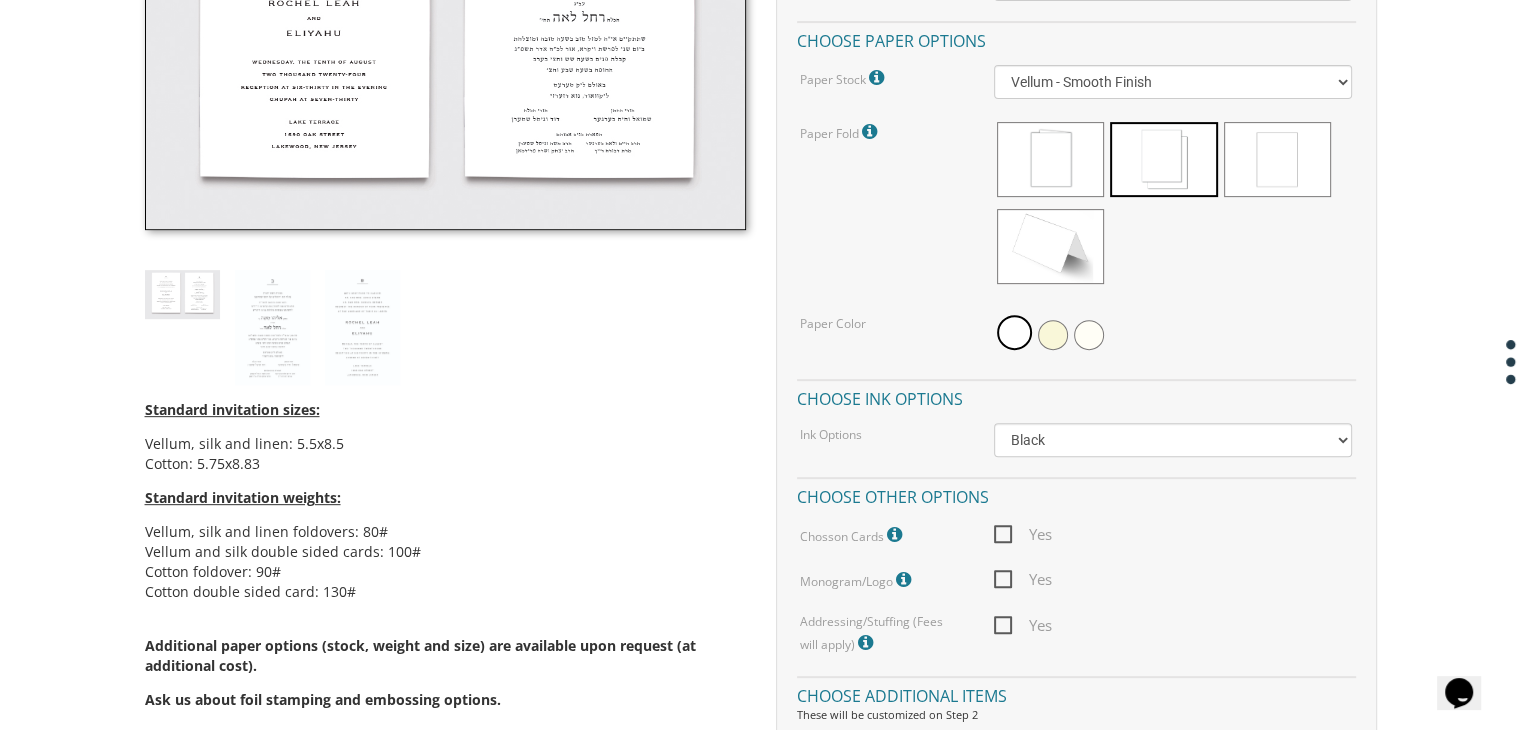 click on "Yes" at bounding box center (1023, 534) 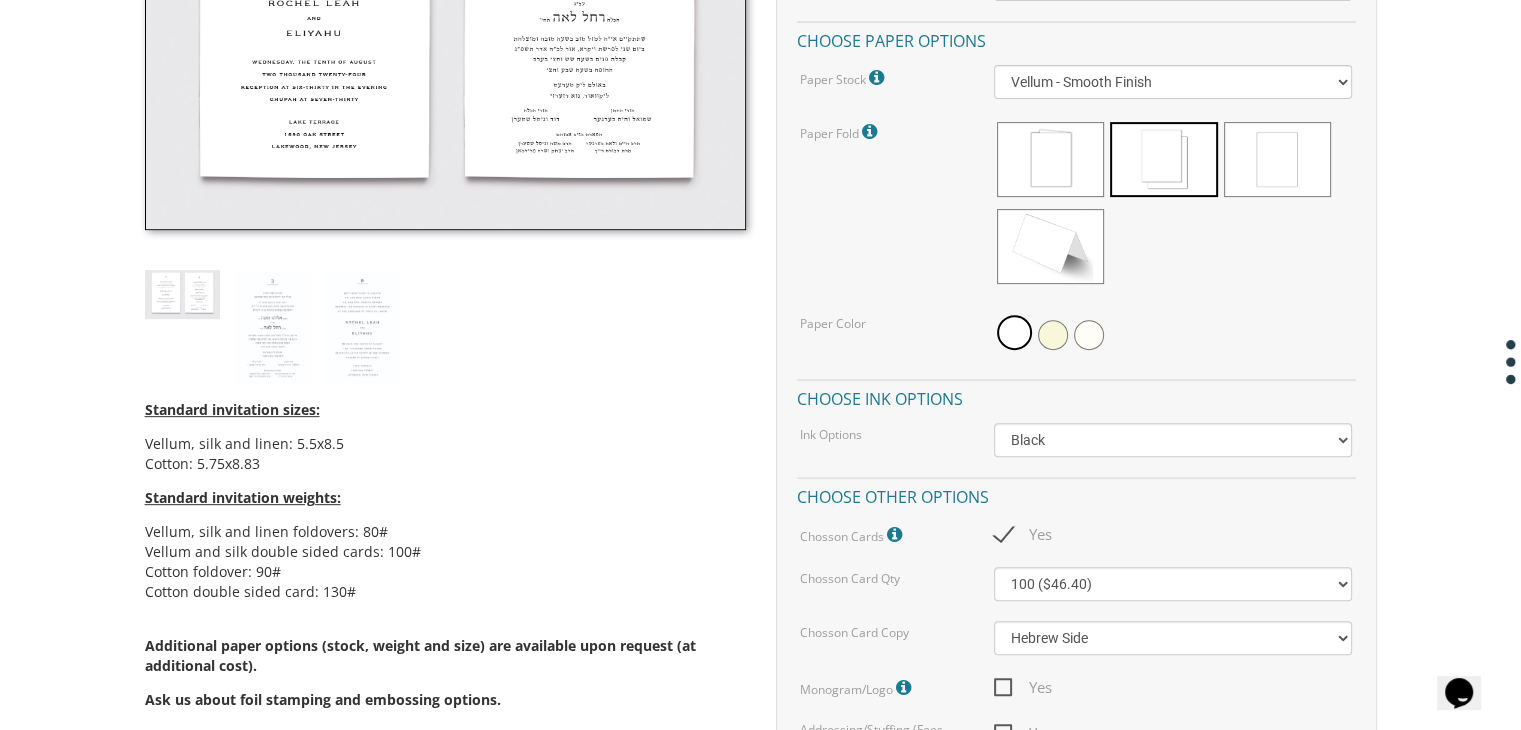 click on "100 ($46.40) 200 ($55.20) 300 ($61.85)" at bounding box center [1173, 584] 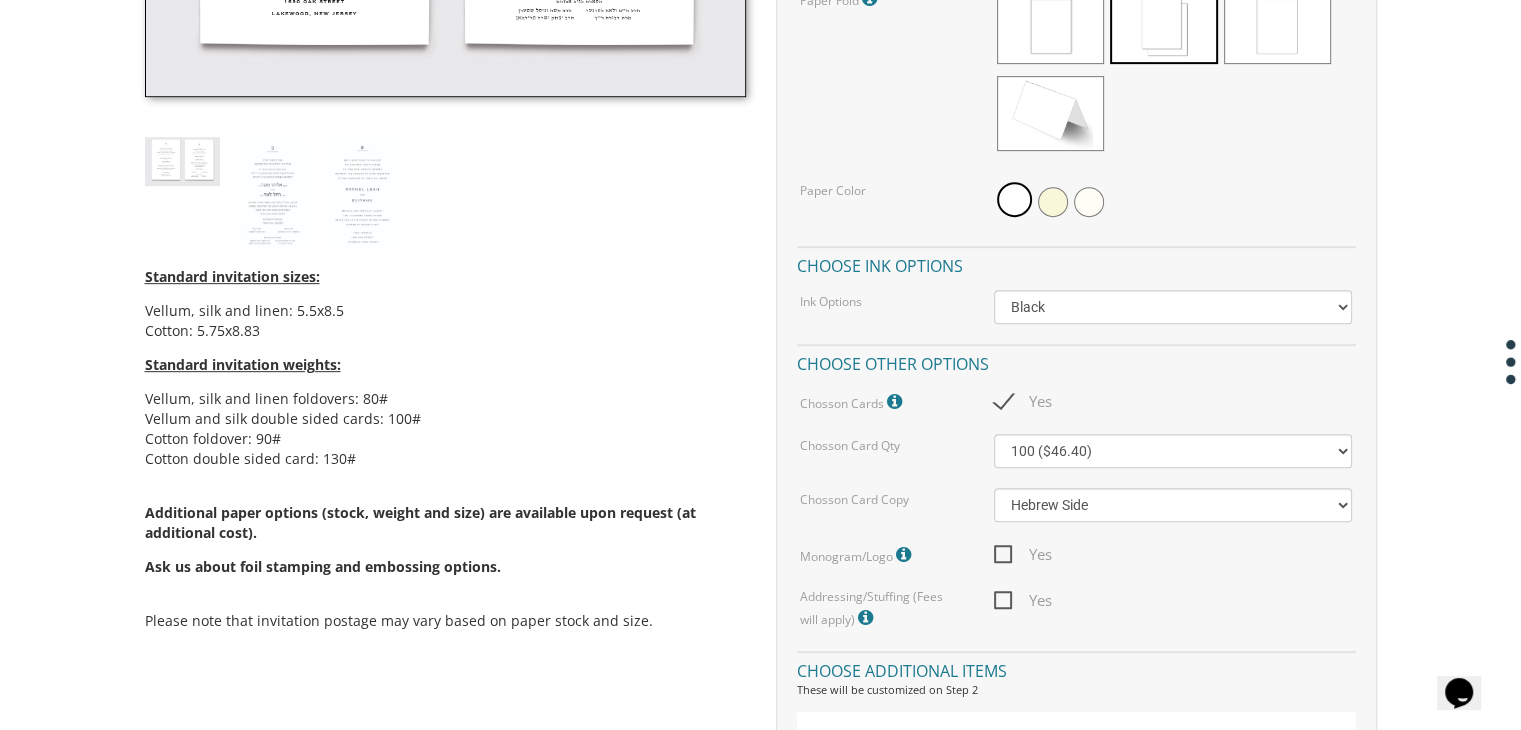 scroll, scrollTop: 896, scrollLeft: 0, axis: vertical 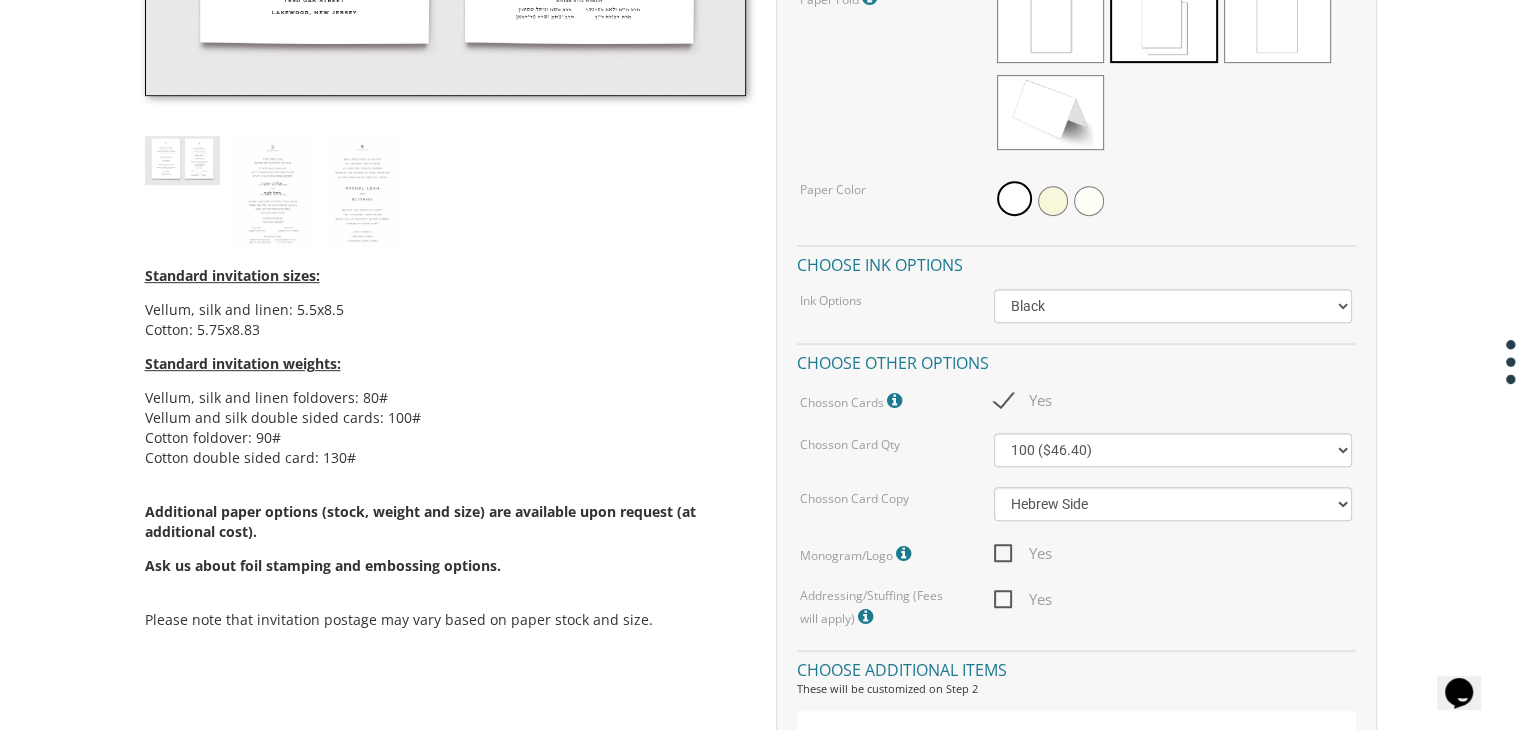 click on "Yes" at bounding box center [1023, 553] 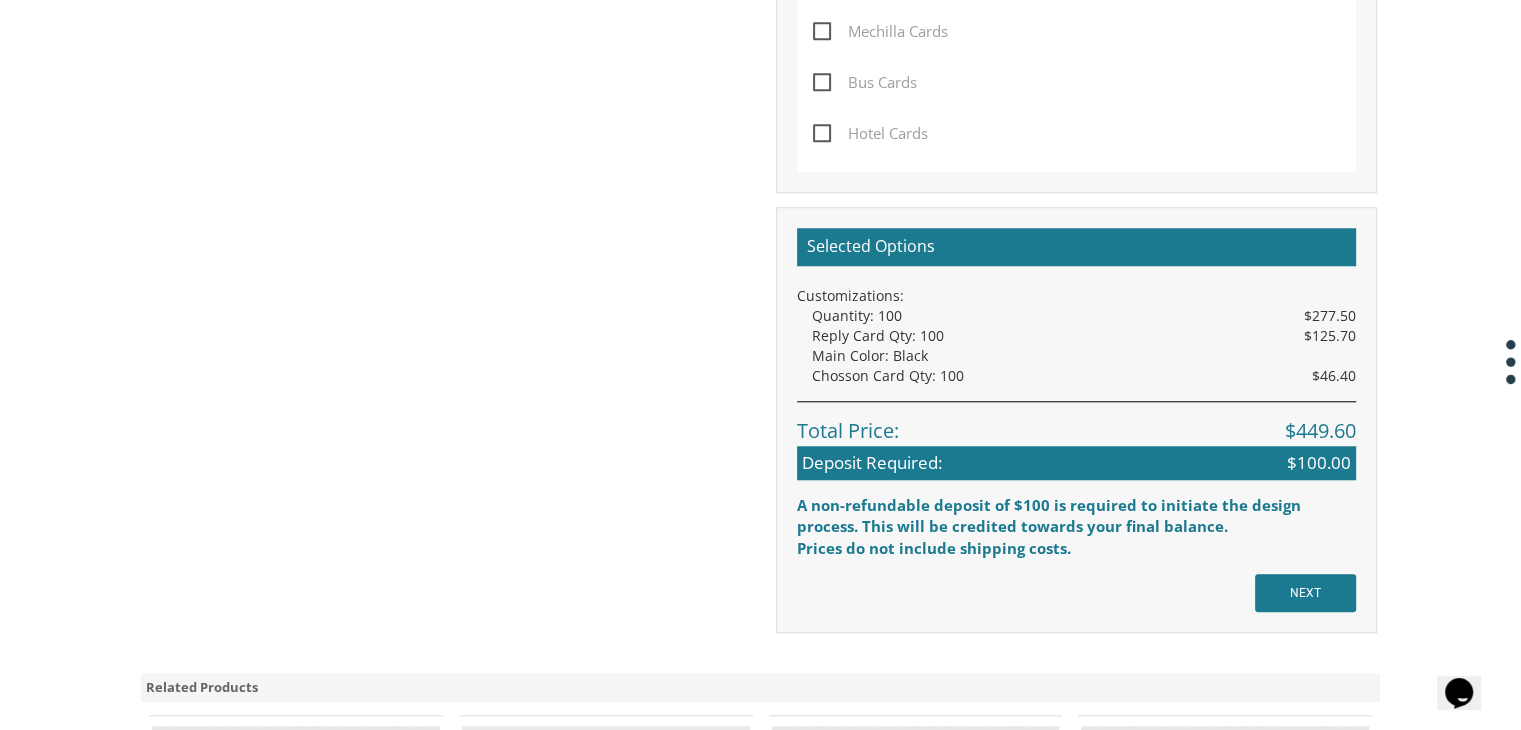 scroll, scrollTop: 1728, scrollLeft: 0, axis: vertical 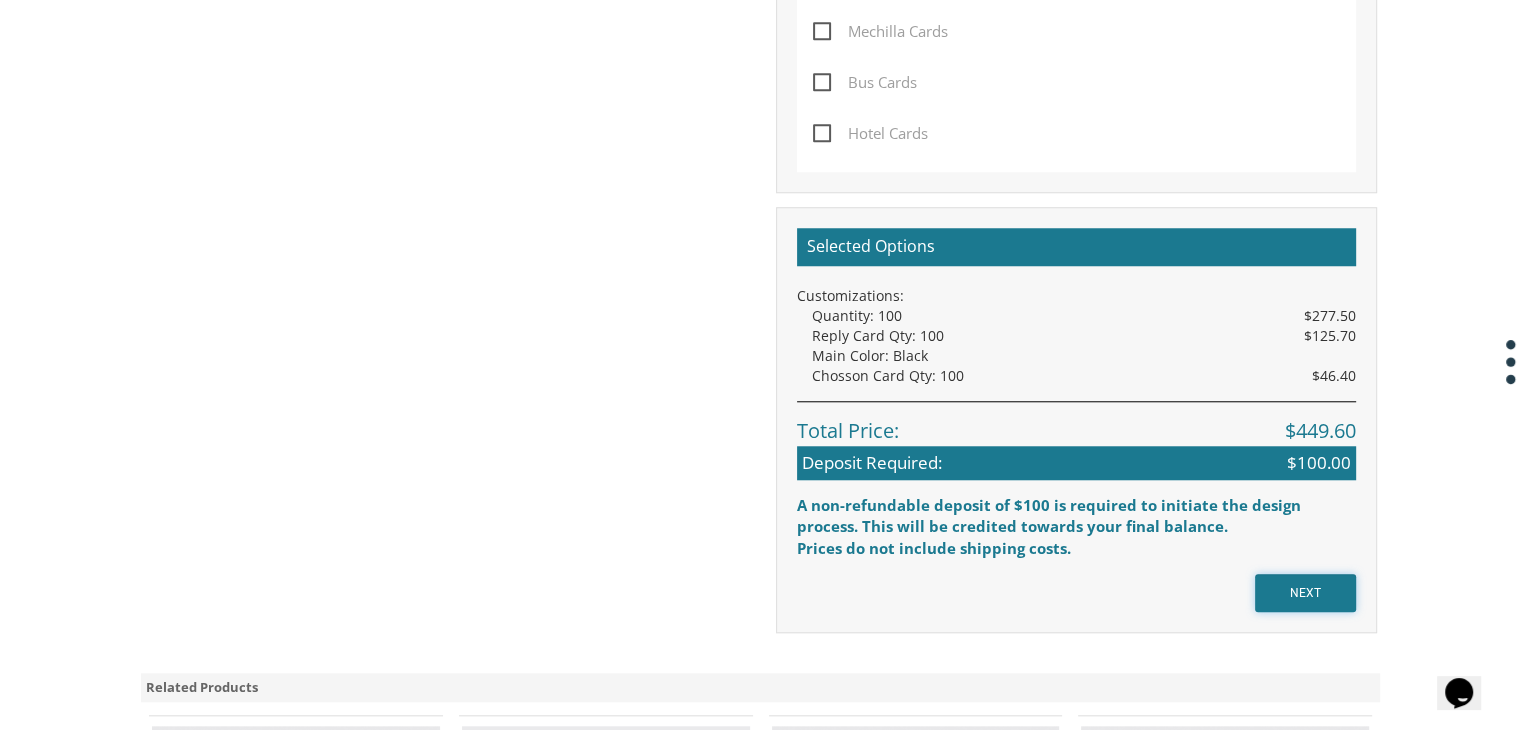 click on "NEXT" at bounding box center (1305, 593) 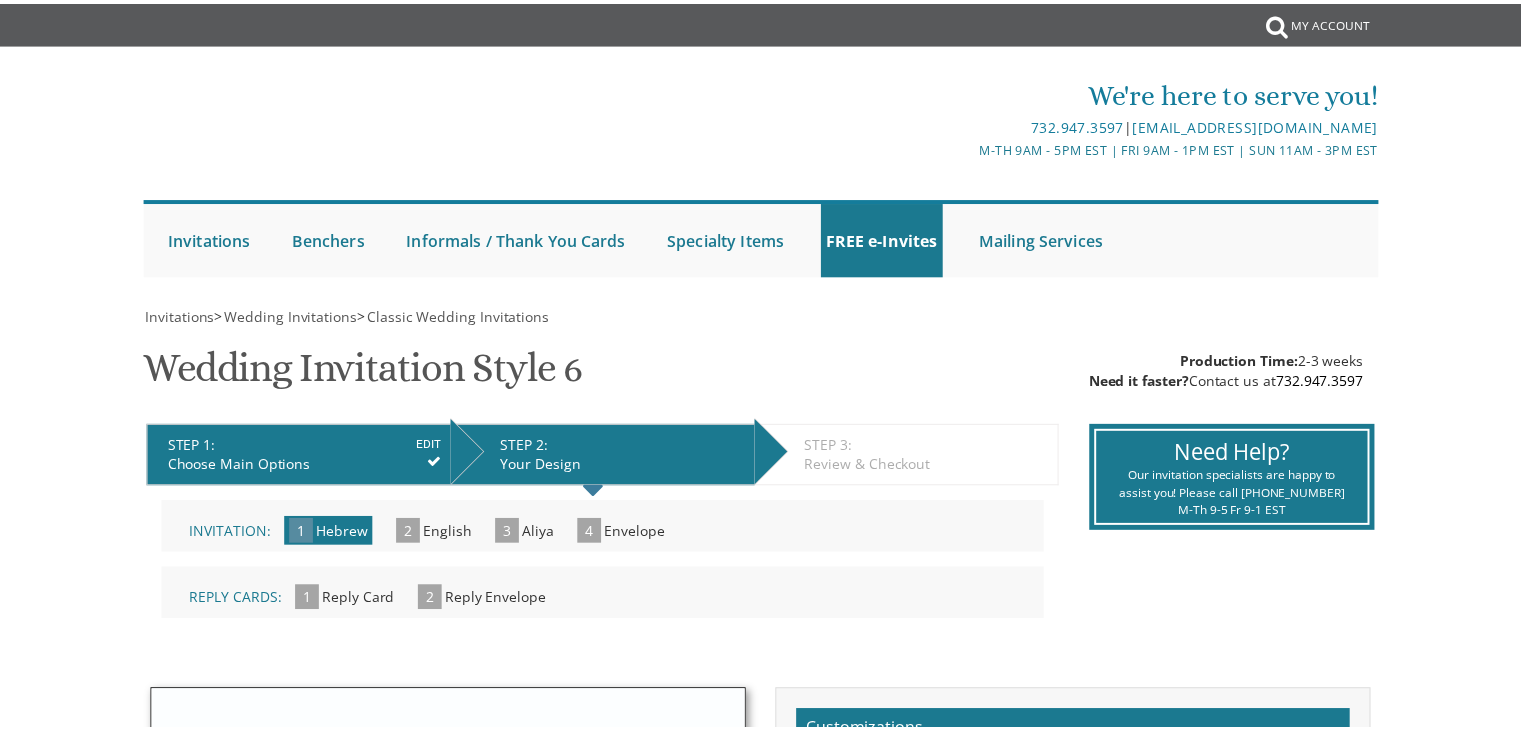 scroll, scrollTop: 0, scrollLeft: 0, axis: both 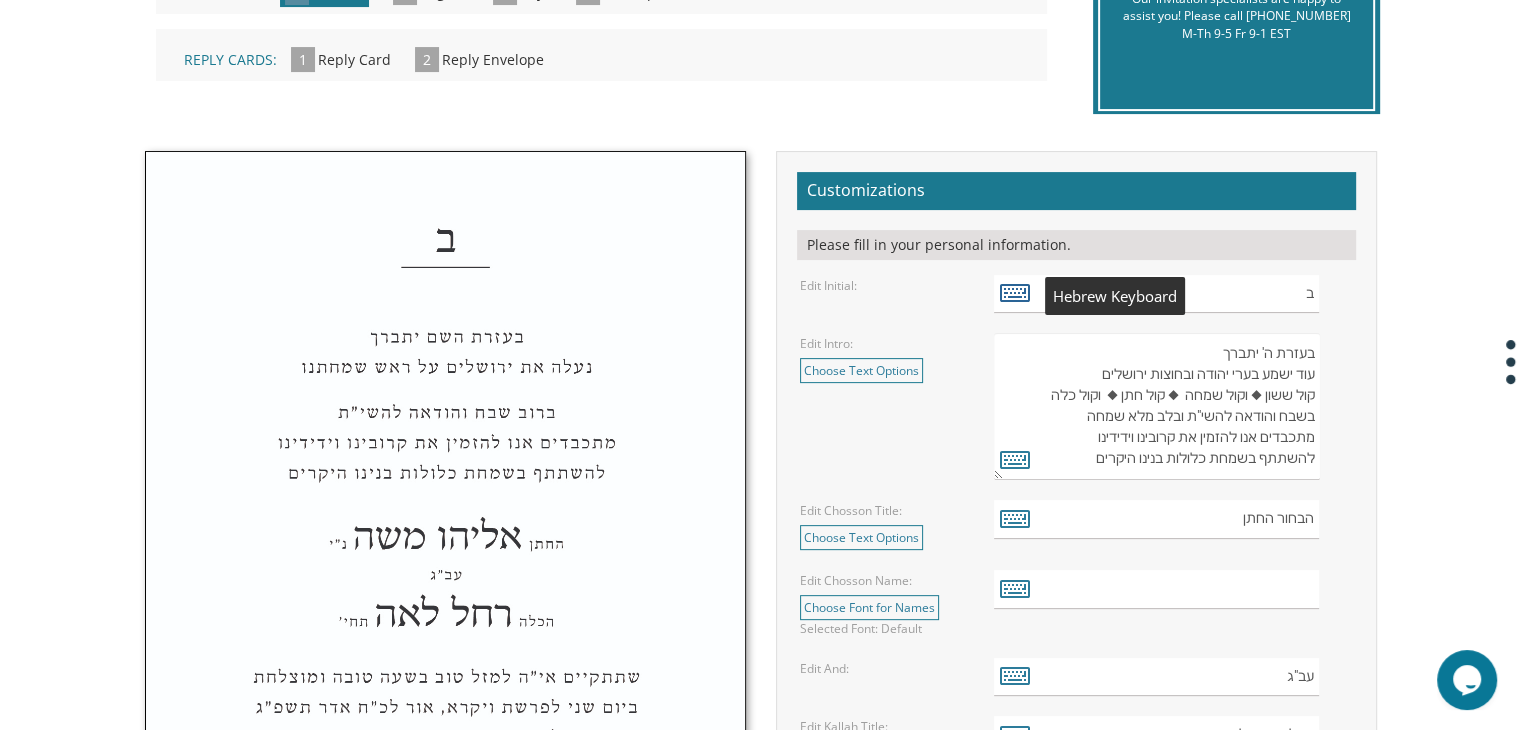 click at bounding box center (1015, 292) 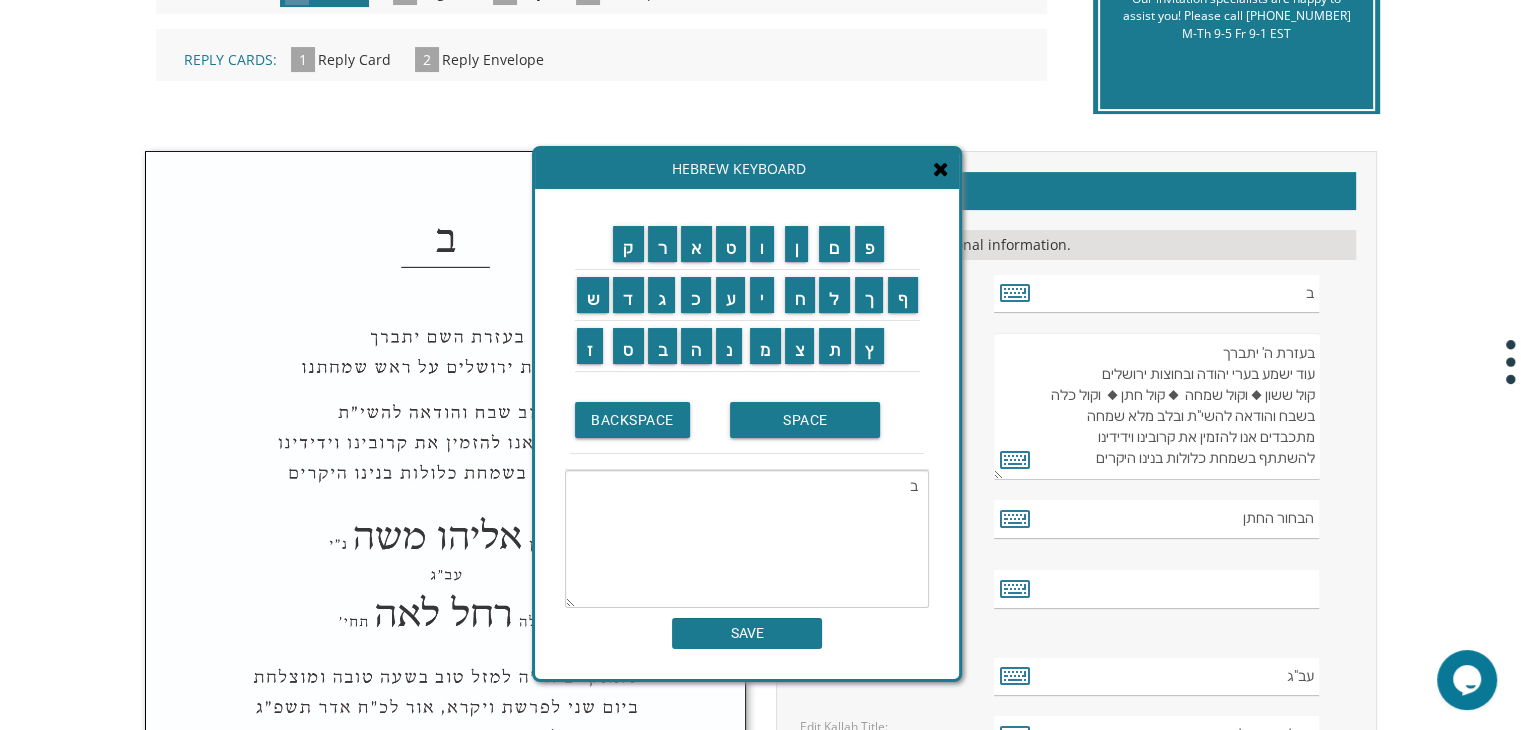 click on "מ" at bounding box center (765, 346) 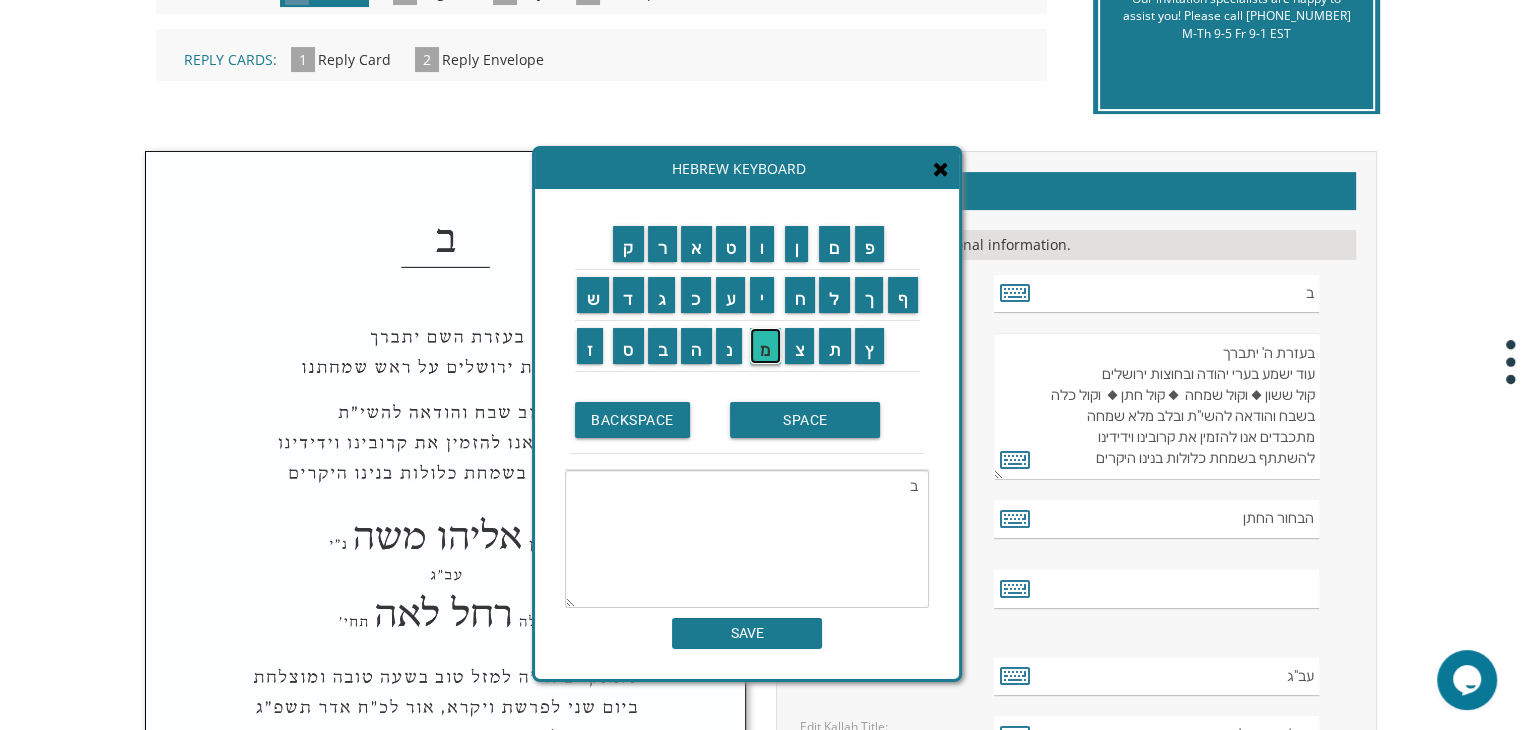 click on "מ" at bounding box center (765, 346) 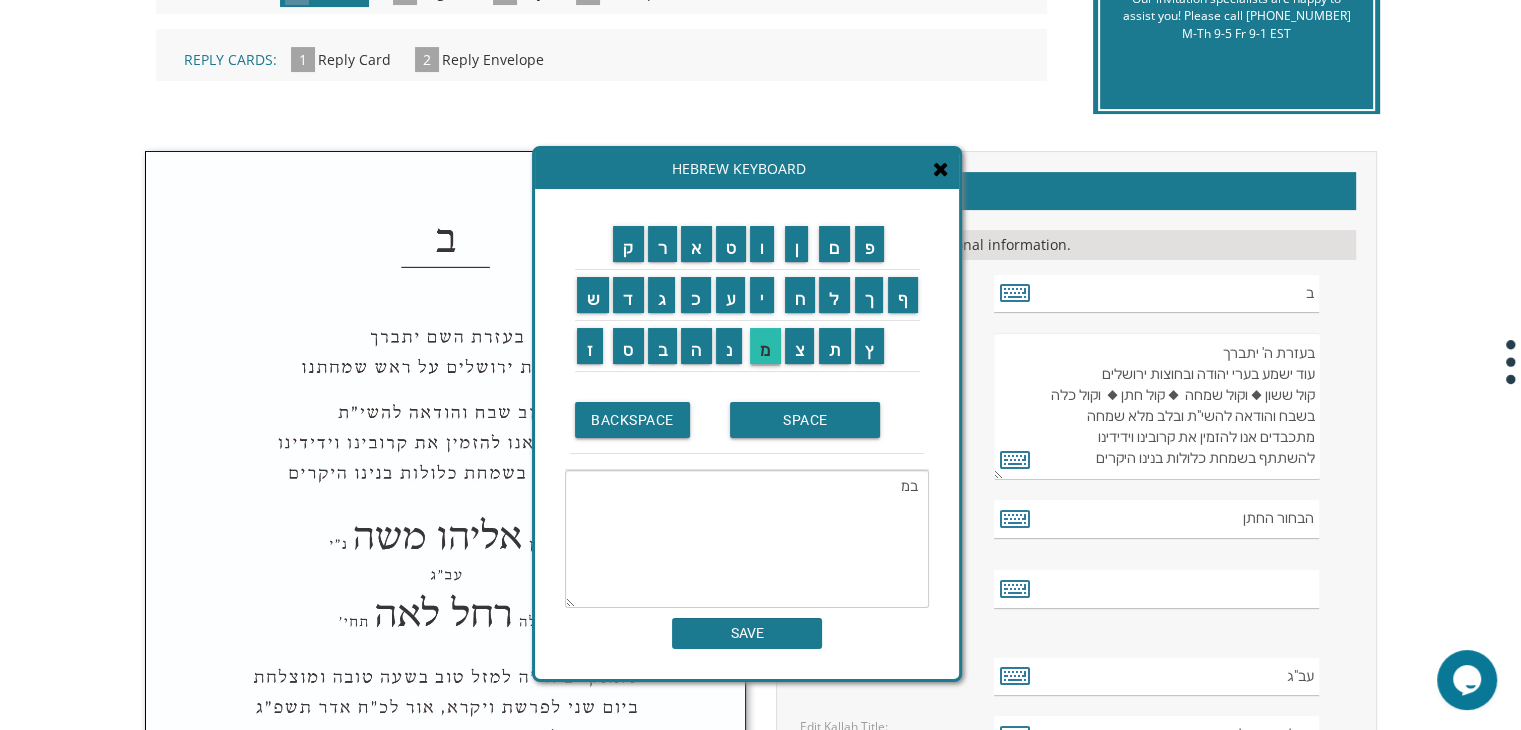 type on "ב" 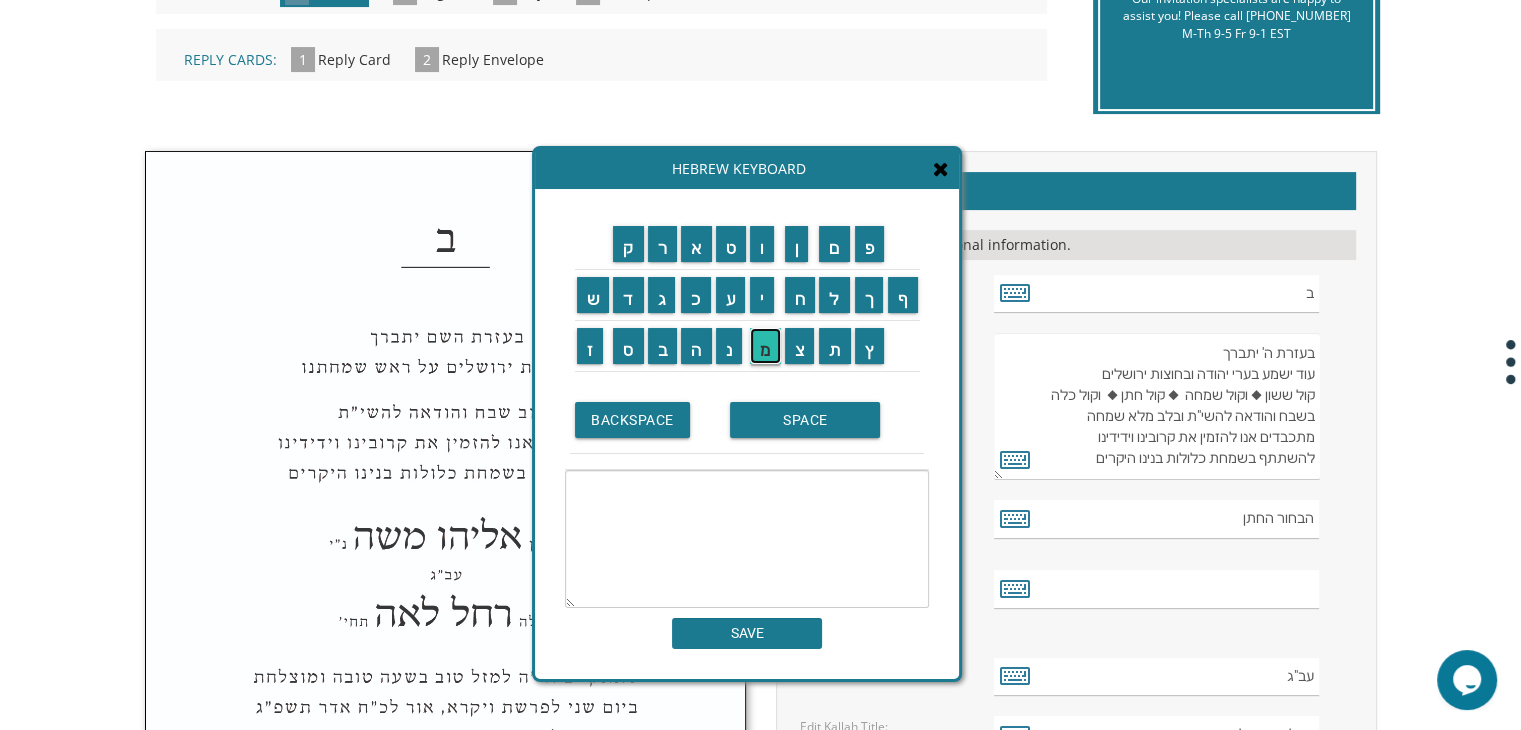 click on "מ" at bounding box center (765, 346) 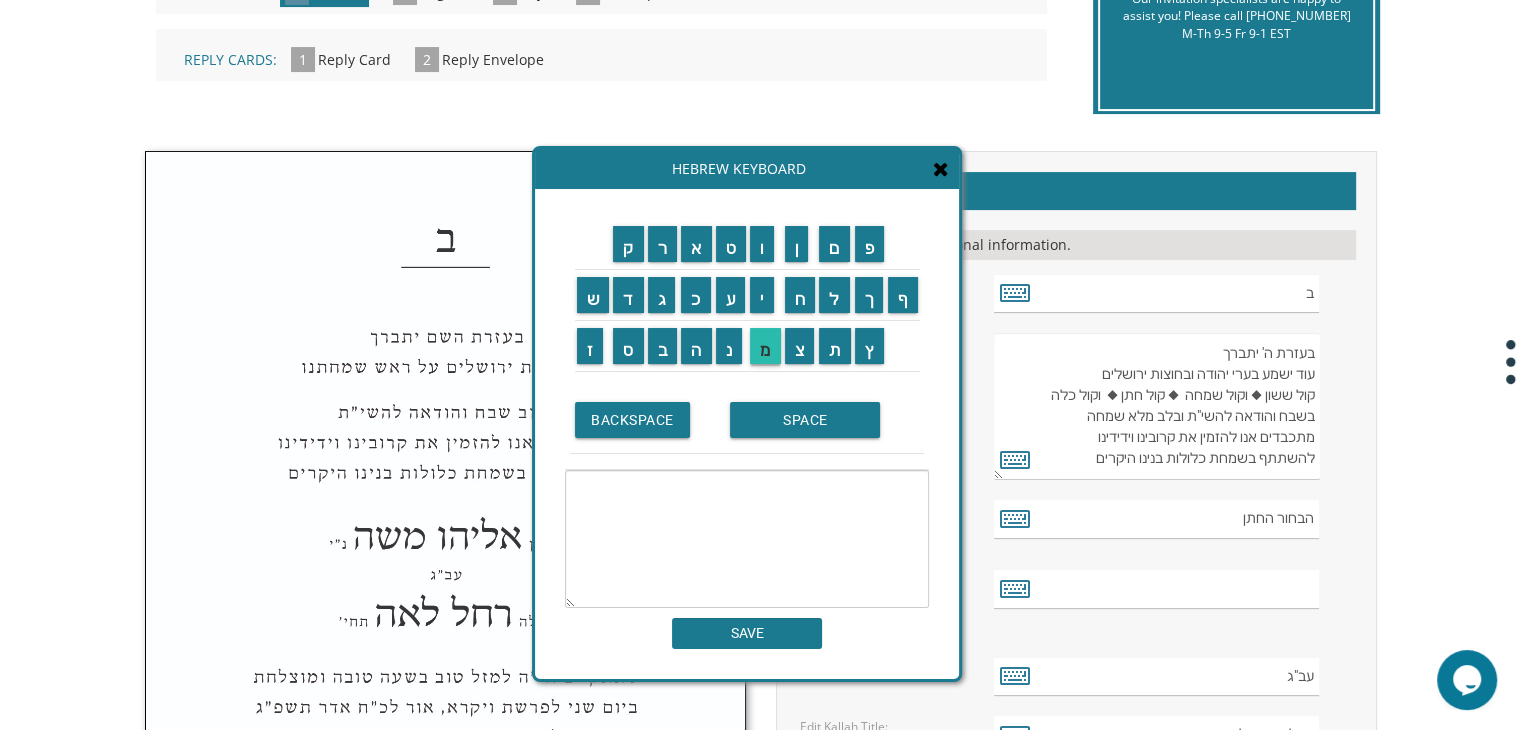 type on "מ" 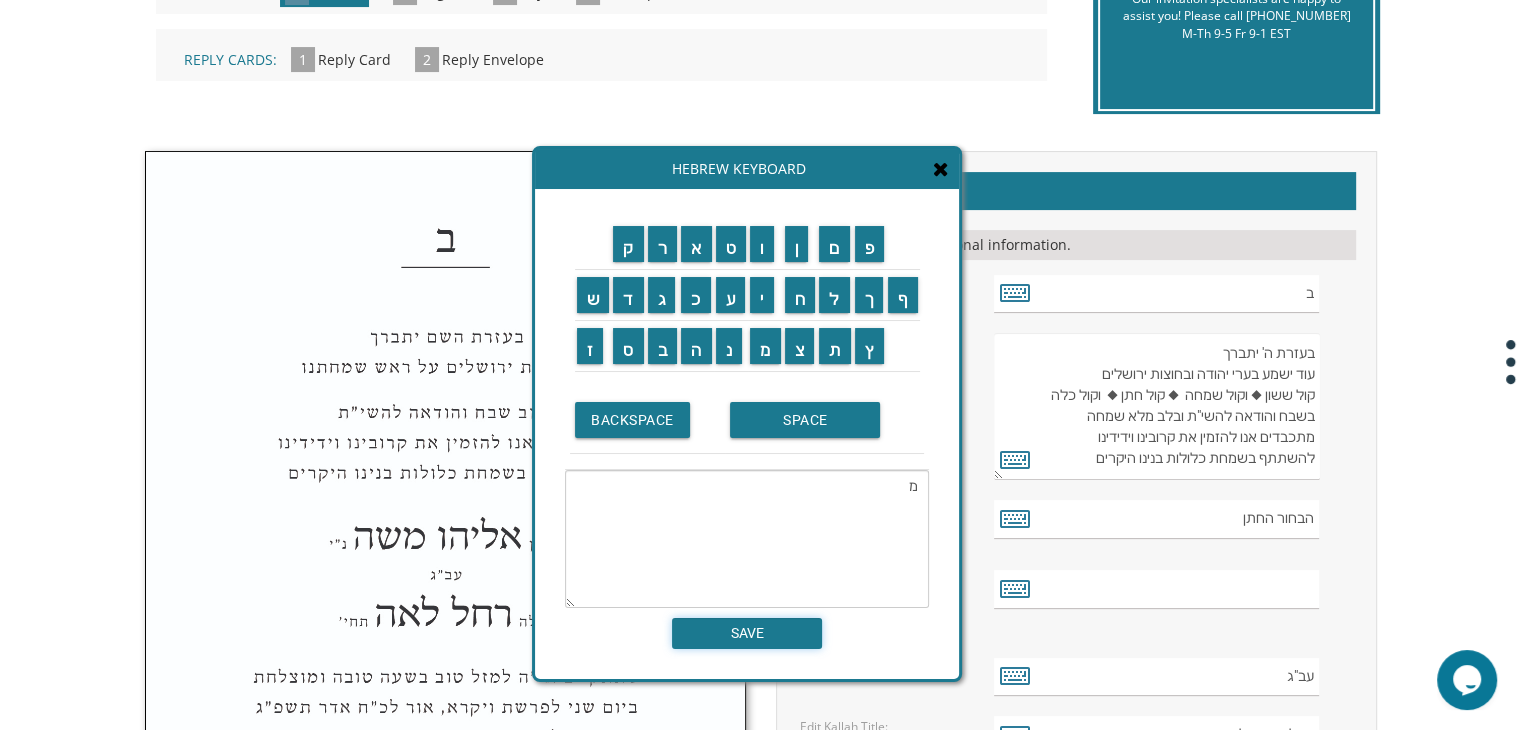 click on "SAVE" at bounding box center (747, 633) 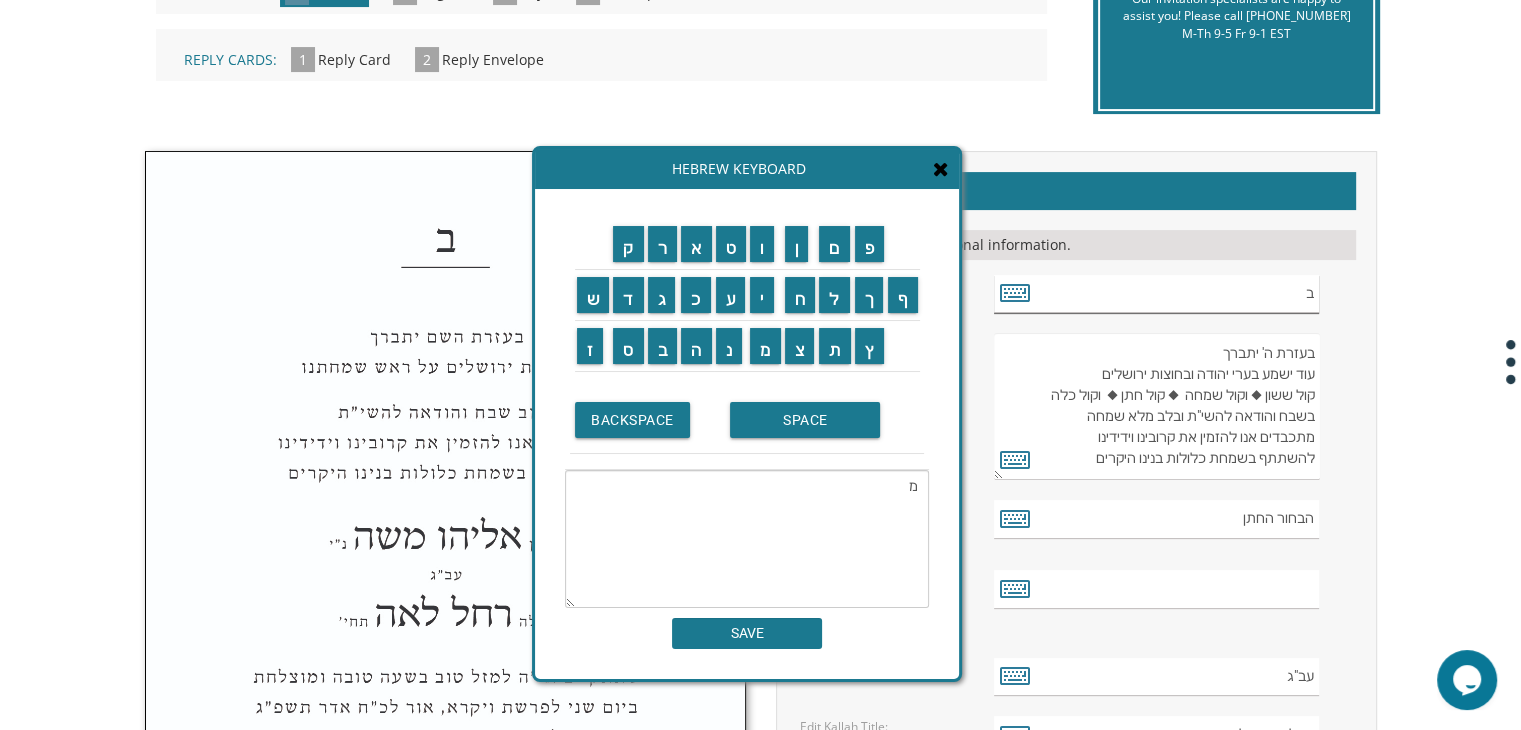 type on "מ" 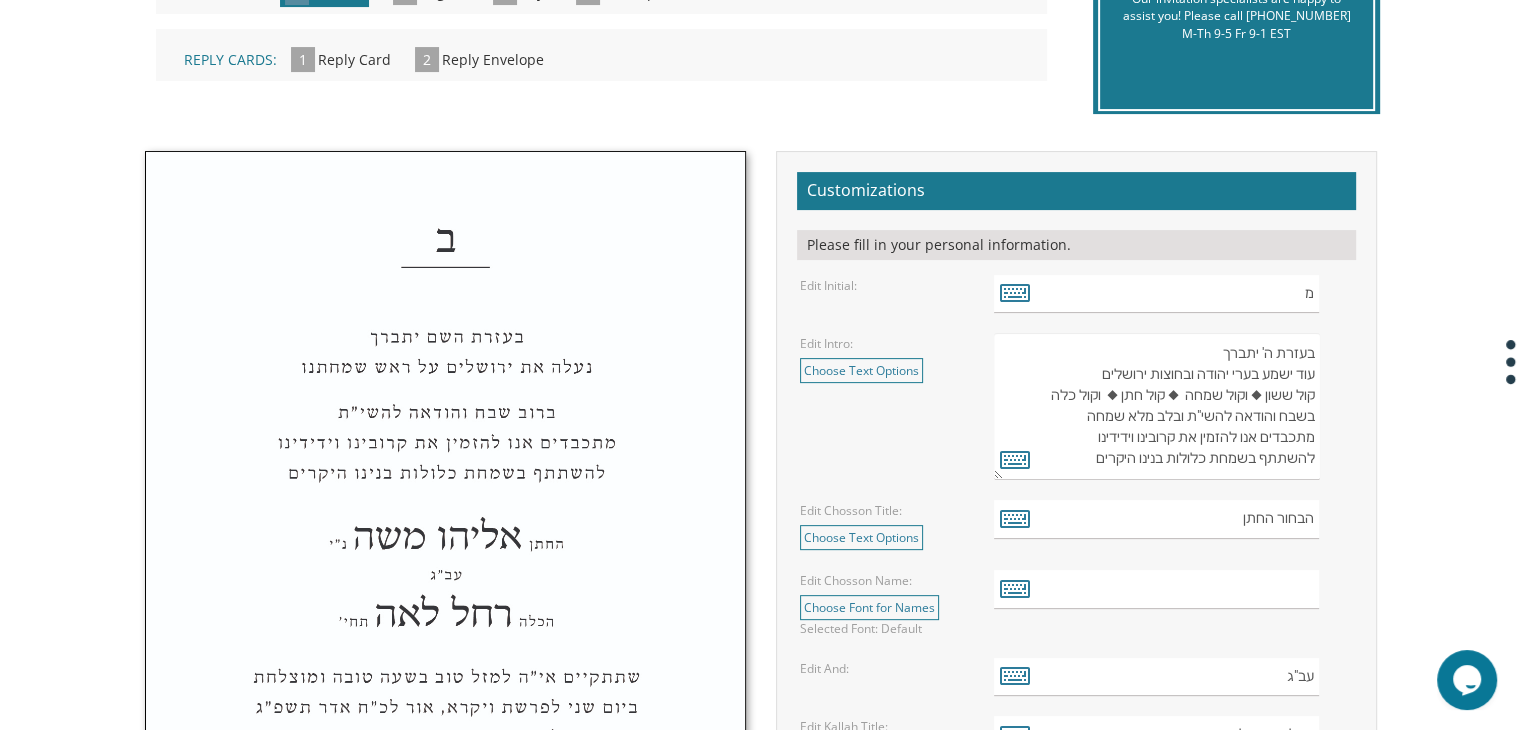 click on "בעזרת ה' יתברך
עוד ישמע בערי יהודה ובחוצות ירושלים
קול ששון ◆ וקול שמחה  ◆ קול חתן ◆  וקול כלה
בשבח והודאה להשי"ת ובלב מלא שמחה
מתכבדים אנו להזמין את קרובינו וידידינו
להשתתף בשמחת כלולות בנינו היקרים" at bounding box center [1156, 406] 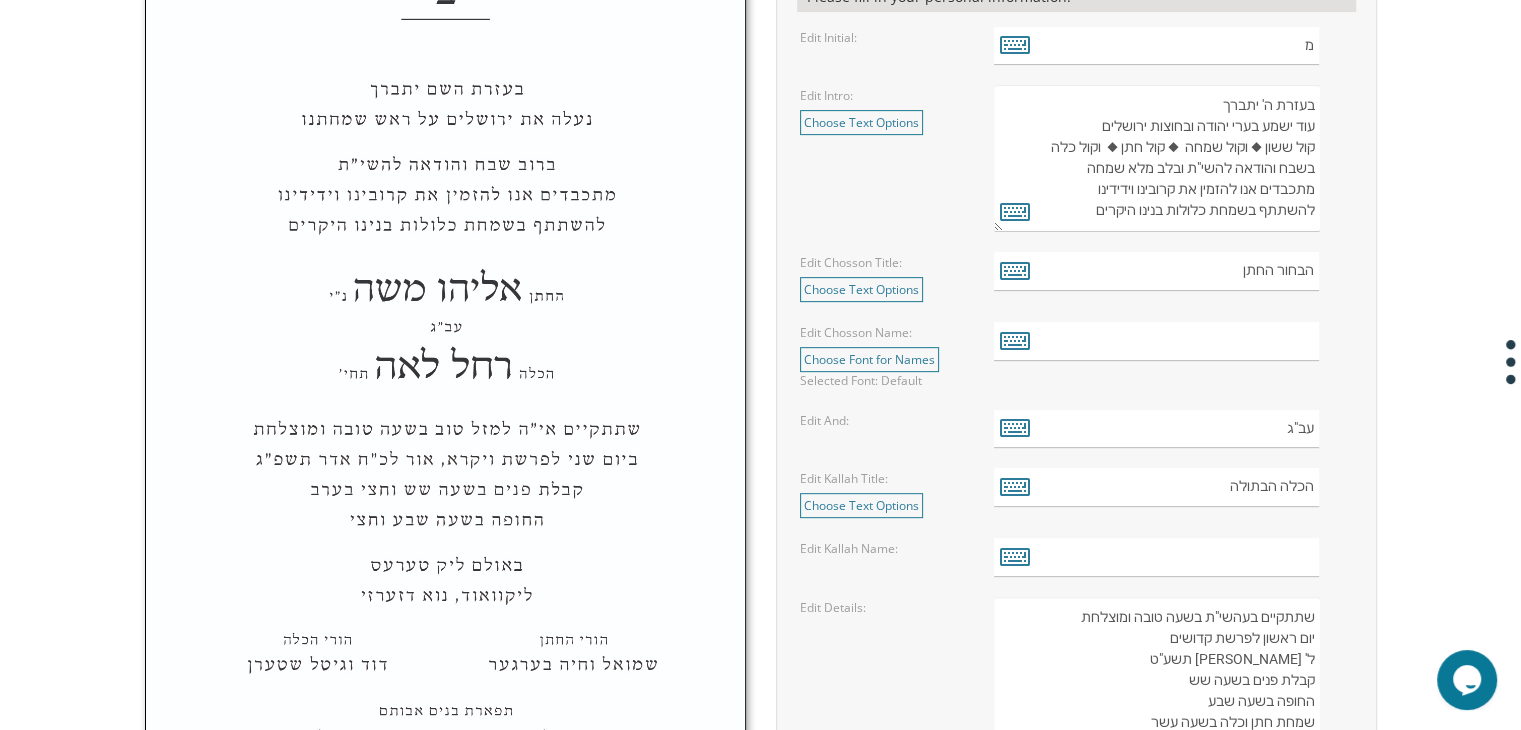 scroll, scrollTop: 786, scrollLeft: 0, axis: vertical 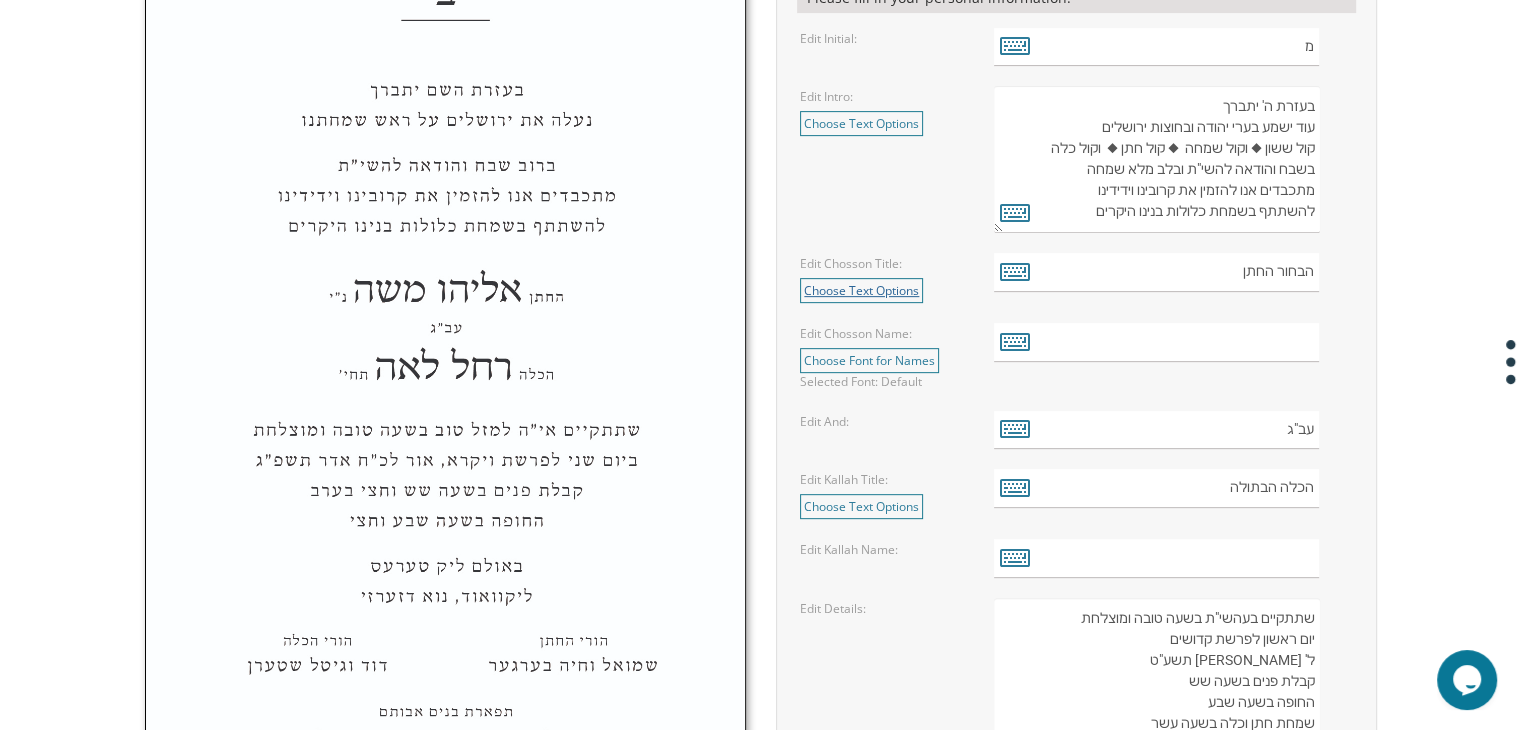 click on "Choose Text Options" at bounding box center [861, 290] 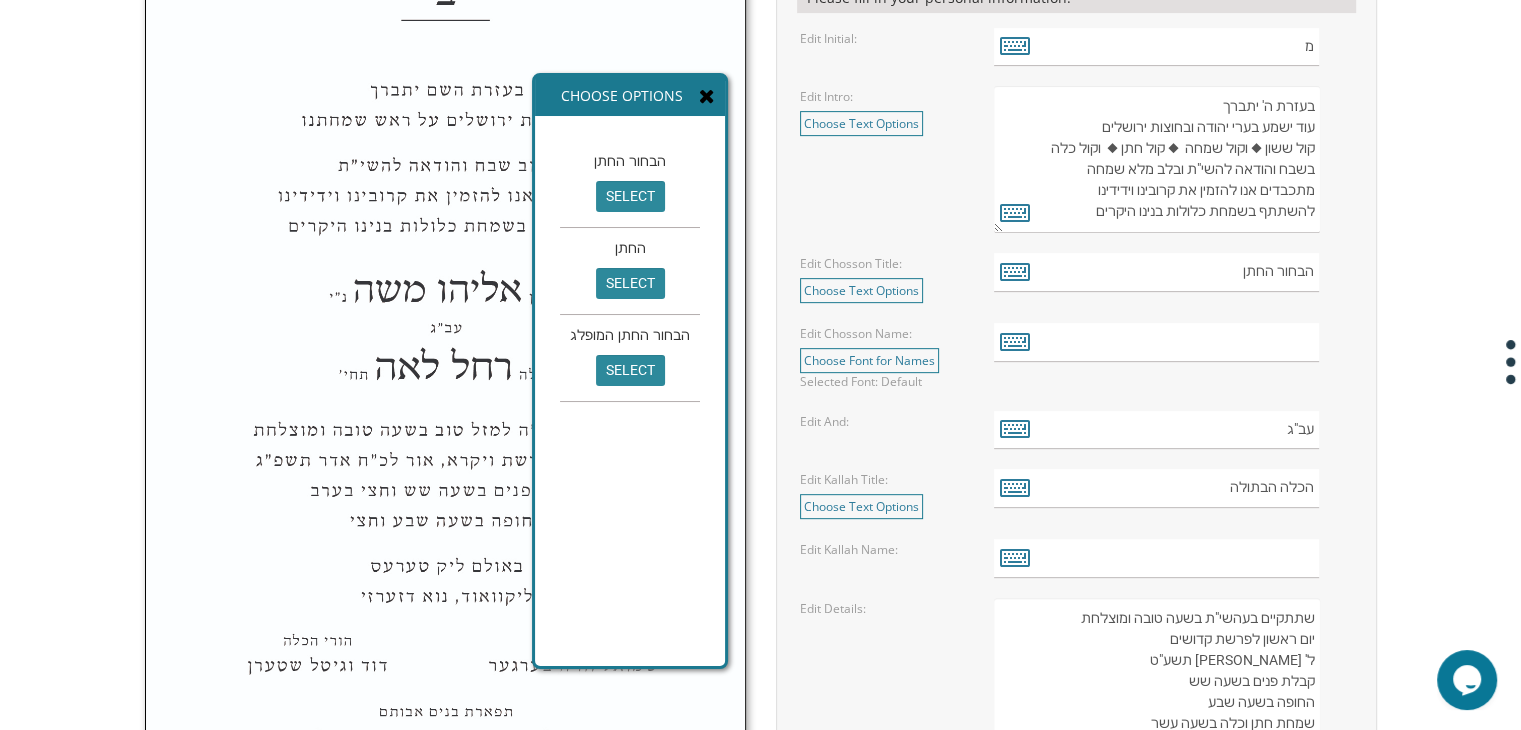 click at bounding box center (707, 96) 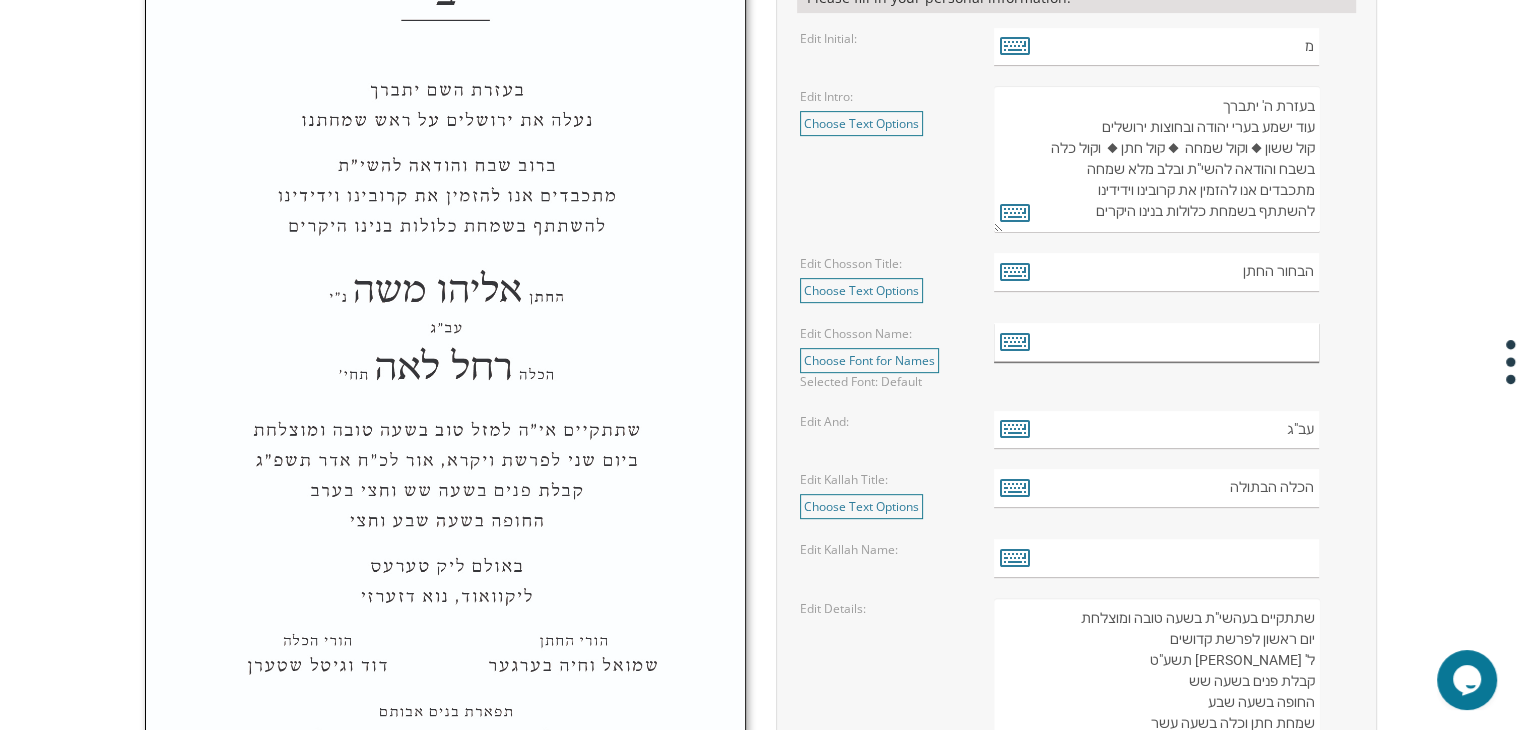 click at bounding box center [1156, 342] 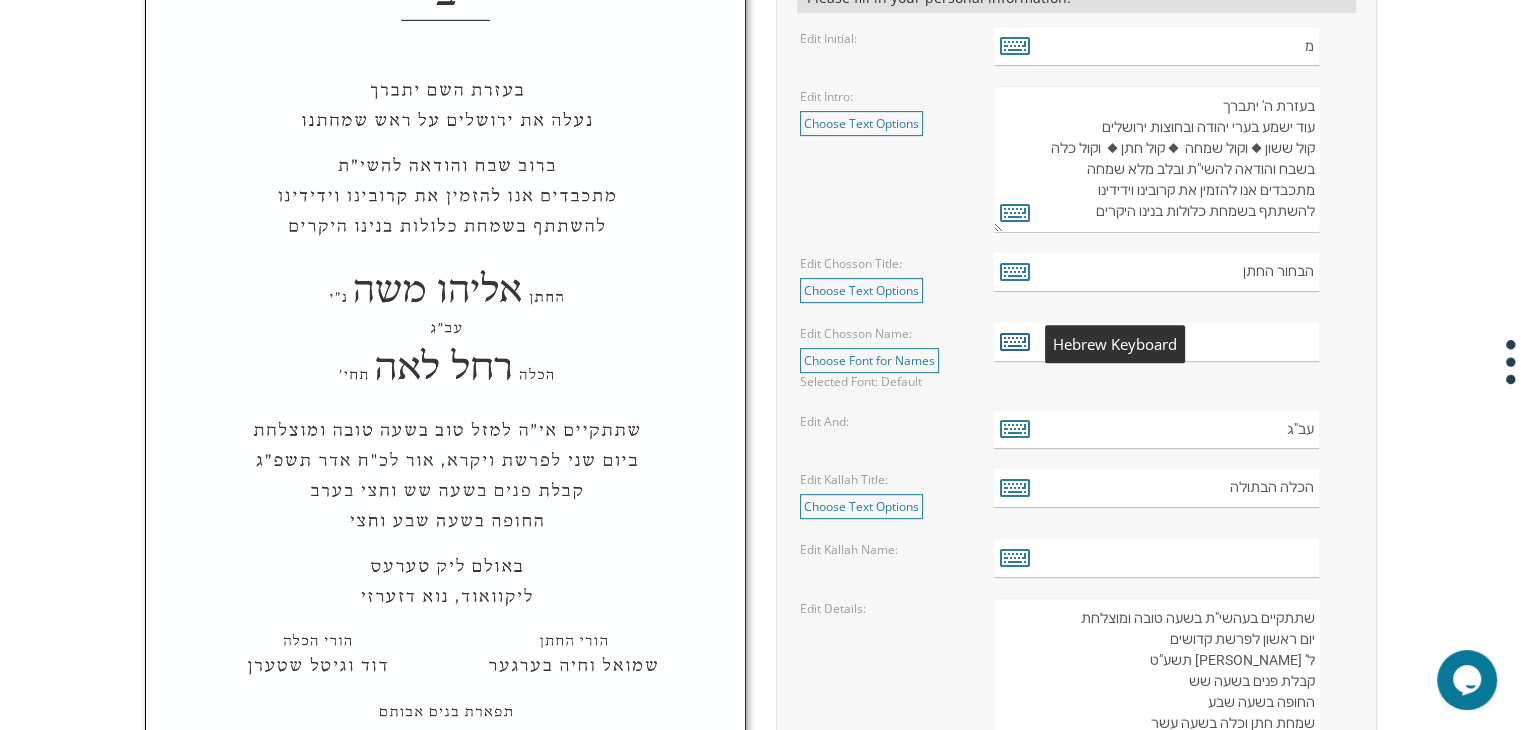 click at bounding box center (1015, 341) 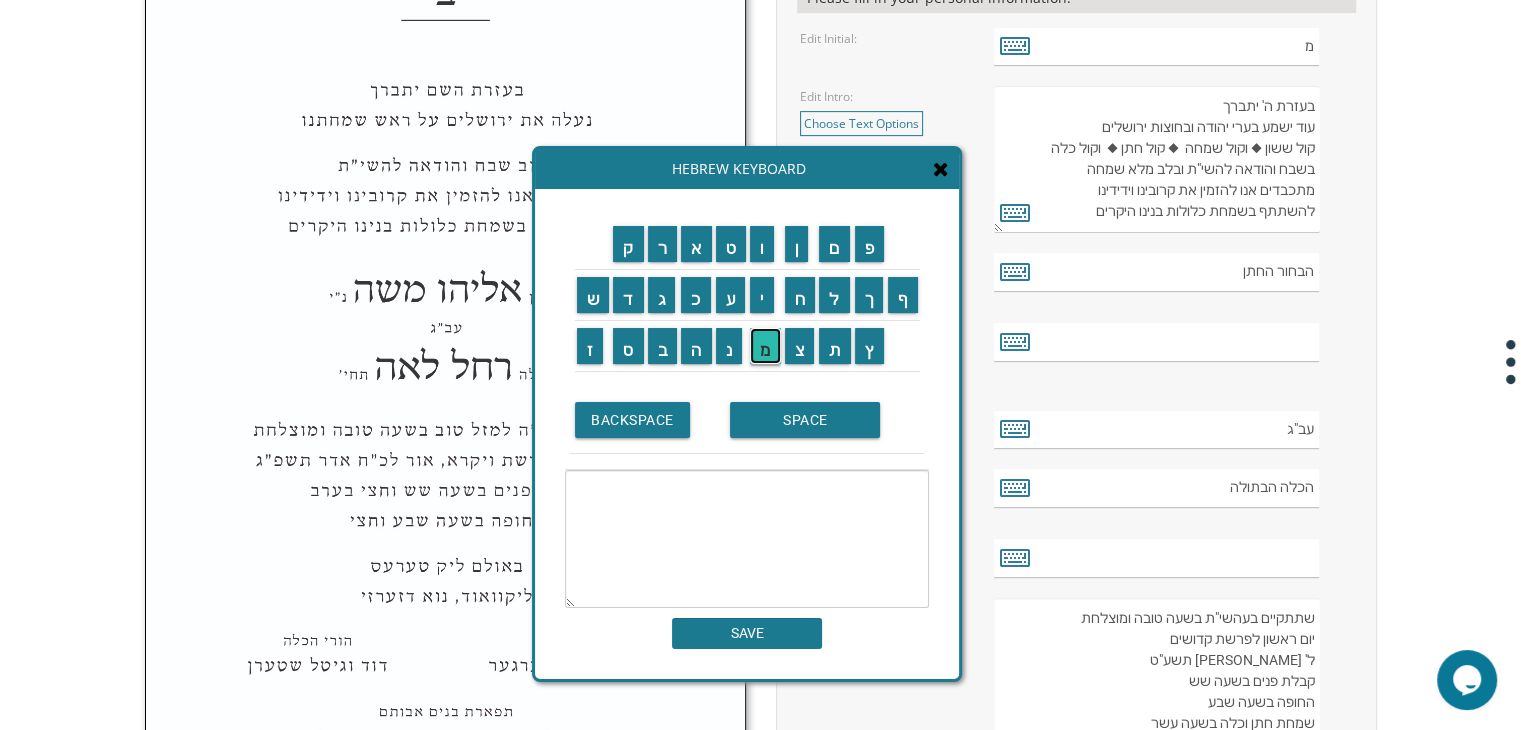 click on "מ" at bounding box center (765, 346) 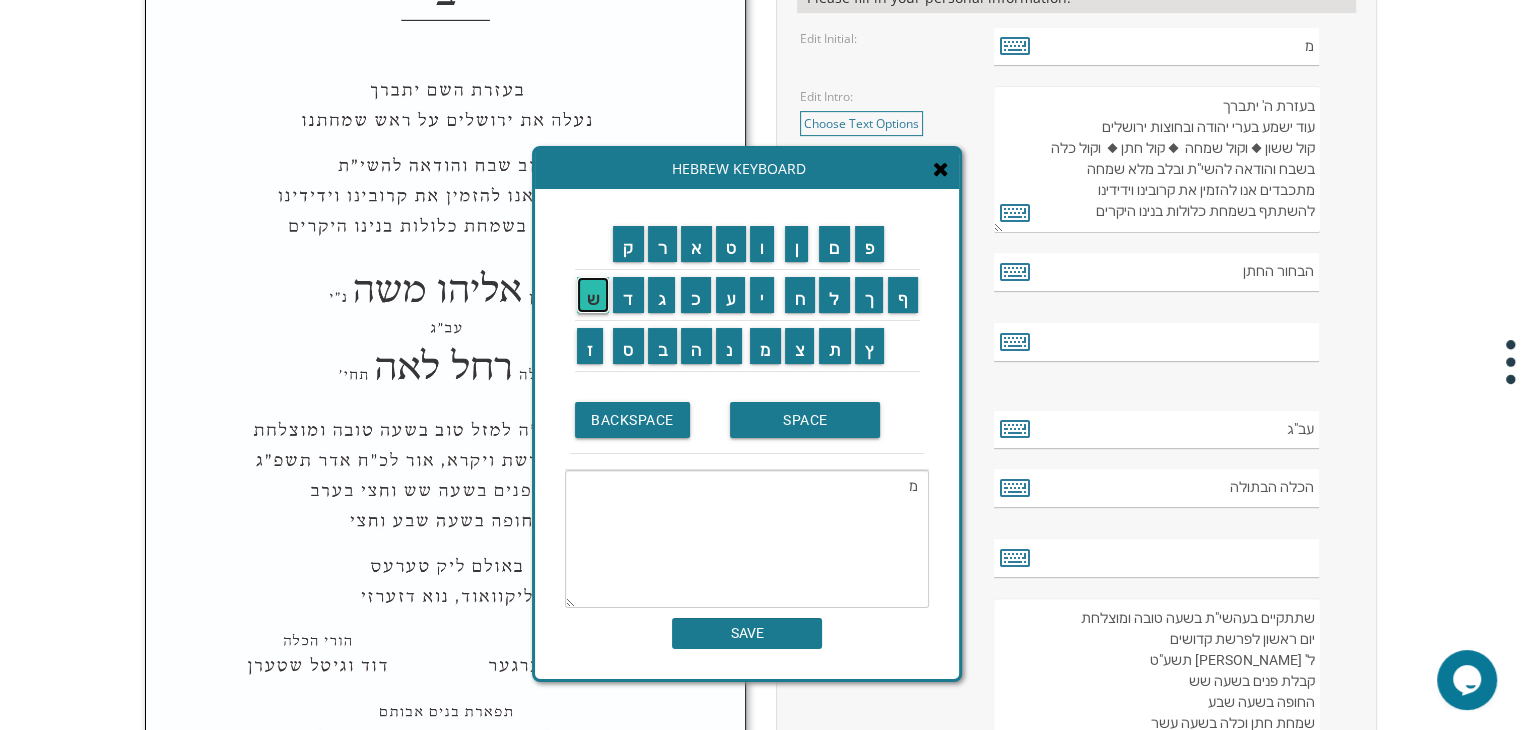 click on "ש" at bounding box center (593, 295) 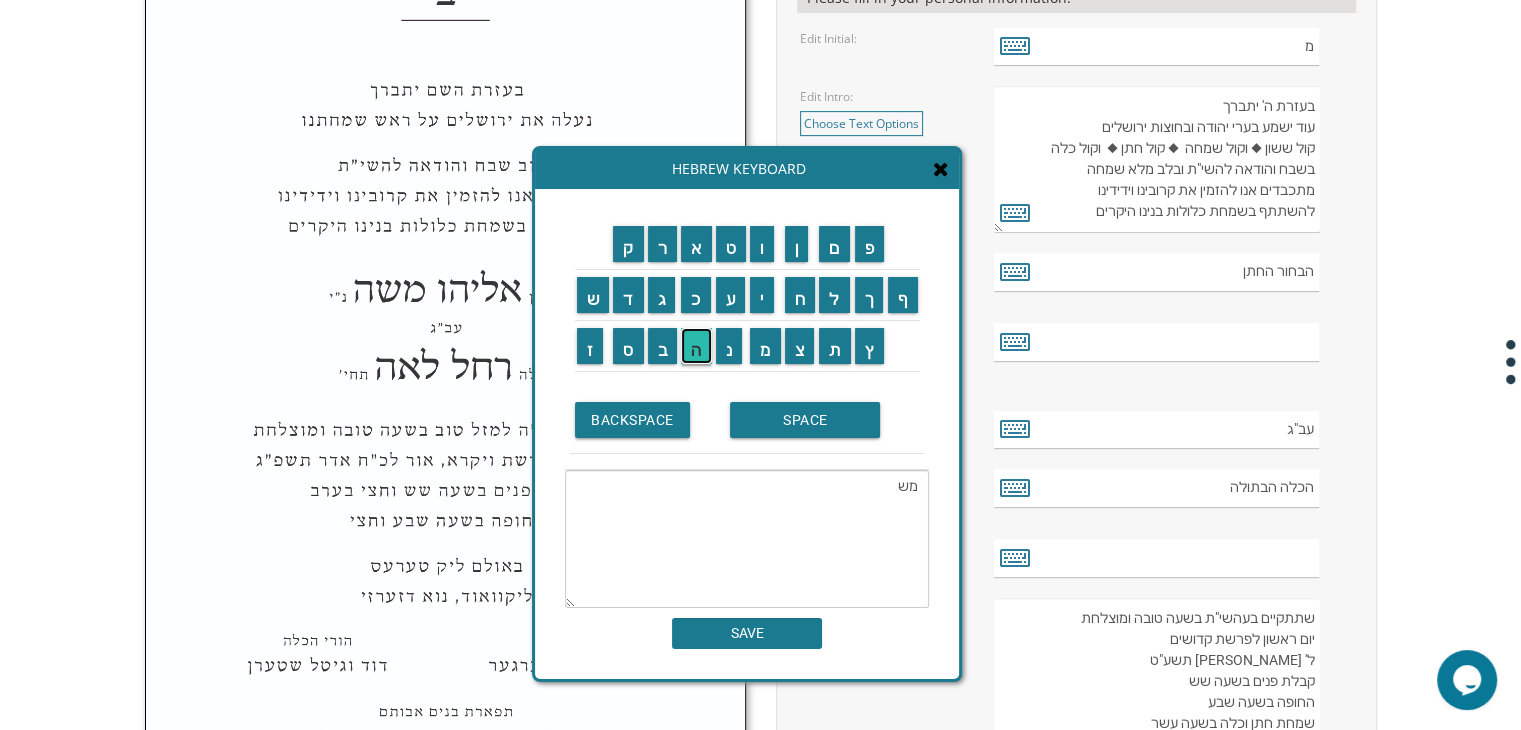 click on "ה" at bounding box center (696, 346) 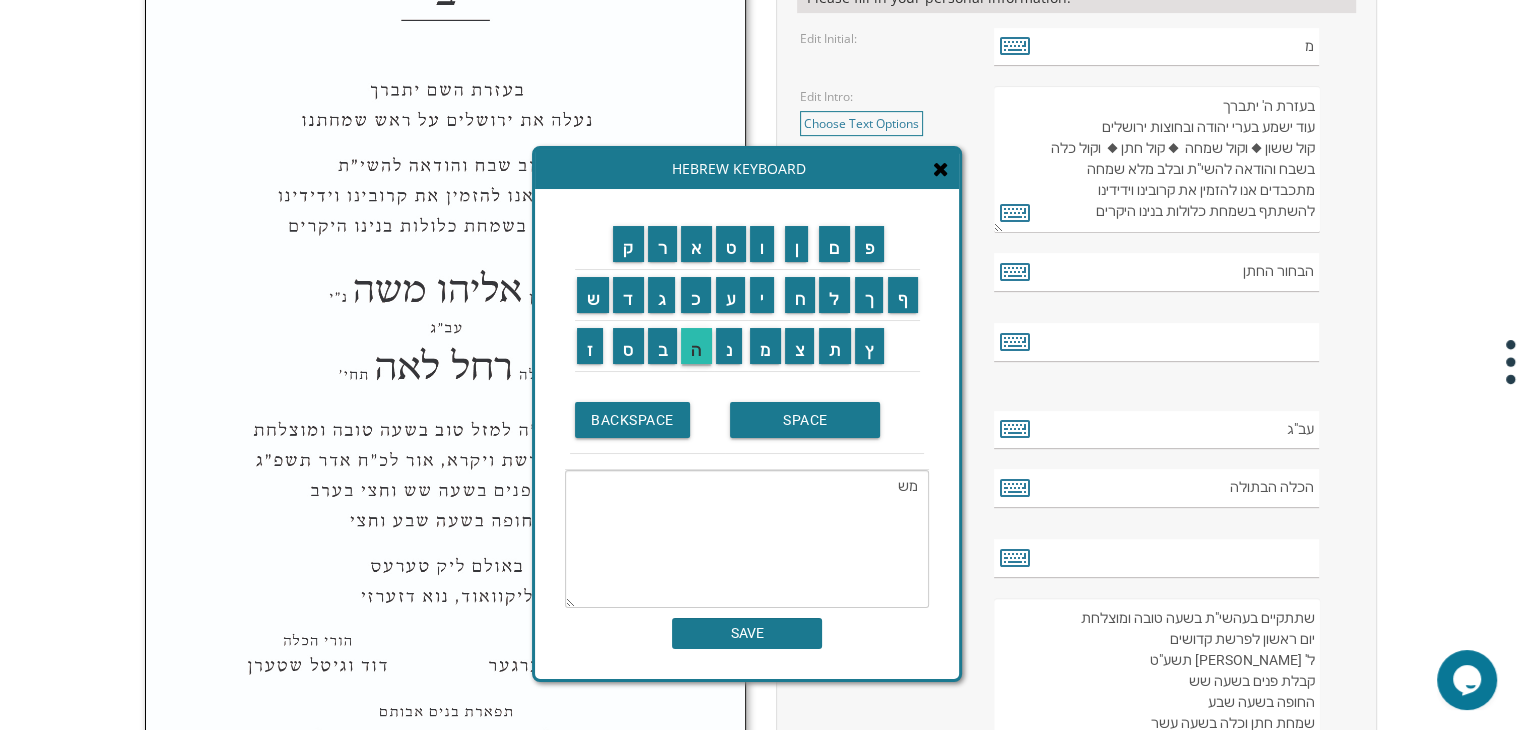 type on "משה" 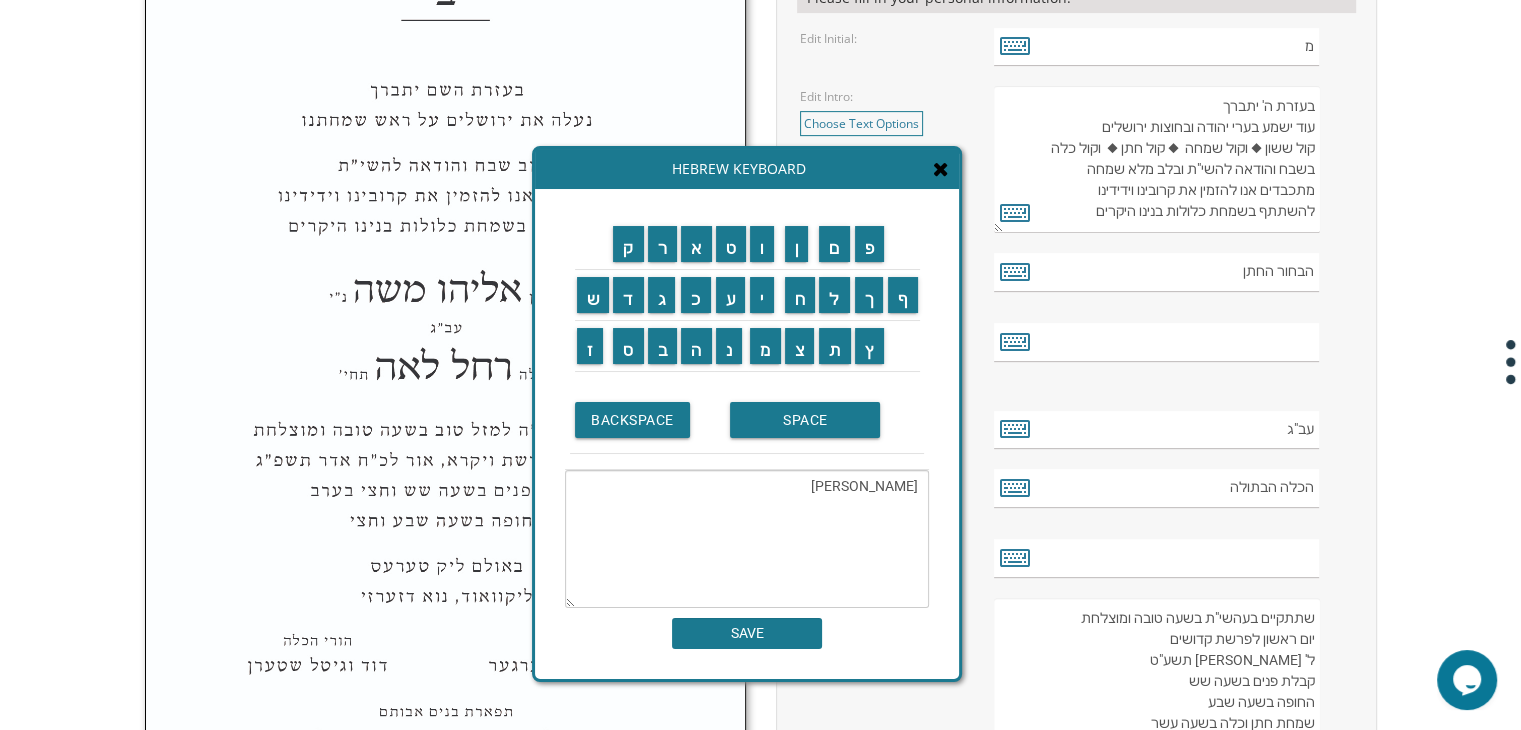 click on "ק
ר
א
ט
ו
ן
ם
פ
ש
ד ג כ ע י ח ל" at bounding box center (747, 434) 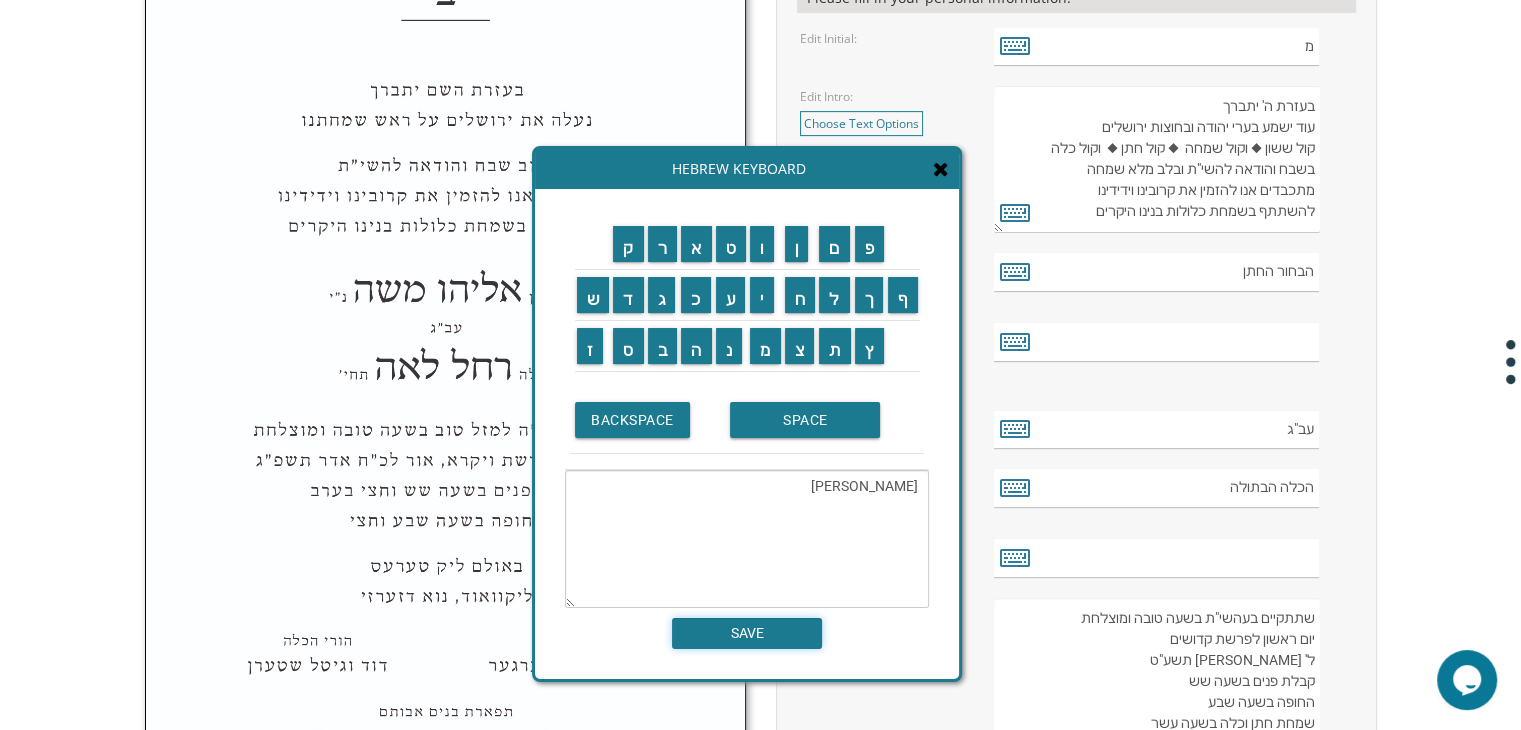 click on "SAVE" at bounding box center (747, 633) 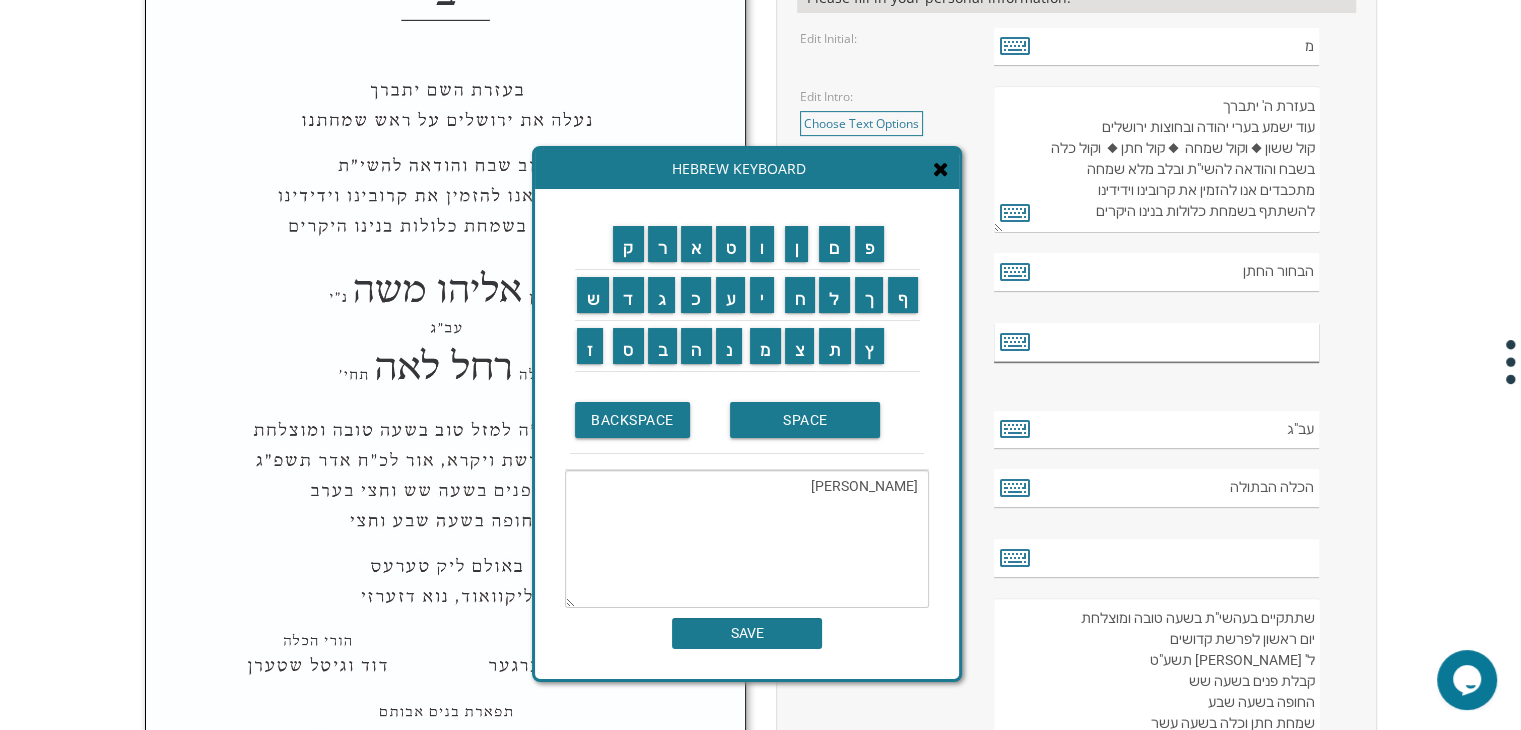 type on "משה" 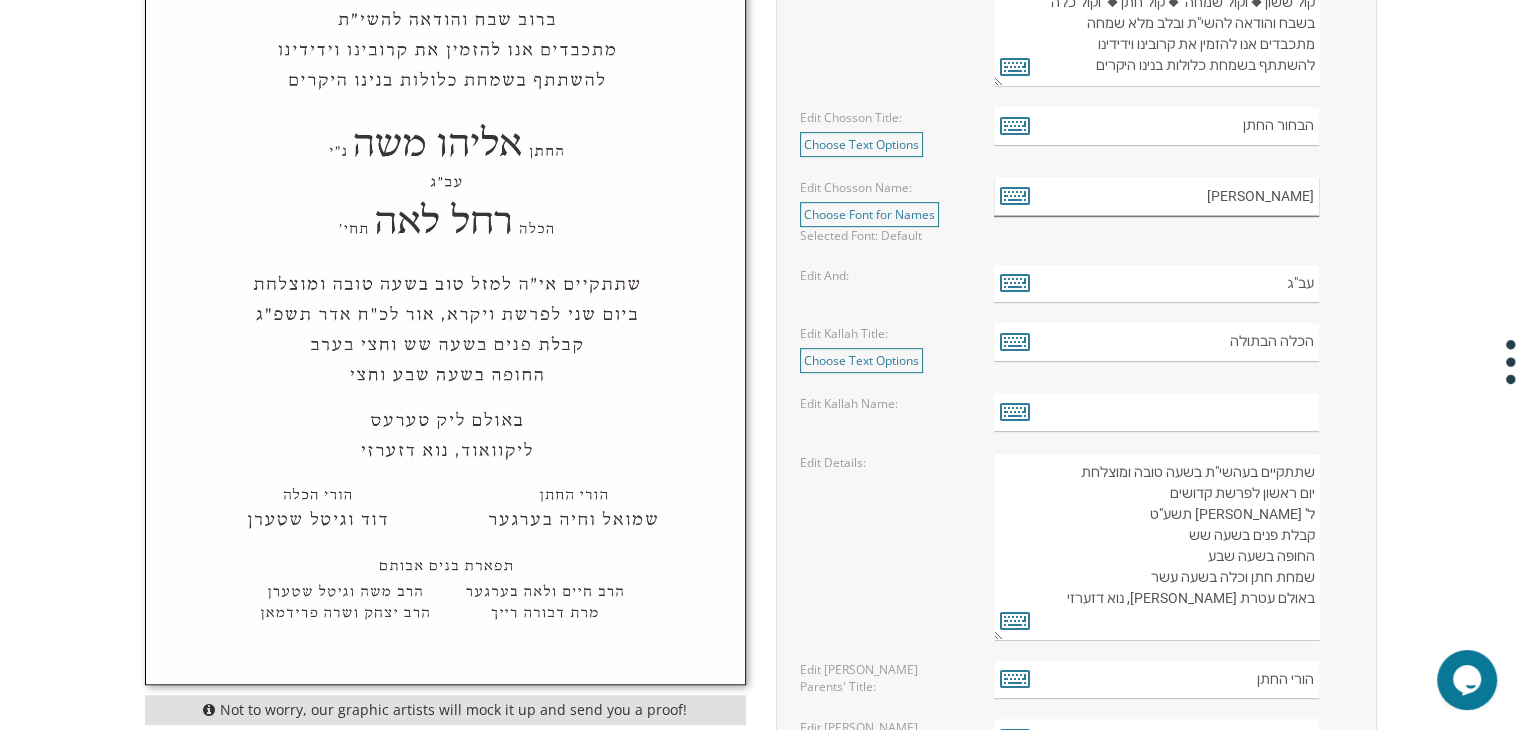 scroll, scrollTop: 939, scrollLeft: 0, axis: vertical 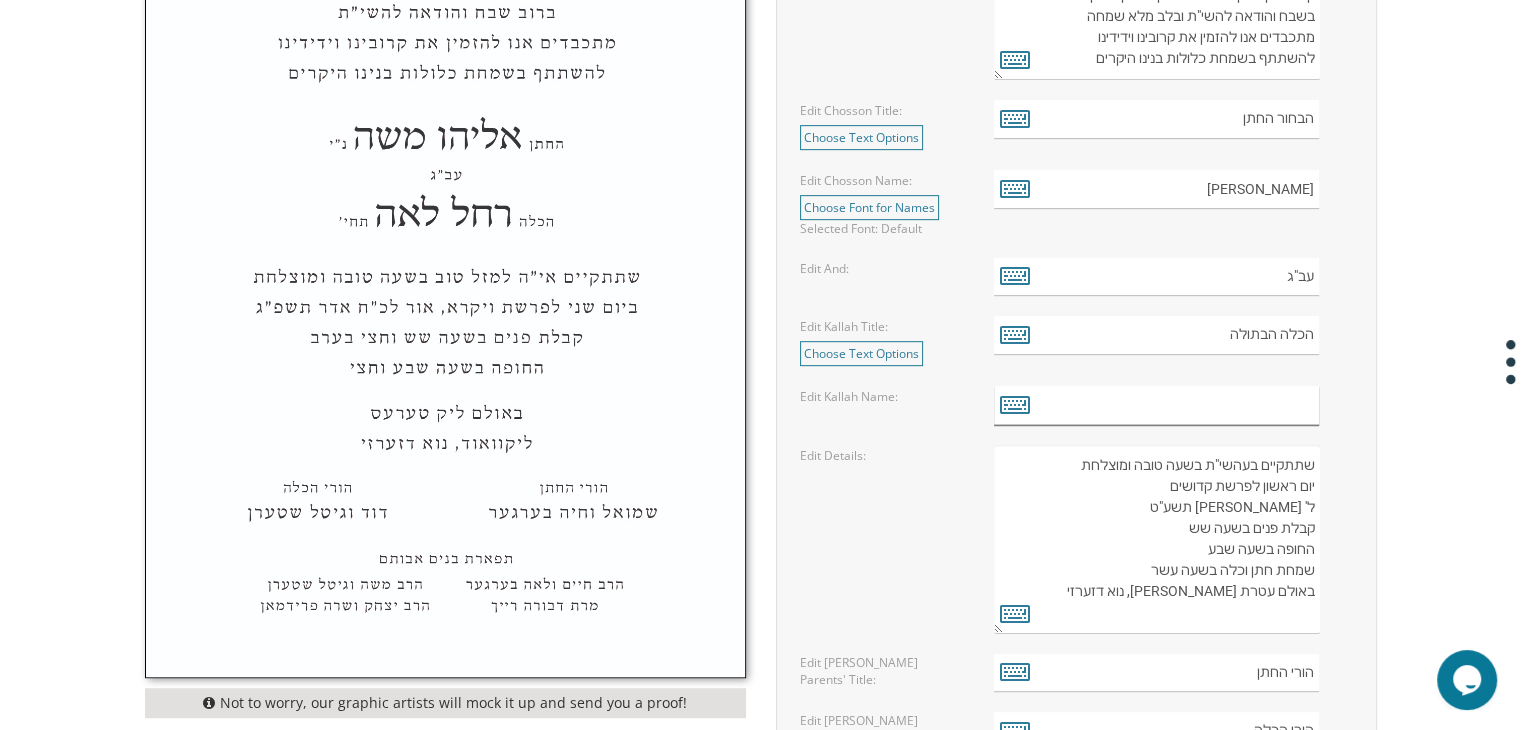 click at bounding box center (1156, 405) 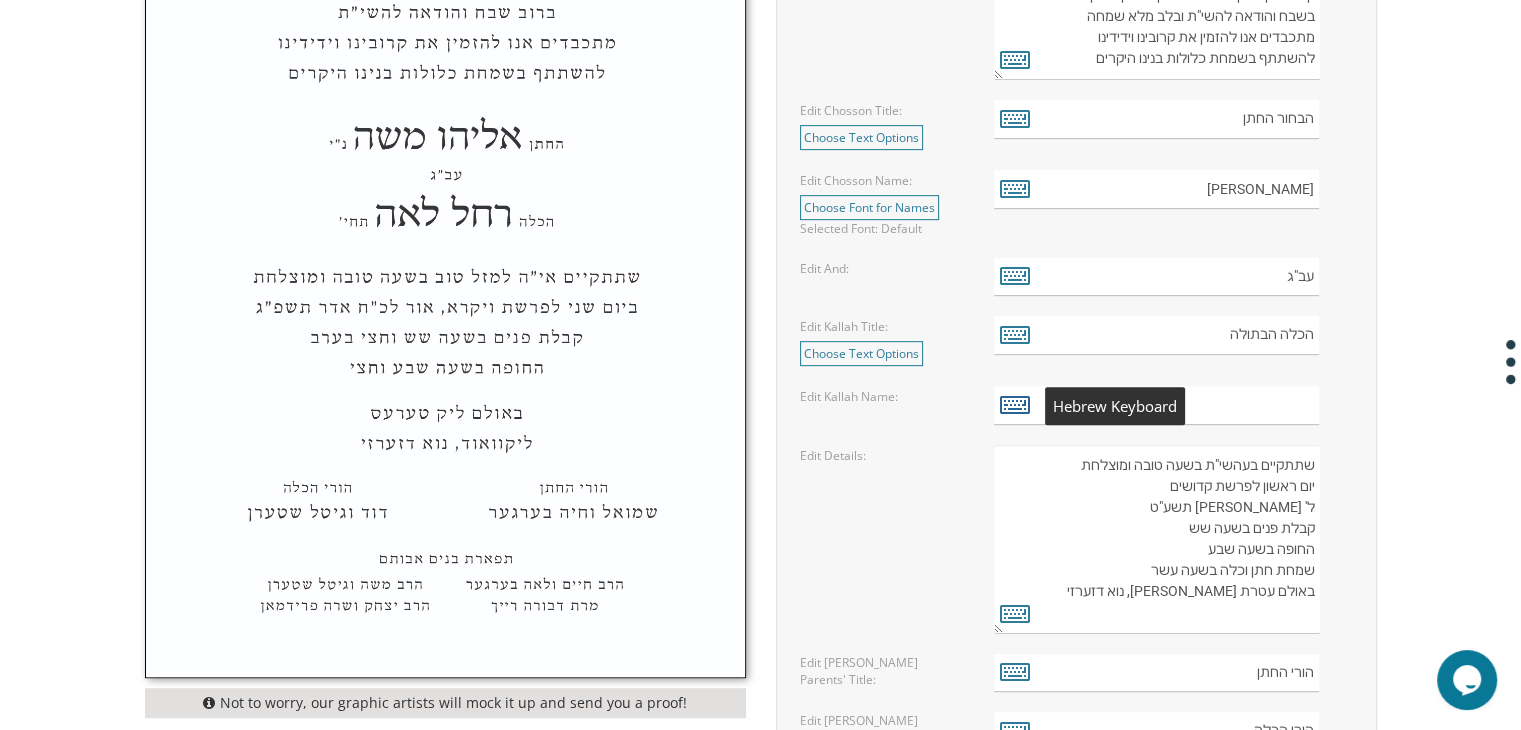 click at bounding box center (1015, 404) 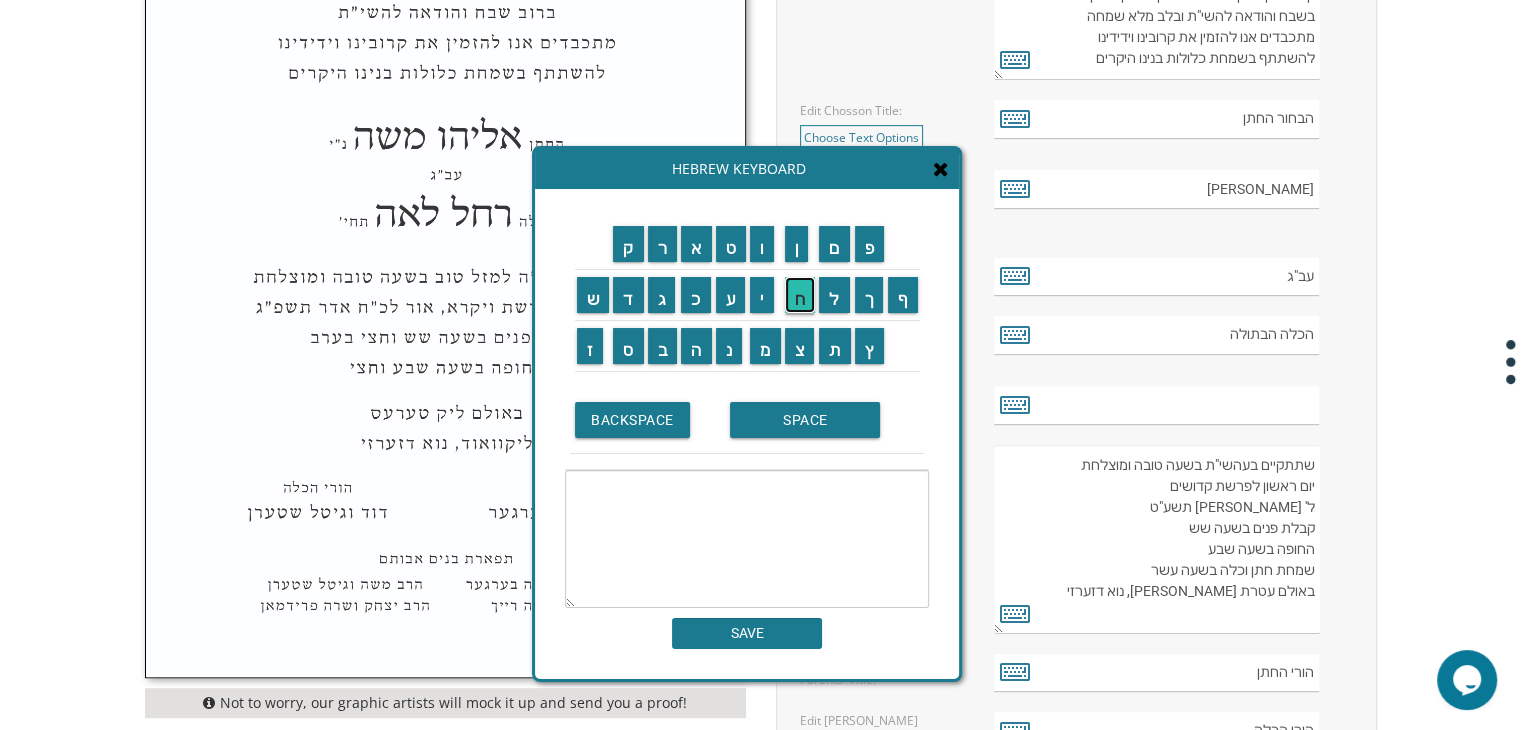 click on "ח" at bounding box center (800, 295) 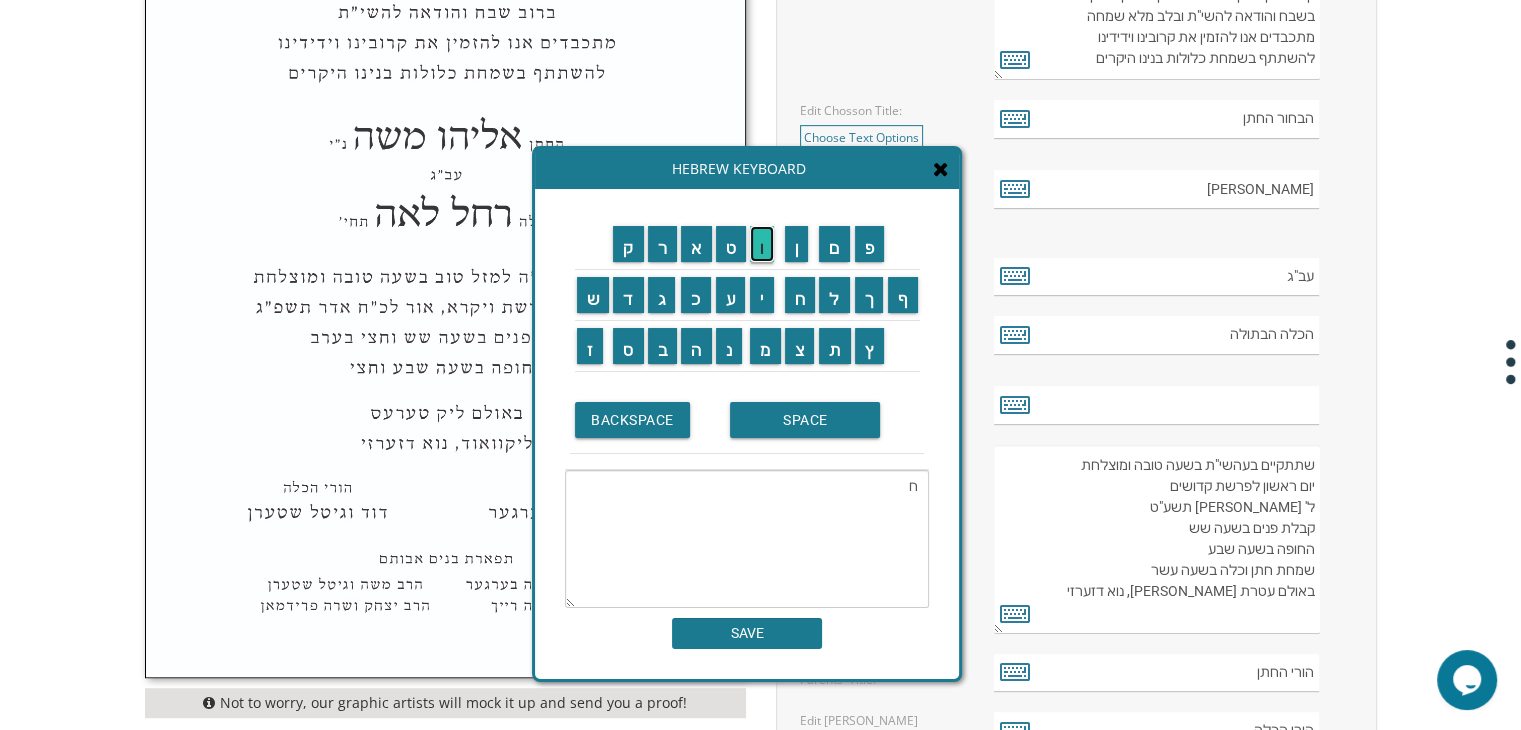 click on "ו" at bounding box center [762, 244] 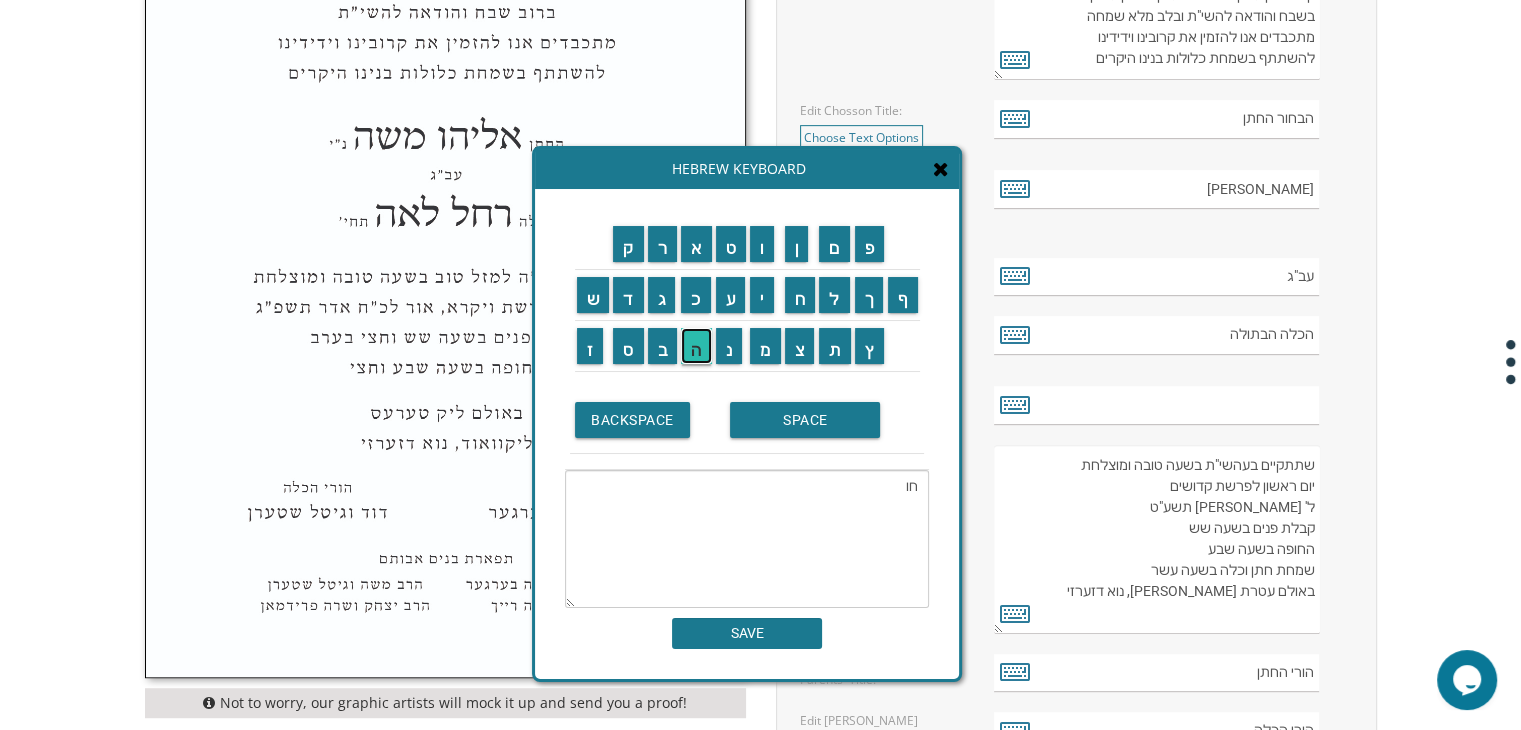 click on "ה" at bounding box center [696, 346] 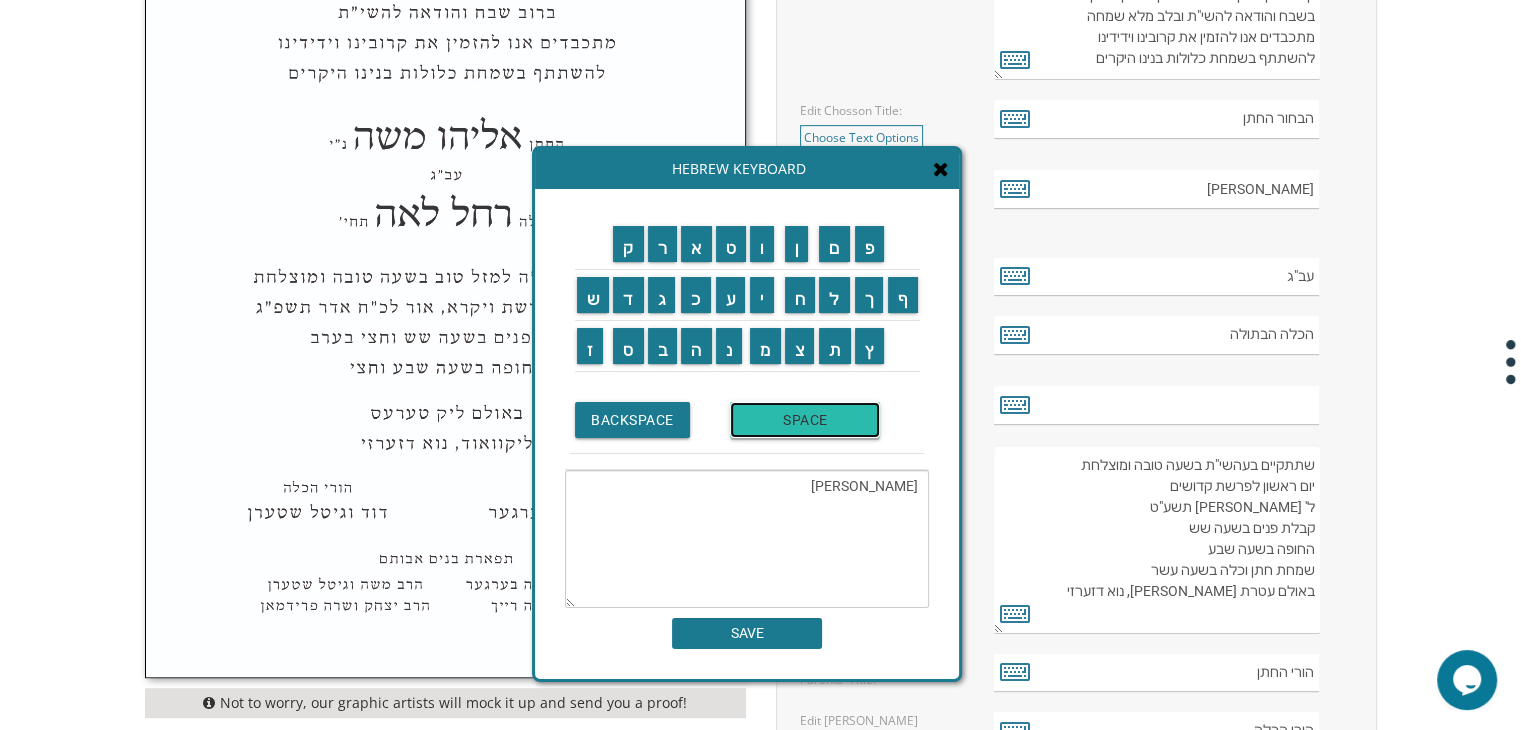 click on "SPACE" at bounding box center (805, 420) 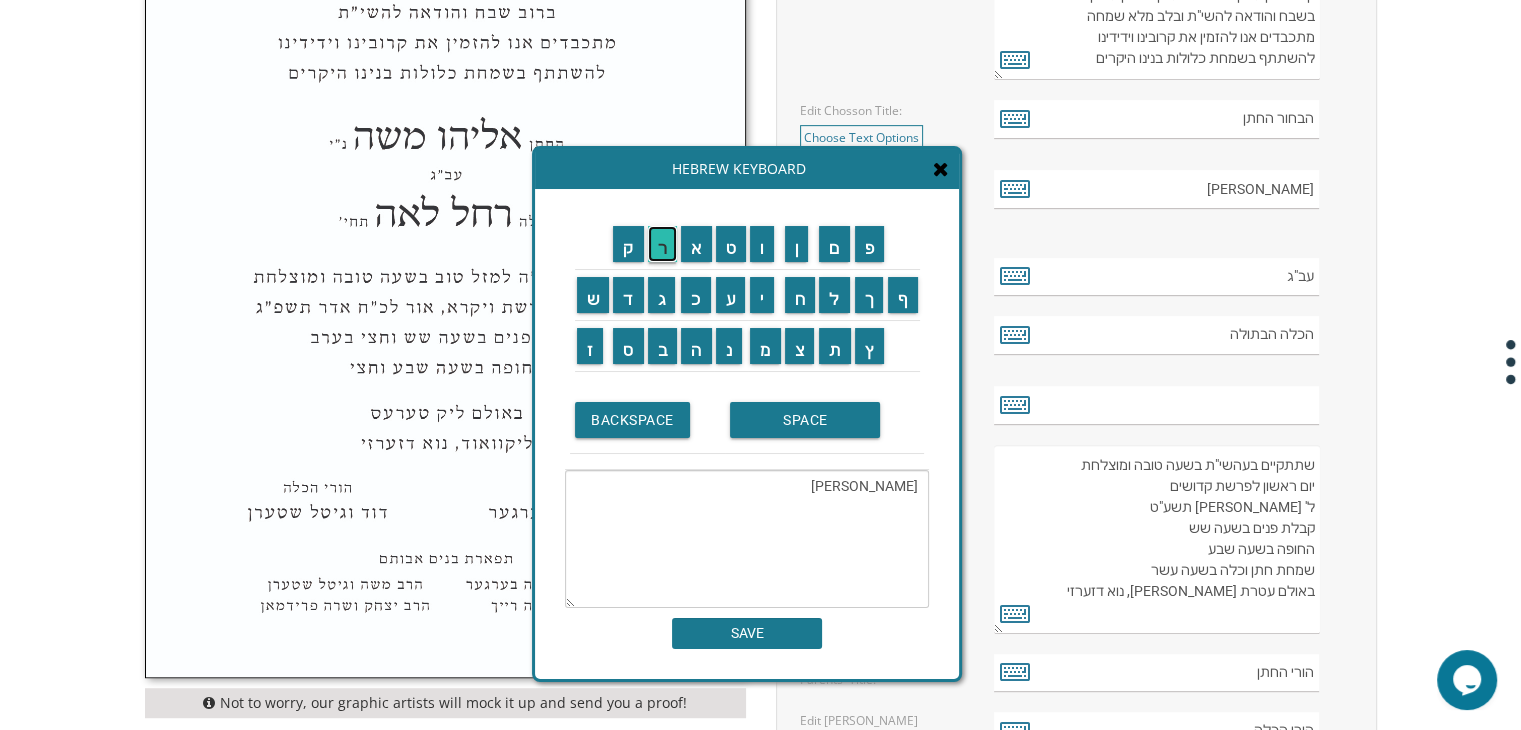 click on "ר" at bounding box center (663, 244) 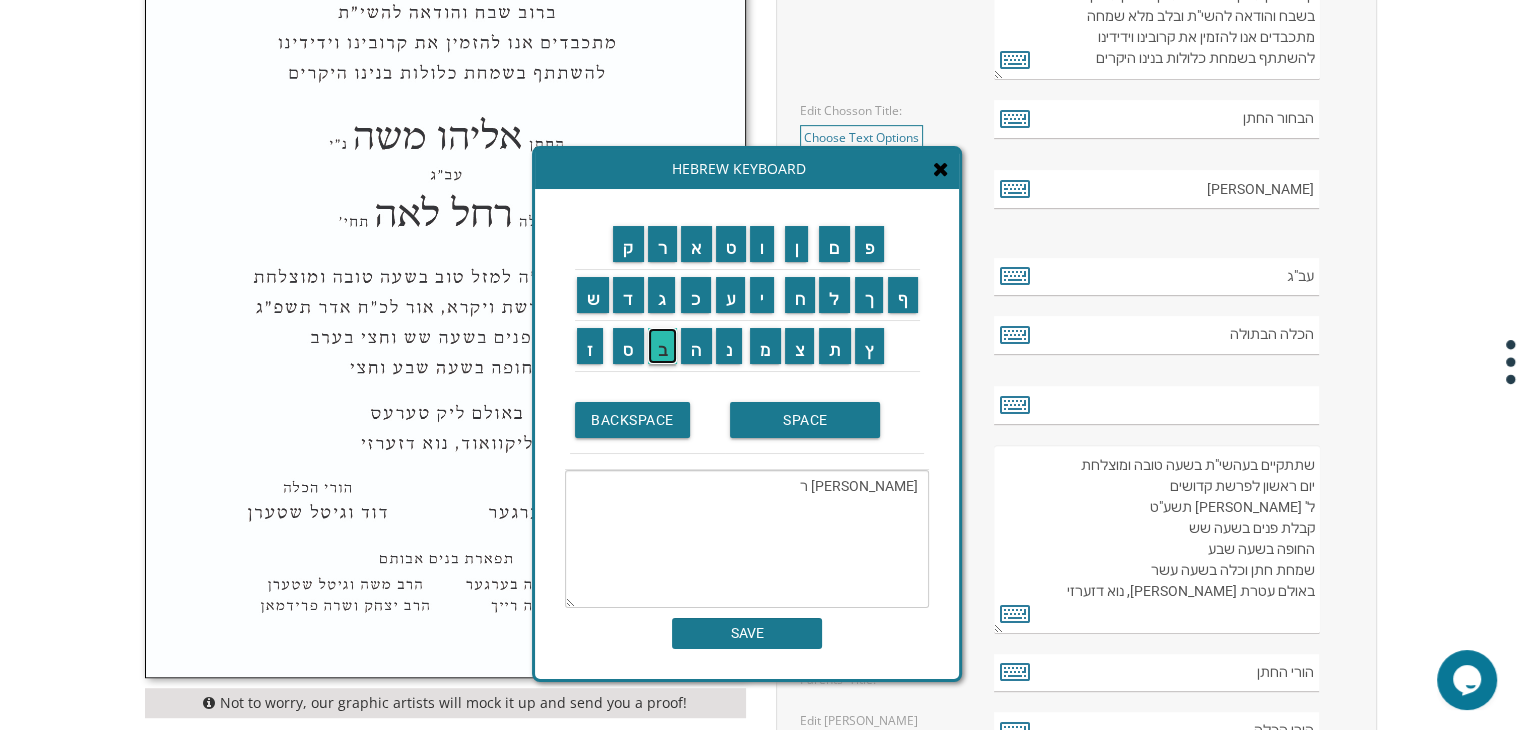 click on "ב" at bounding box center [663, 346] 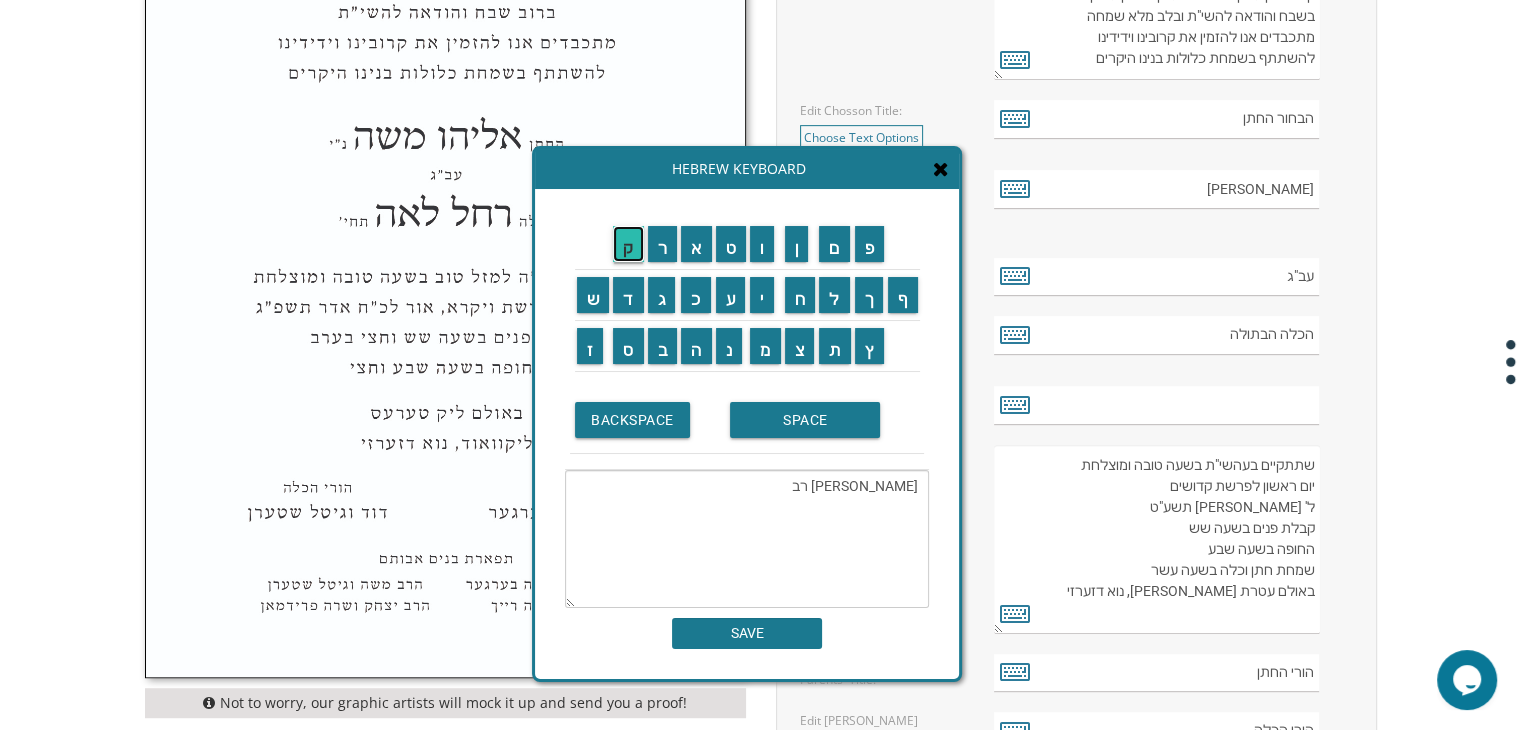 click on "ק" at bounding box center (628, 244) 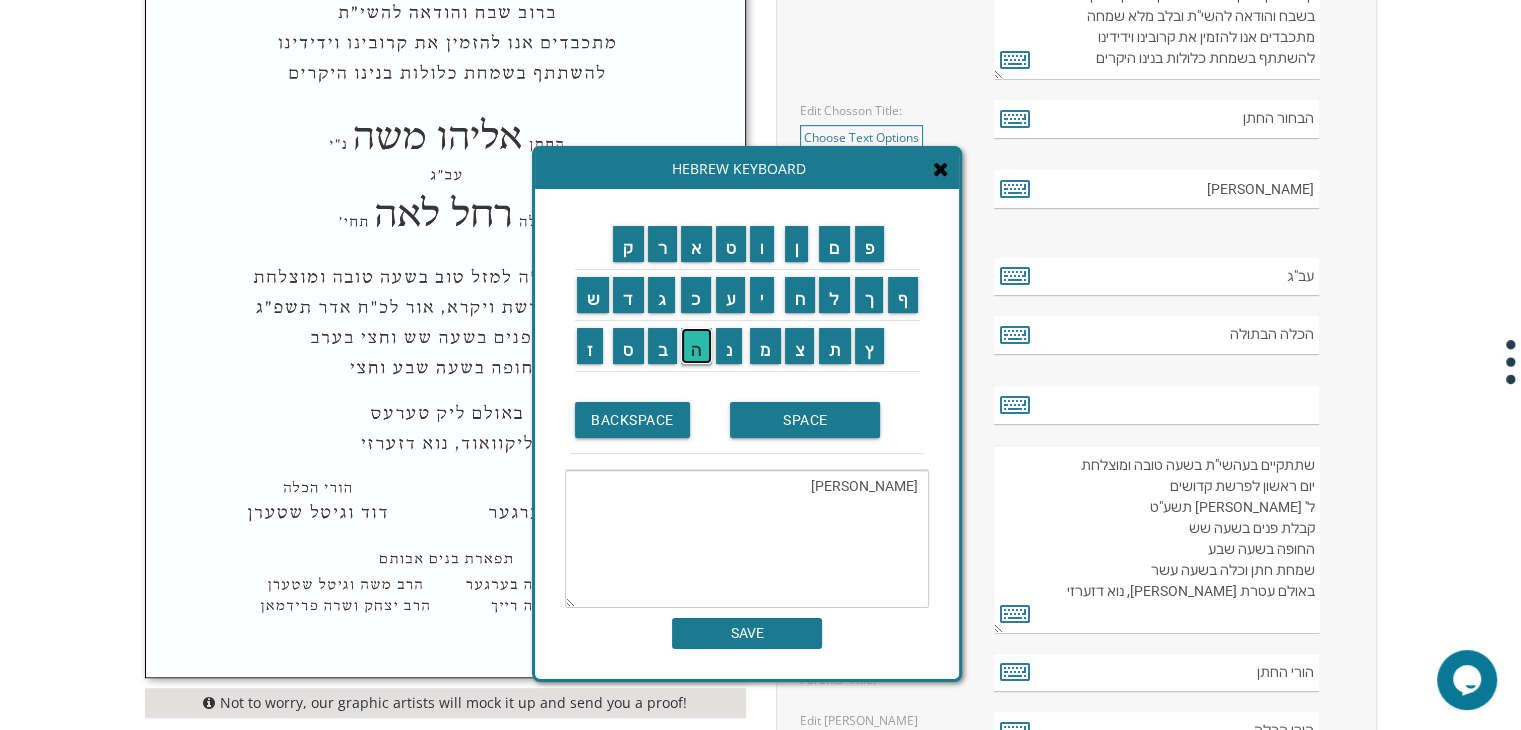 click on "ה" at bounding box center [696, 346] 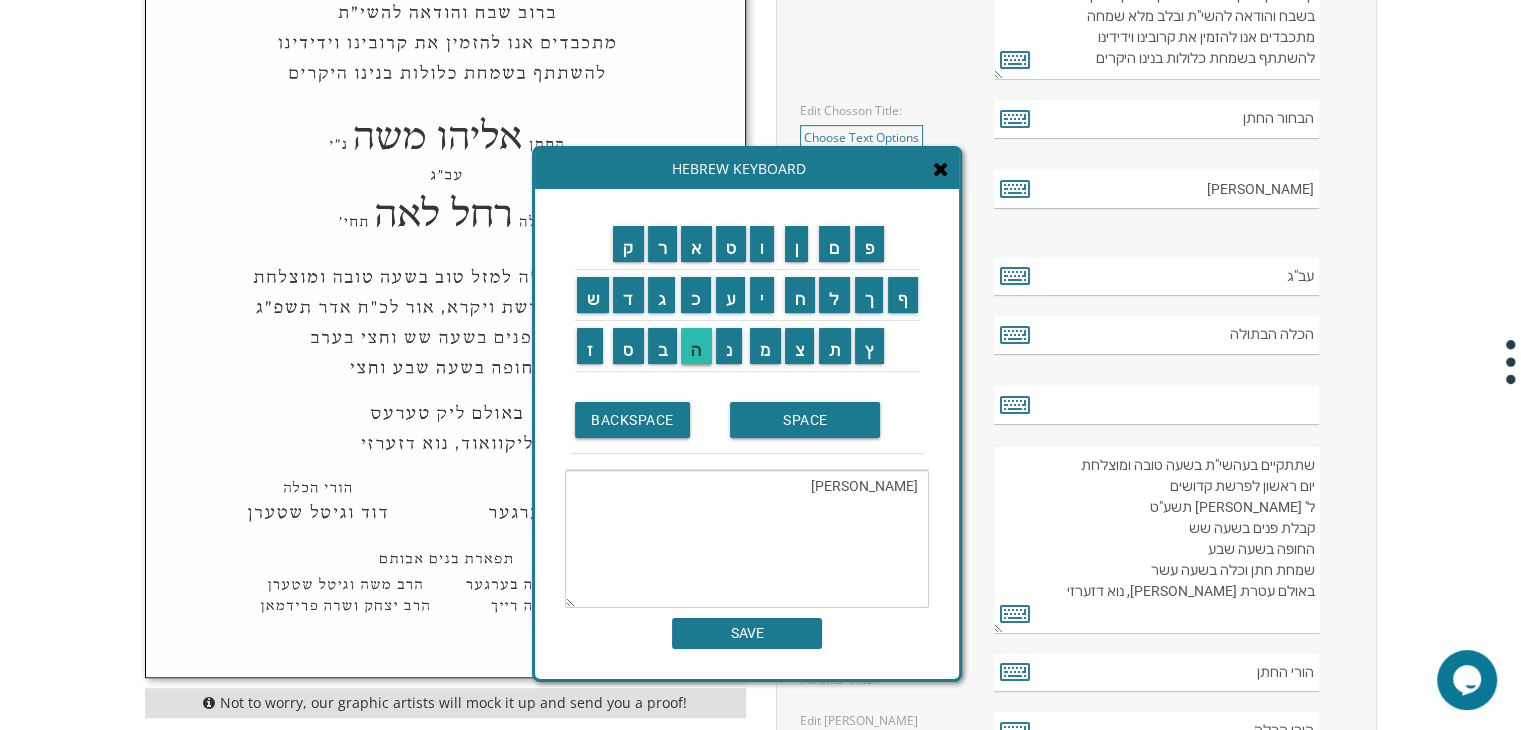 type on "חוה רבקה" 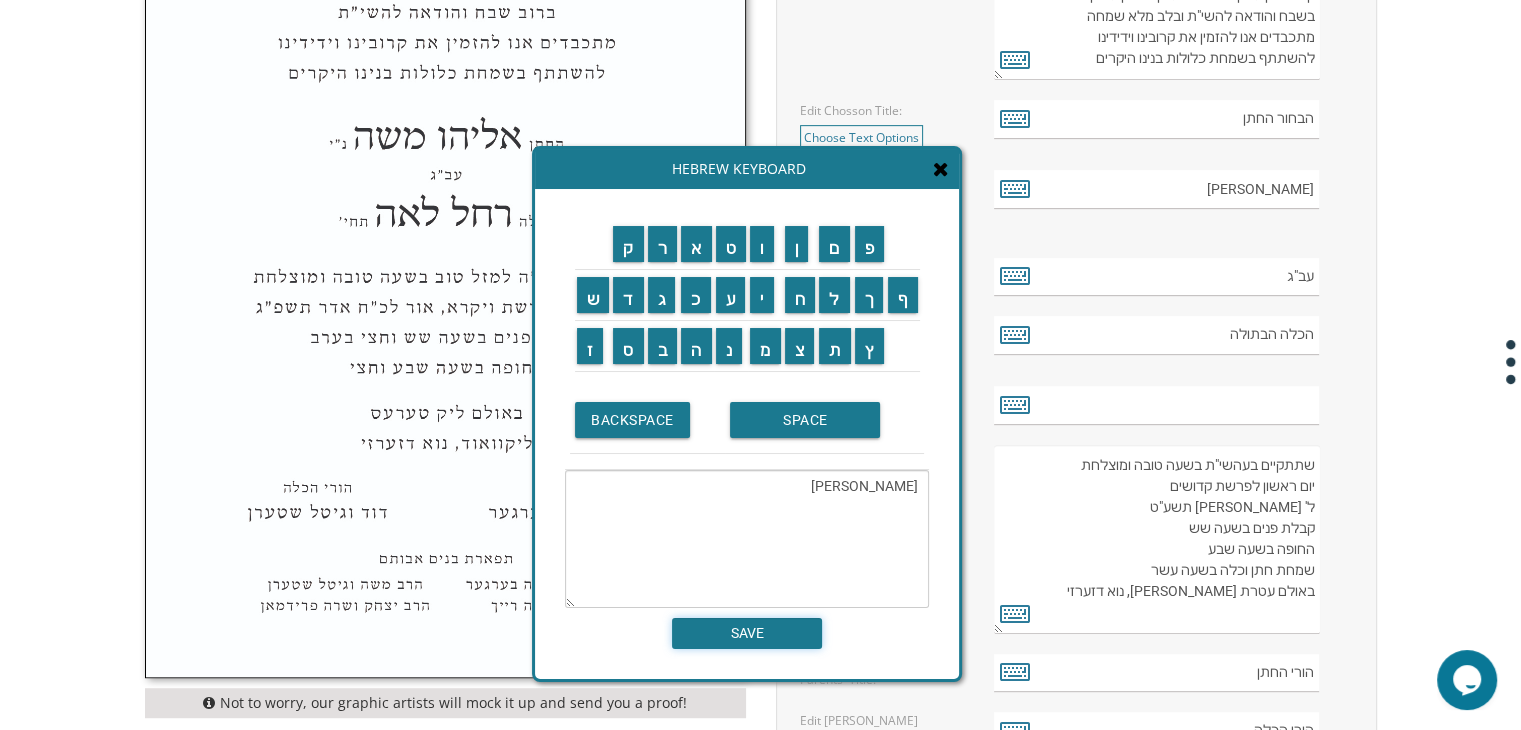 click on "SAVE" at bounding box center [747, 633] 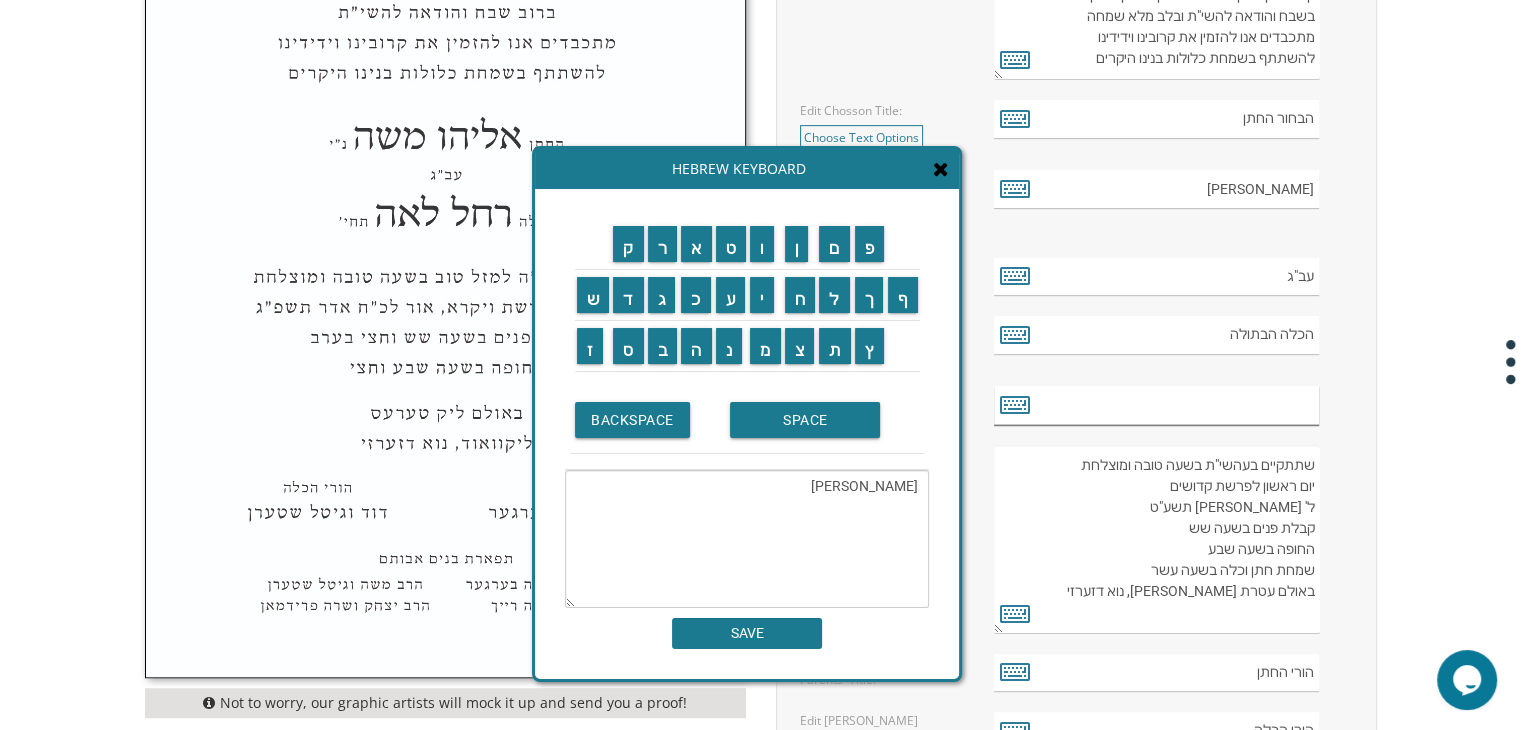 type on "חוה רבקה" 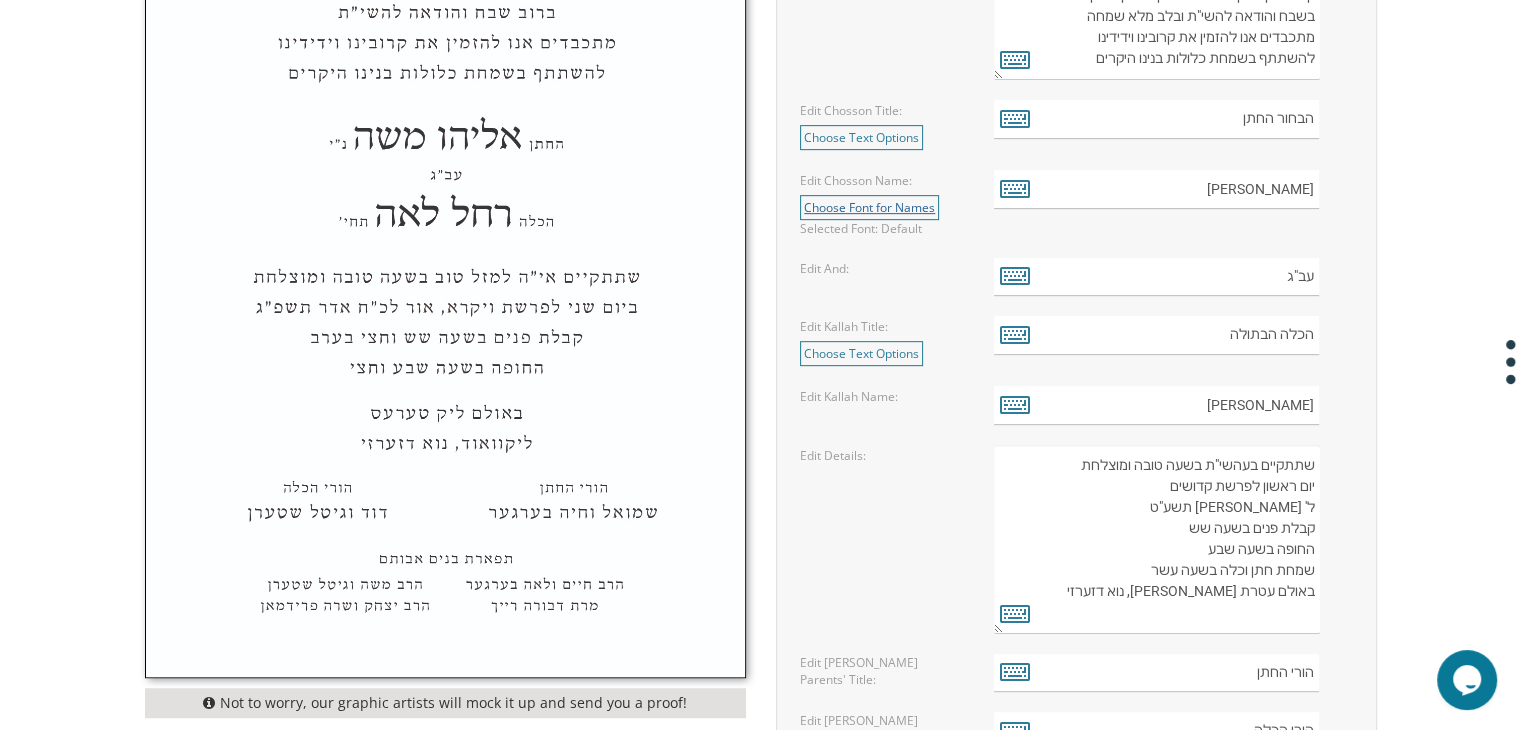 click on "Choose Font for Names" at bounding box center (869, 207) 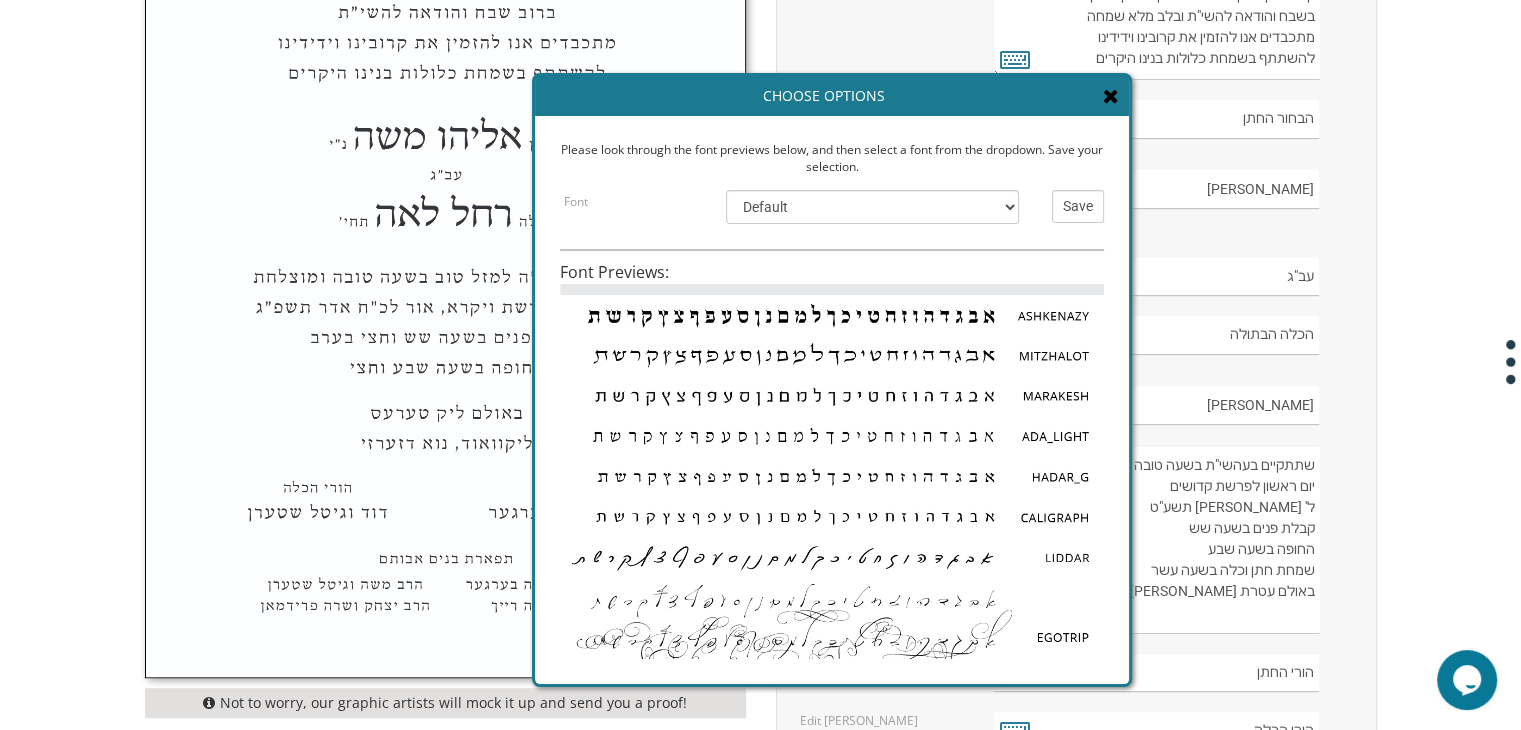 scroll, scrollTop: 0, scrollLeft: 0, axis: both 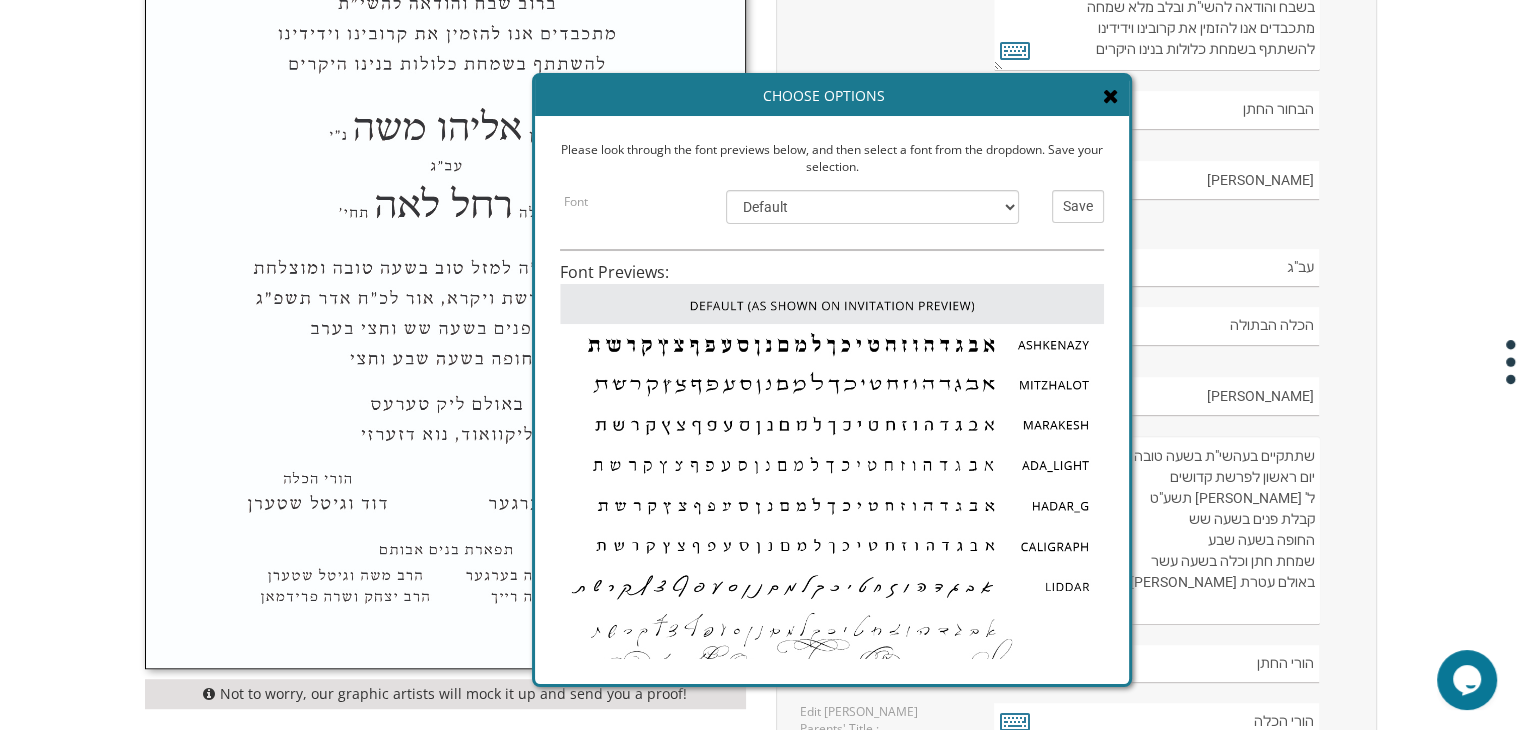 click at bounding box center (1111, 96) 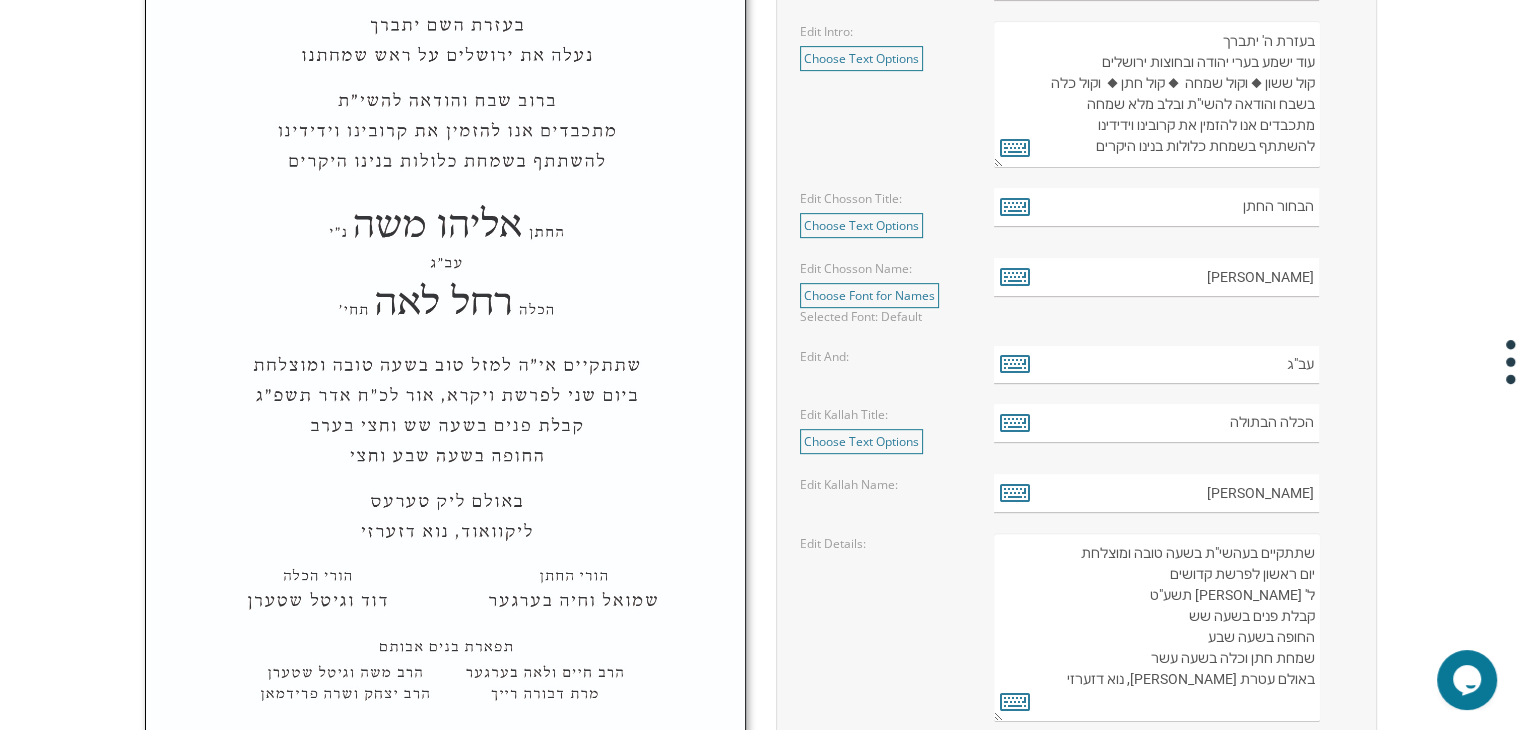 scroll, scrollTop: 852, scrollLeft: 0, axis: vertical 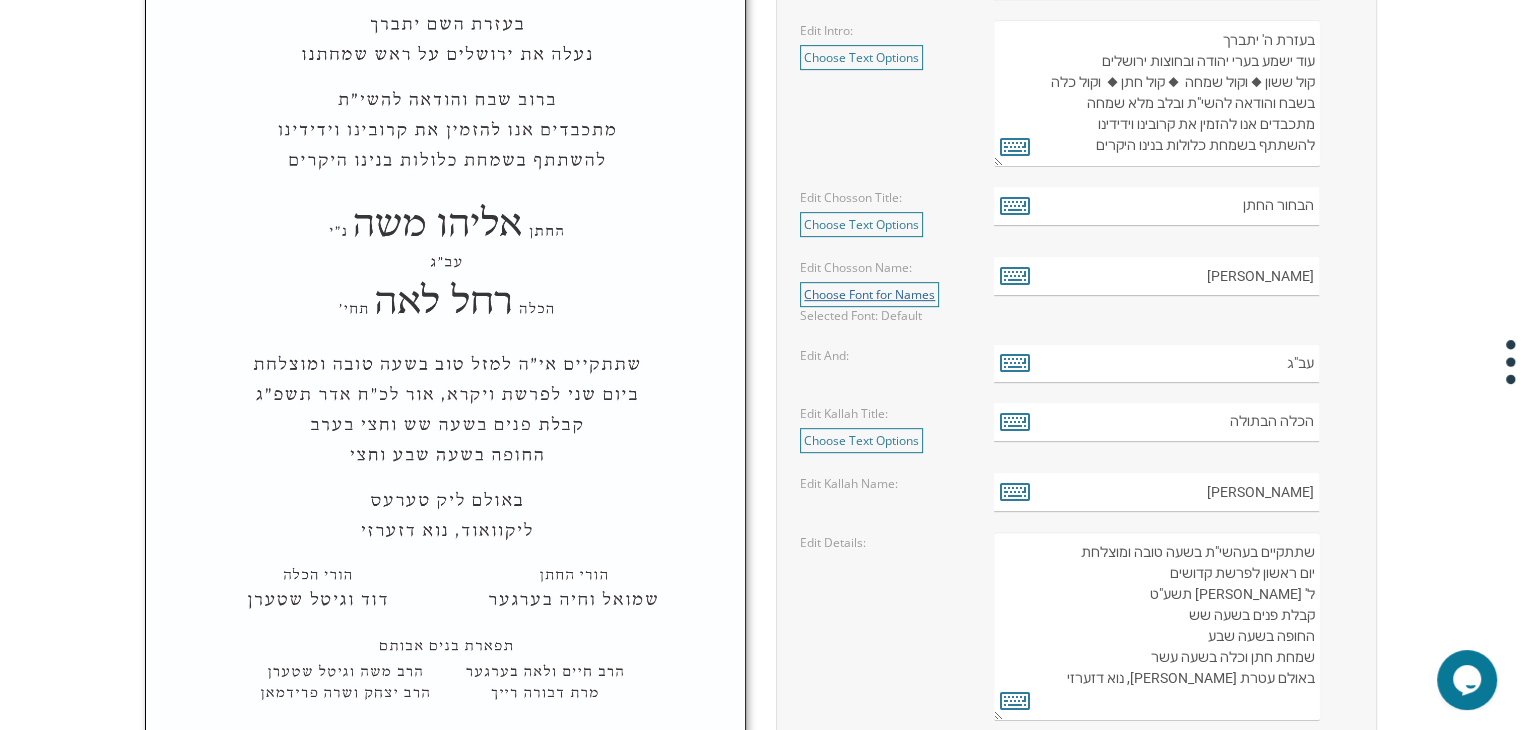 click on "Choose Font for Names" at bounding box center [869, 294] 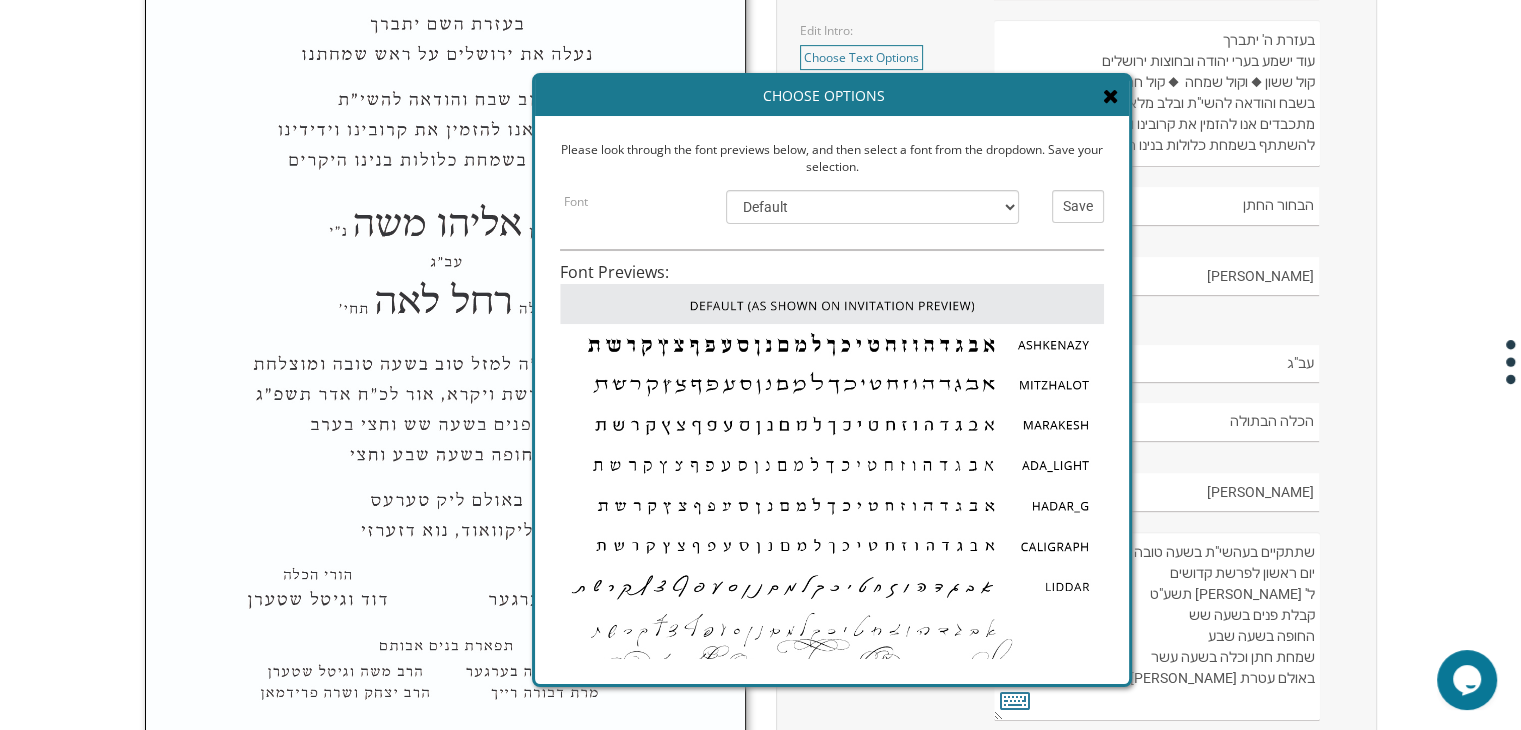 scroll, scrollTop: 161, scrollLeft: 0, axis: vertical 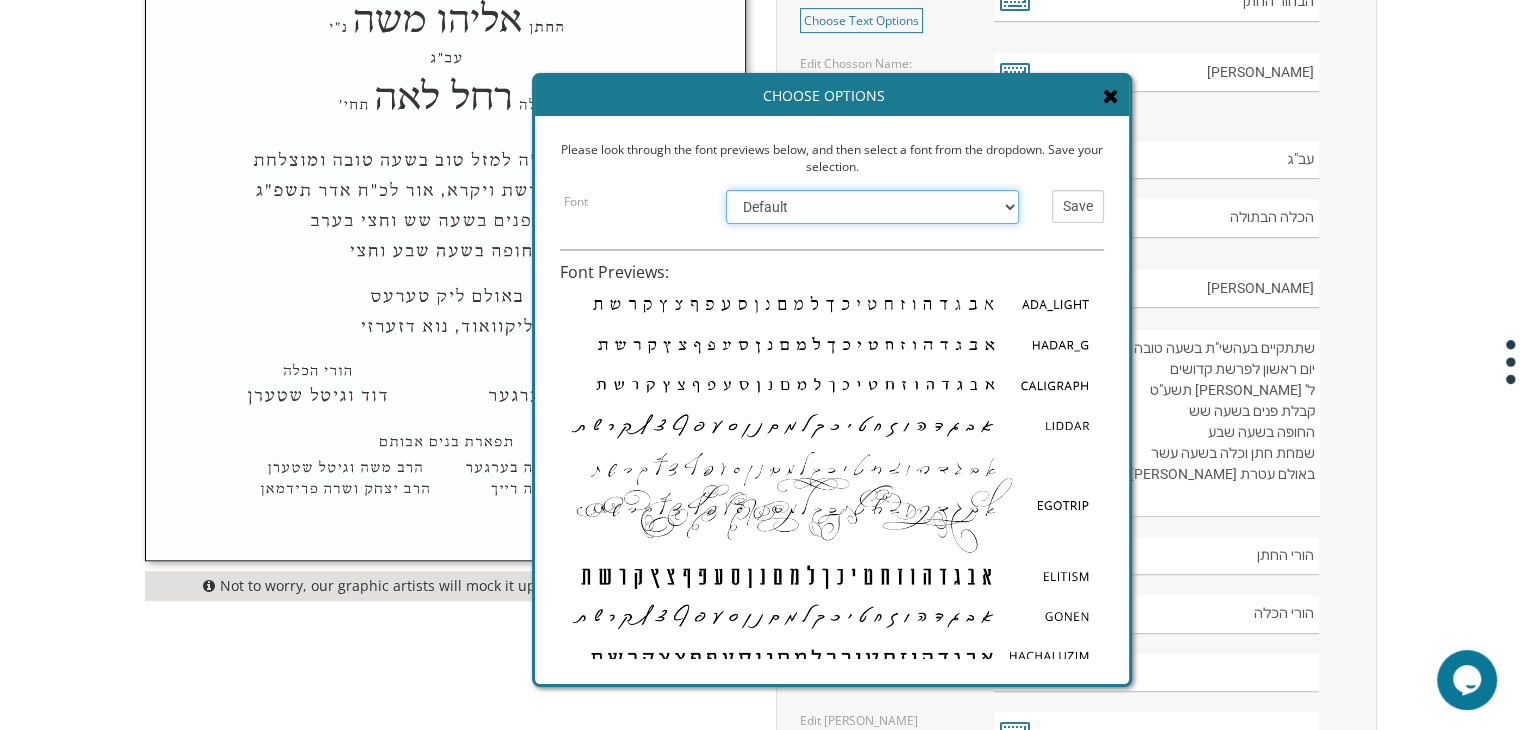 click on "Default Ashkenazy Mitzhalot Marakesh Ada_Light Hadar_G Caligraph Liddar EgoTrip Elitism Gonen Hachaluzim" at bounding box center (872, 207) 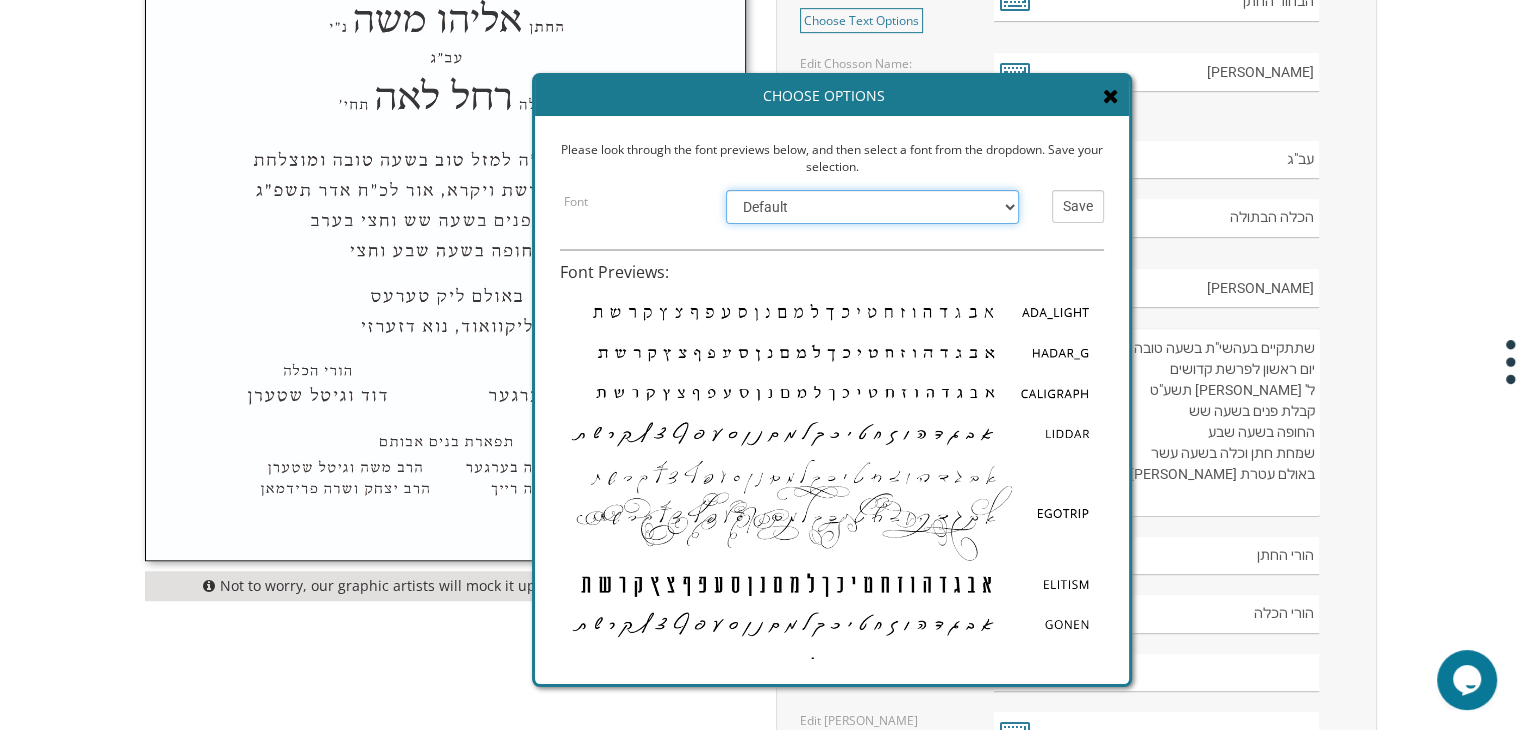 scroll, scrollTop: 161, scrollLeft: 0, axis: vertical 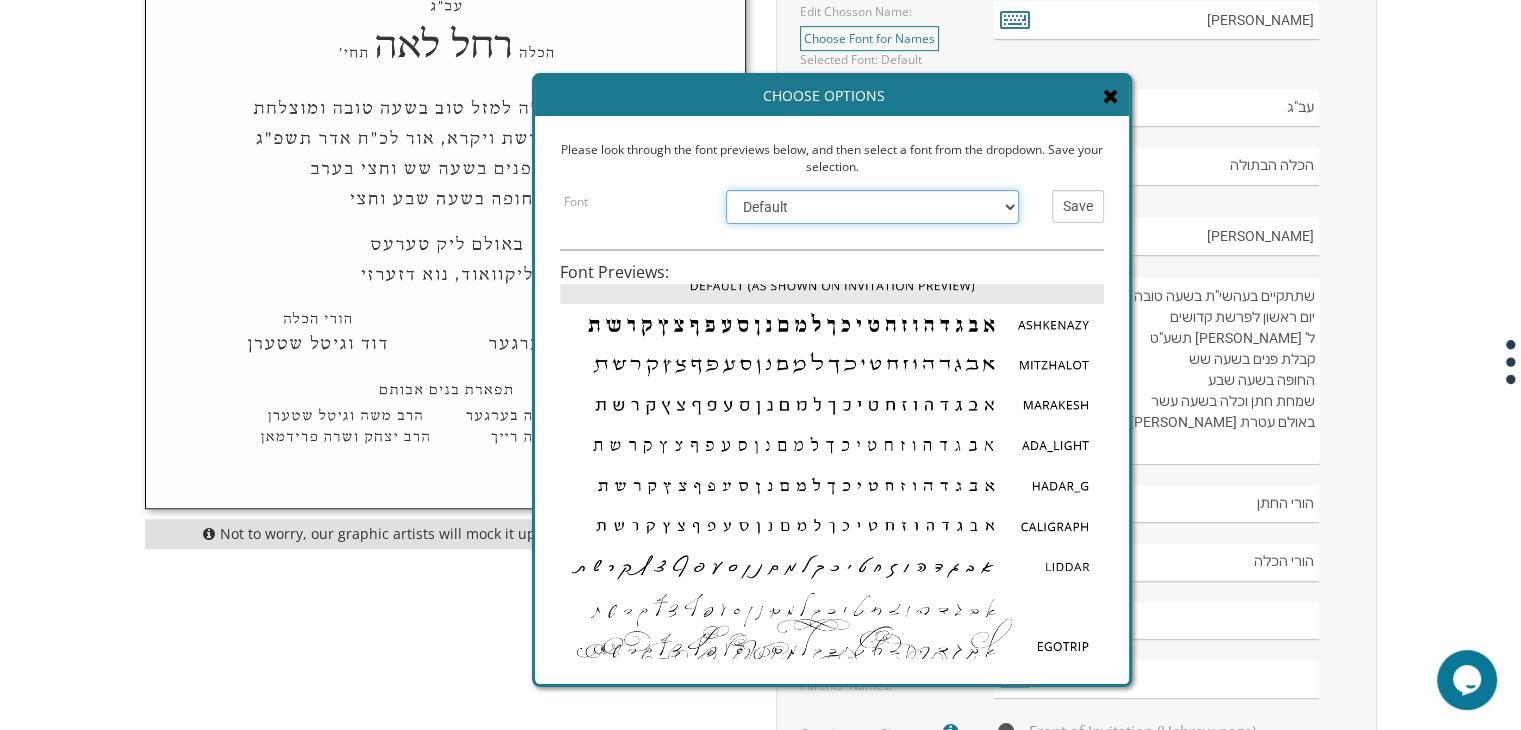 click on "Default Ashkenazy Mitzhalot Marakesh Ada_Light Hadar_G Caligraph Liddar EgoTrip Elitism Gonen Hachaluzim" at bounding box center (872, 207) 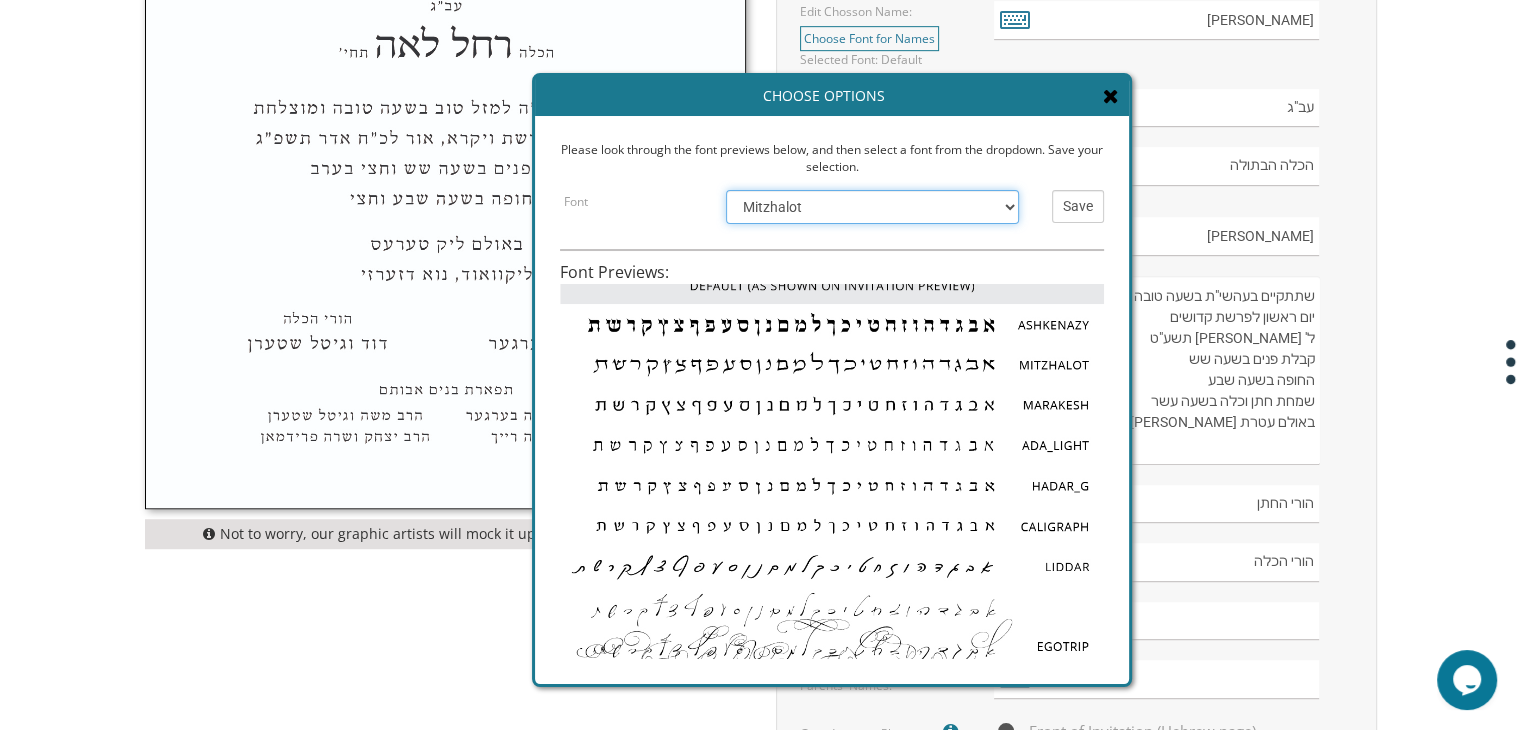 click on "Default Ashkenazy Mitzhalot Marakesh Ada_Light Hadar_G Caligraph Liddar EgoTrip Elitism Gonen Hachaluzim" at bounding box center (872, 207) 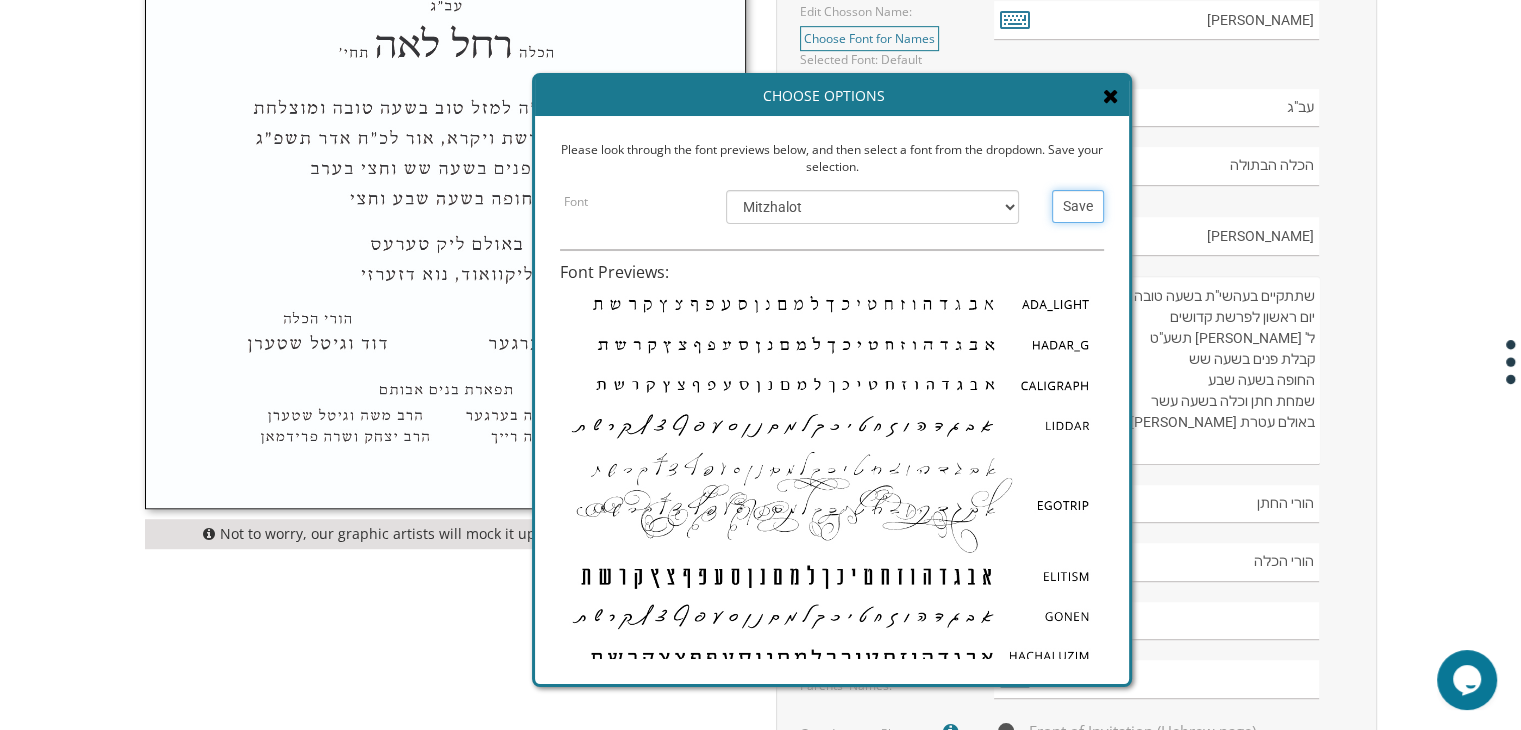 click on "Save" at bounding box center (1078, 206) 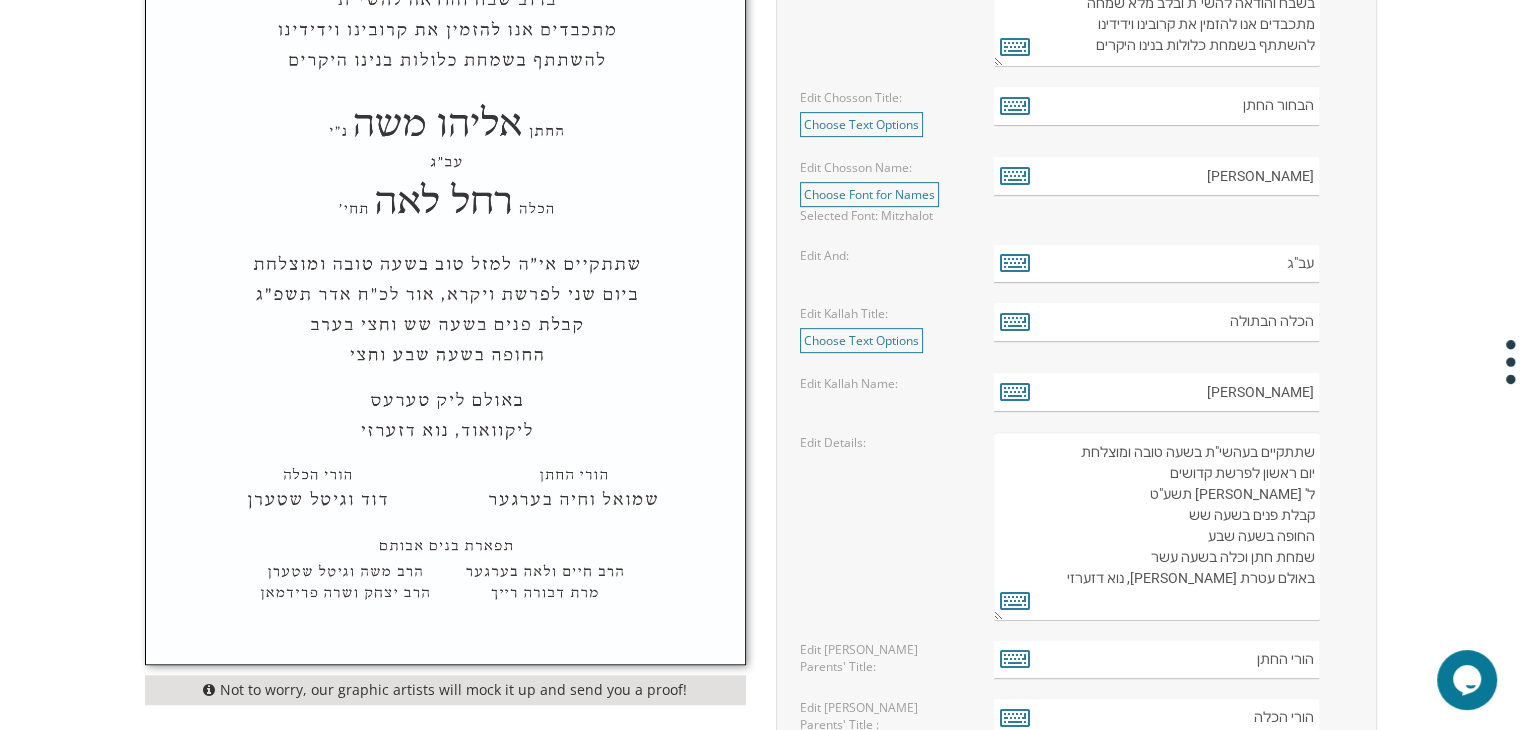 scroll, scrollTop: 952, scrollLeft: 0, axis: vertical 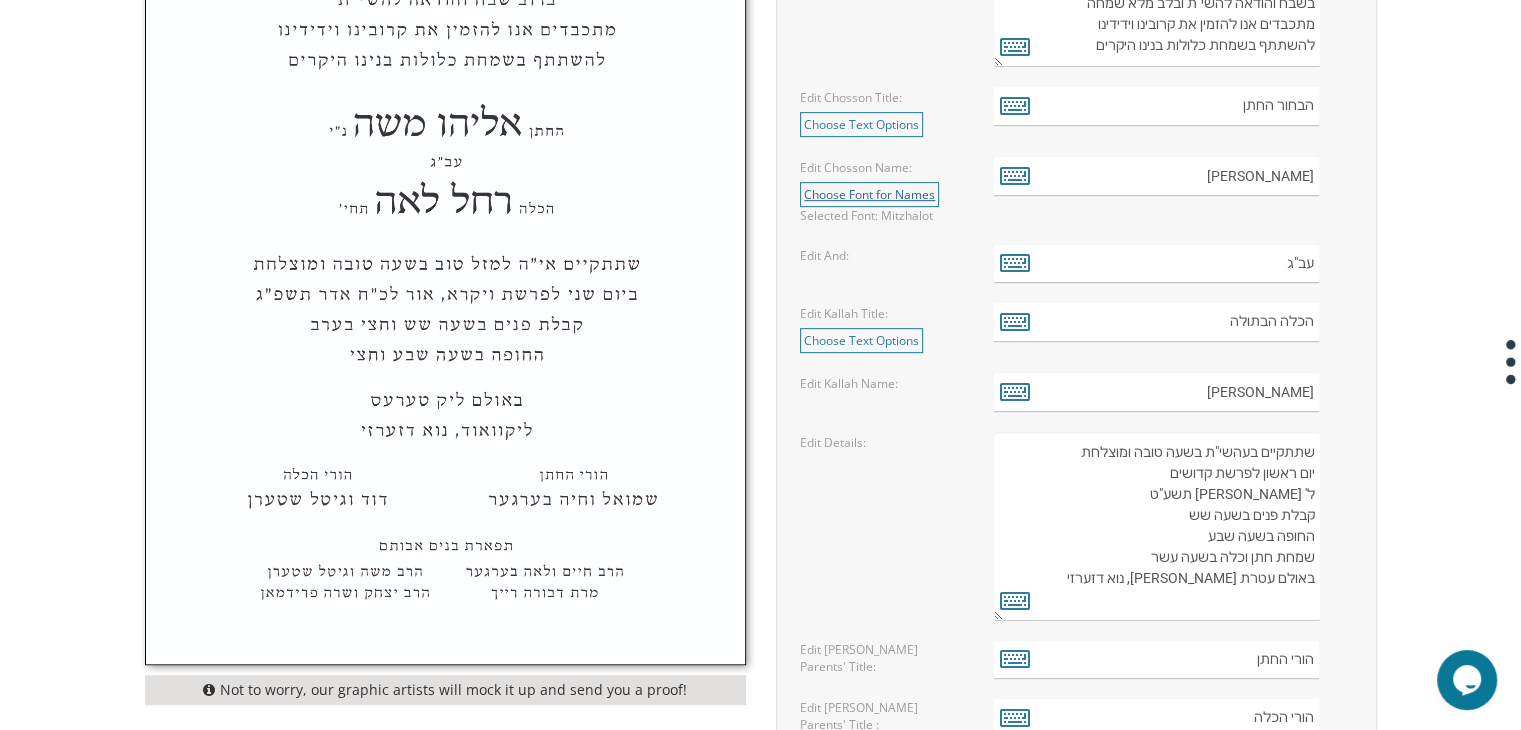 click on "Choose Font for Names" at bounding box center (869, 194) 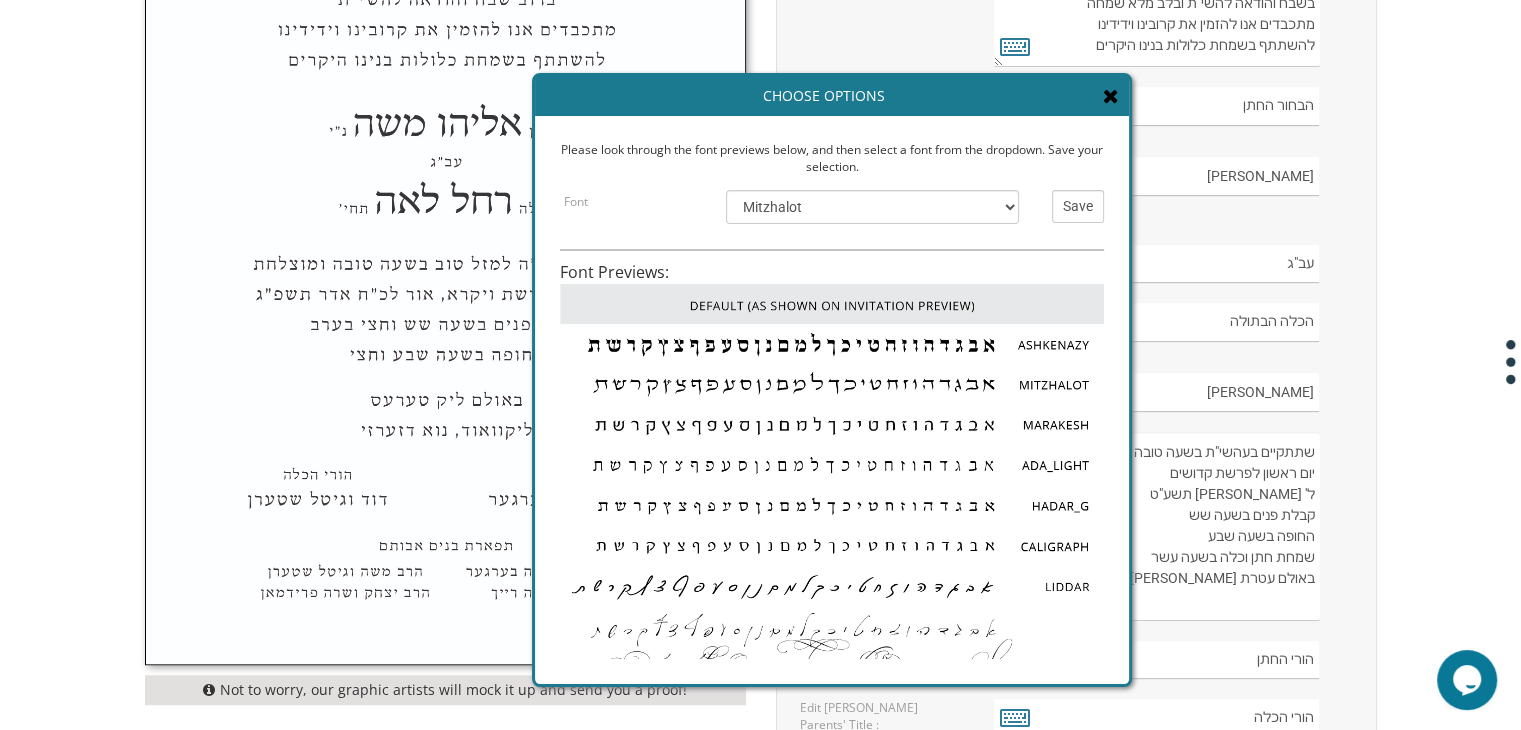 click at bounding box center [1111, 96] 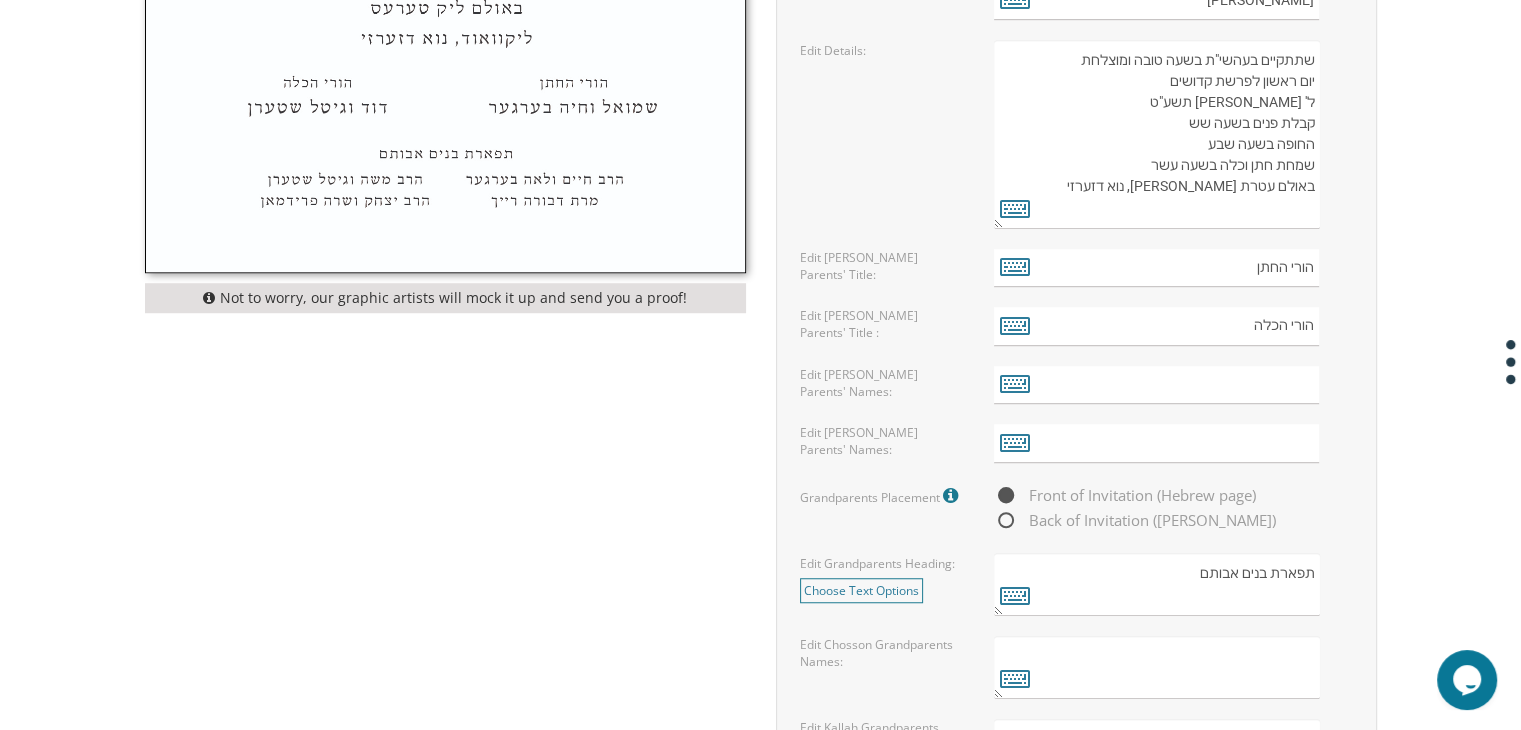 scroll, scrollTop: 1348, scrollLeft: 0, axis: vertical 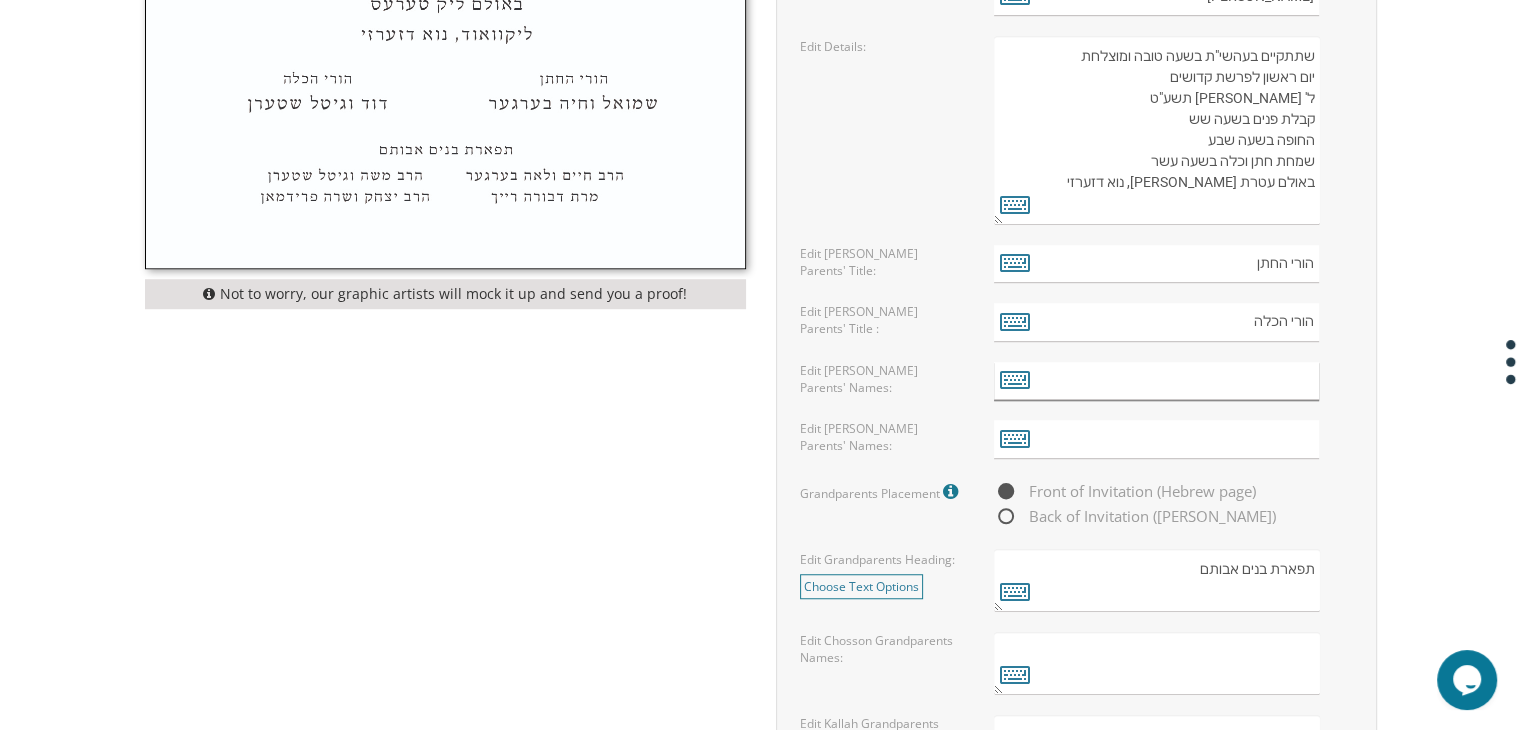 click at bounding box center [1156, 381] 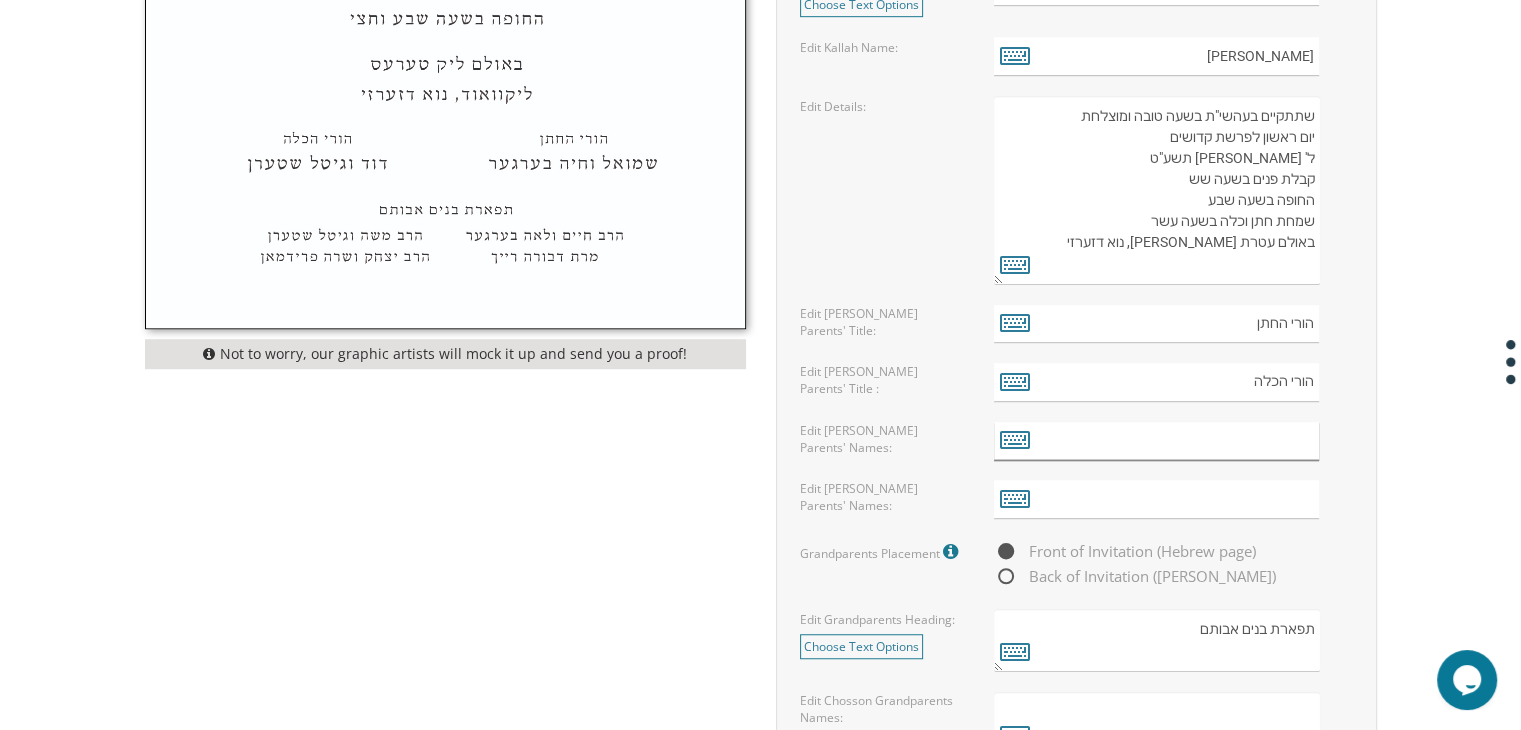 scroll, scrollTop: 1288, scrollLeft: 0, axis: vertical 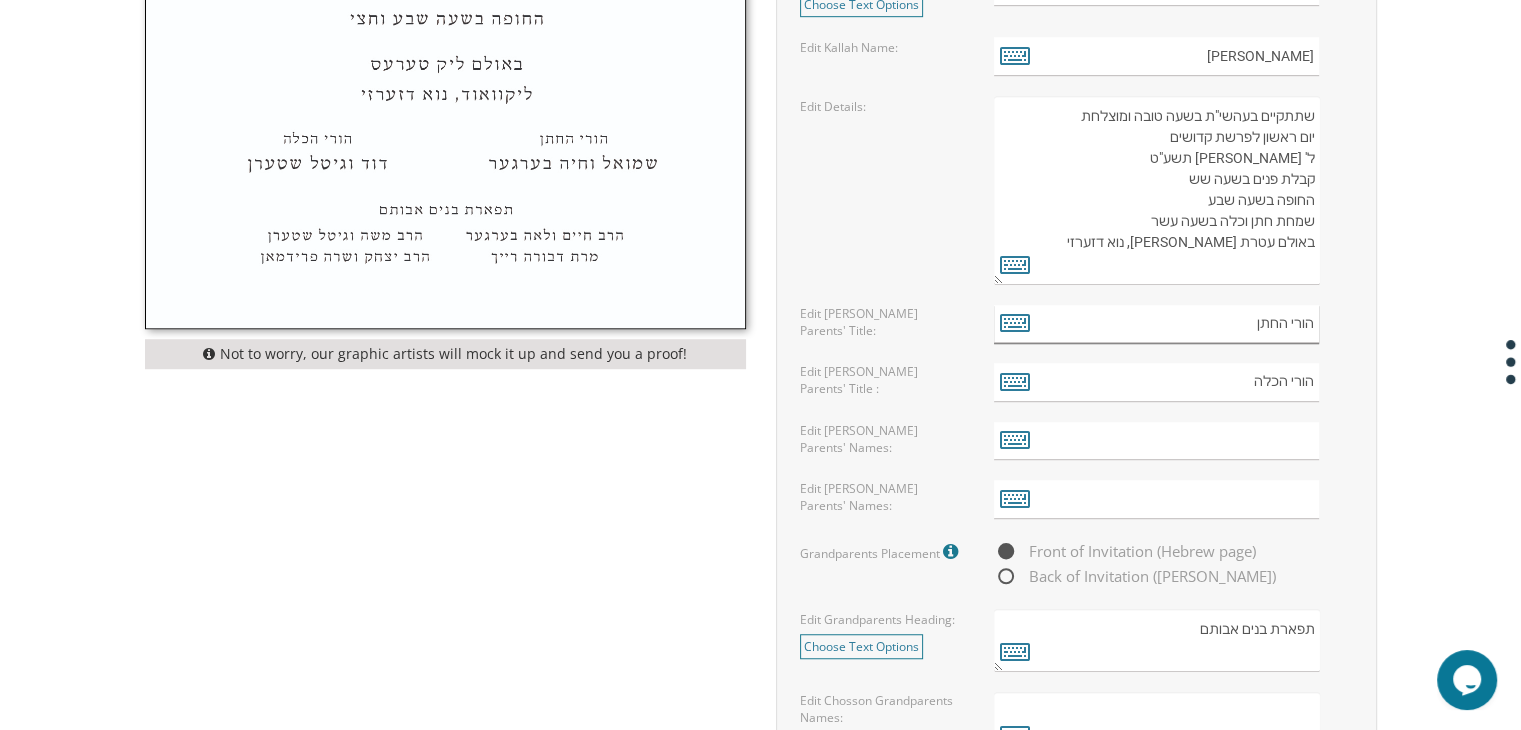 click on "הורי החתן" at bounding box center [1156, 324] 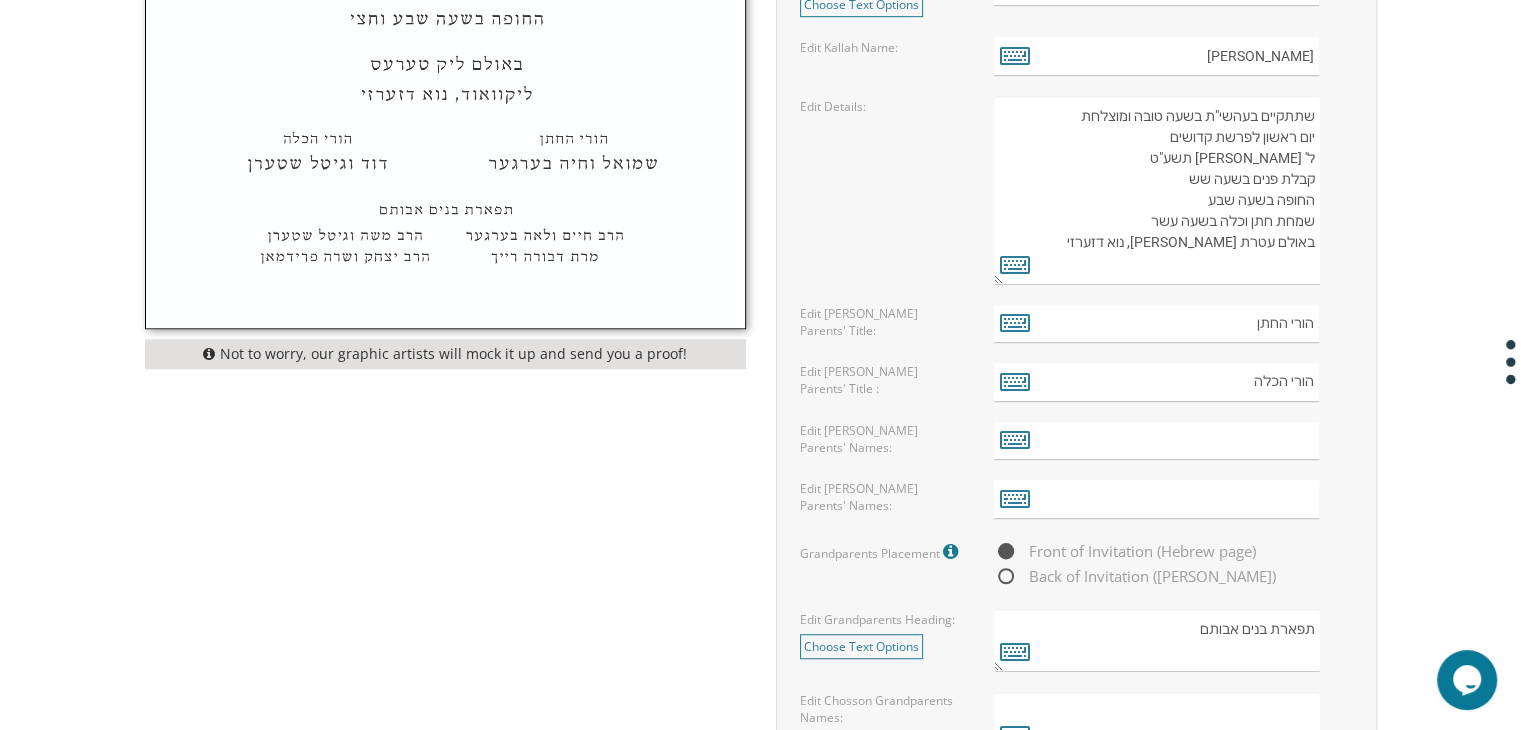 click on "שתתקיים בעהשי"ת בשעה טובה ומוצלחת
יום ראשון לפרשת קדושים
ל' ניסן תשע"ט
קבלת פנים בשעה שש
החופה בשעה שבע
שמחת חתן וכלה בשעה עשר
באולם עטרת חנה
לייקוואוד, נוא דזערזי" at bounding box center (1156, 190) 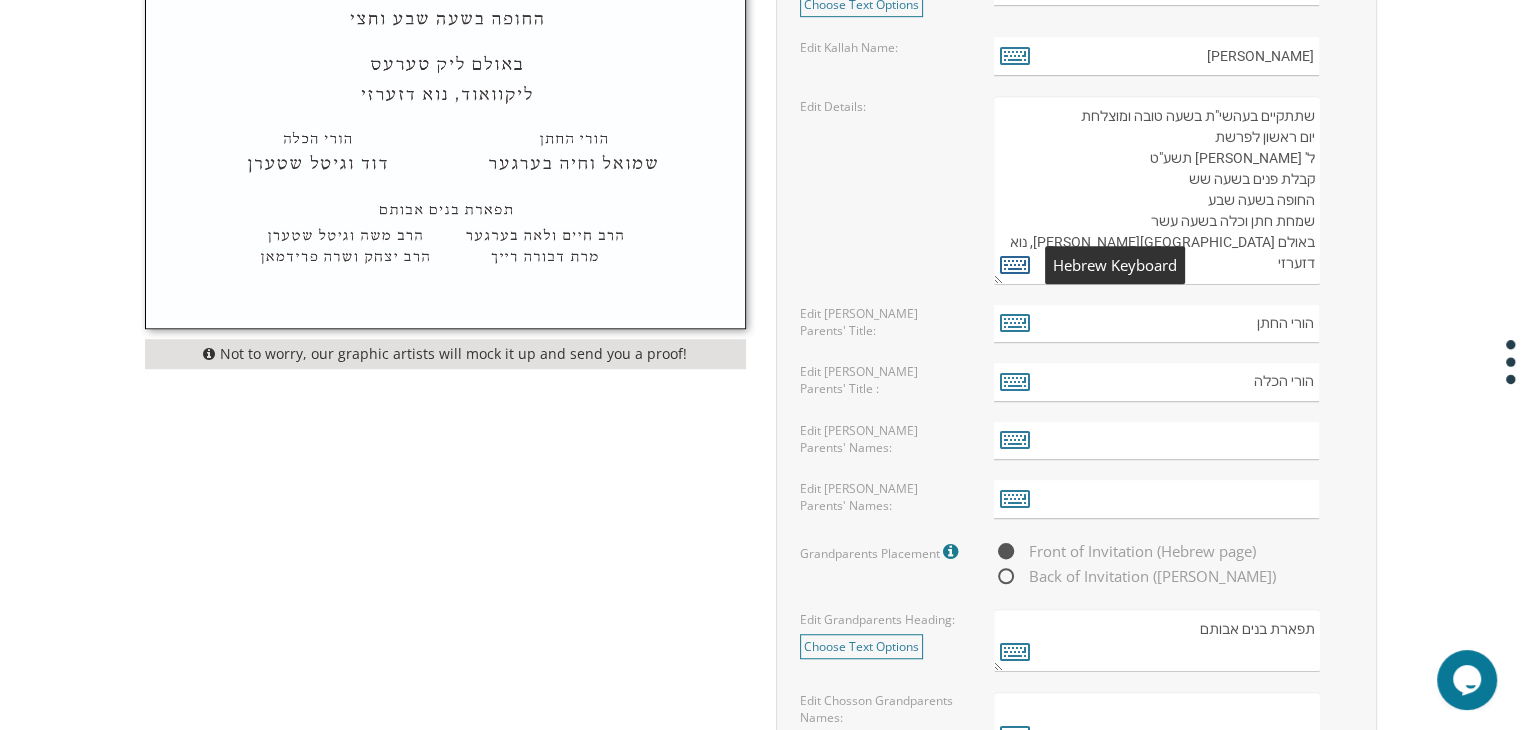 type on "שתתקיים בעהשי"ת בשעה טובה ומוצלחת
יום ראשון לפרשת
ל' ניסן תשע"ט
קבלת פנים בשעה שש
החופה בשעה שבע
שמחת חתן וכלה בשעה עשר
באולם עטרת חנה
לייקוואוד, נוא דזערזי" 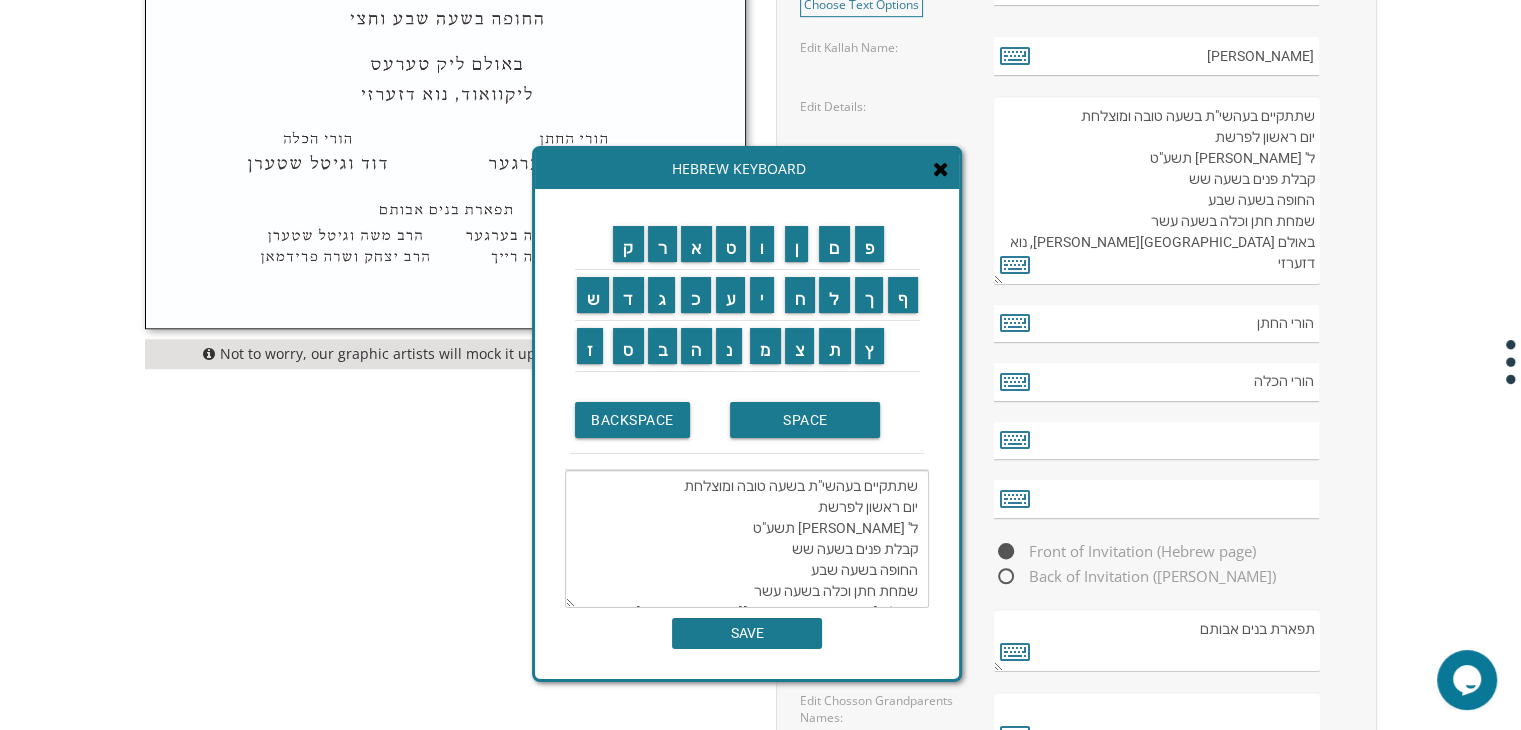 click on "שתתקיים בעהשי"ת בשעה טובה ומוצלחת
יום ראשון לפרשת
ל' ניסן תשע"ט
קבלת פנים בשעה שש
החופה בשעה שבע
שמחת חתן וכלה בשעה עשר
באולם עטרת חנה
לייקוואוד, נוא דזערזי" at bounding box center (747, 539) 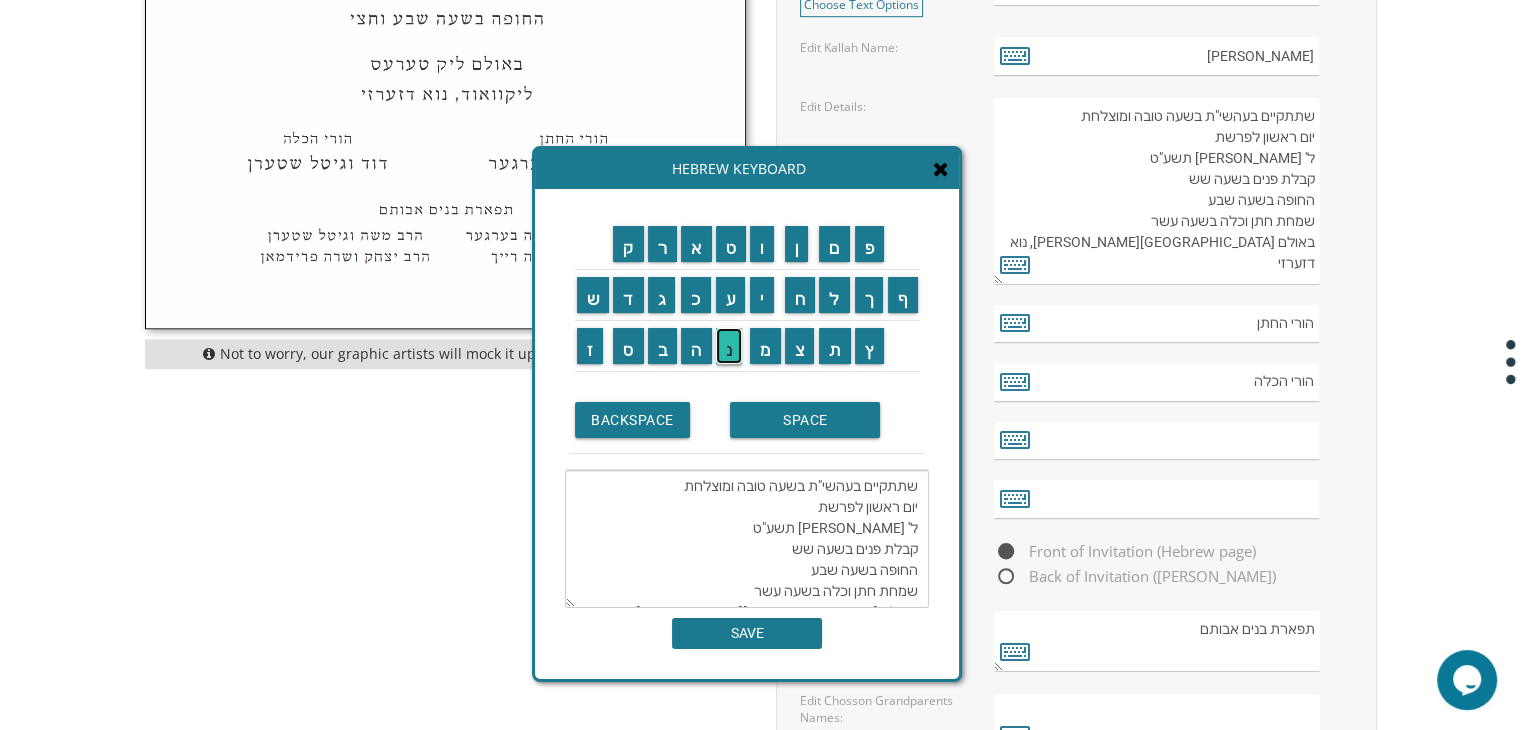 click on "נ" at bounding box center (729, 346) 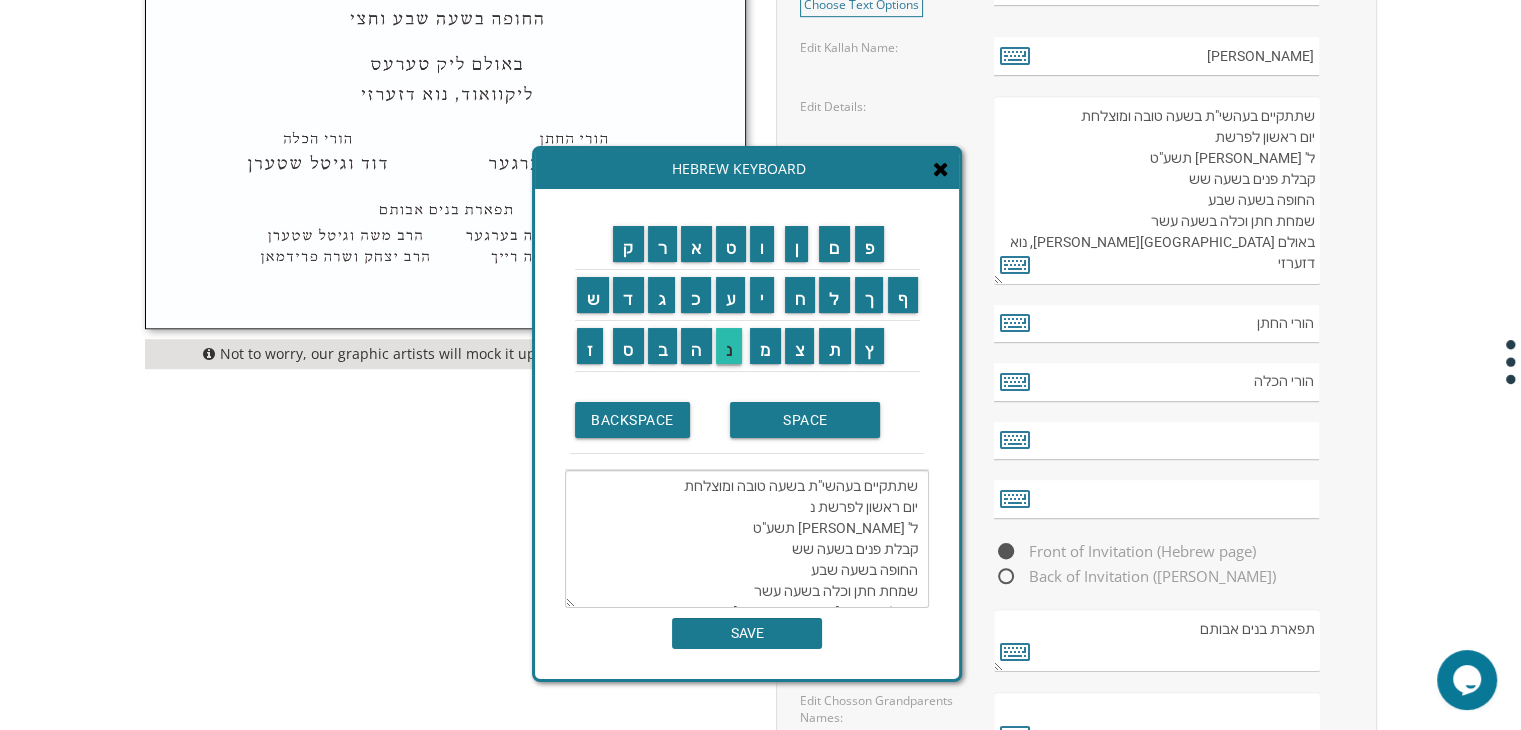 scroll, scrollTop: 42, scrollLeft: 0, axis: vertical 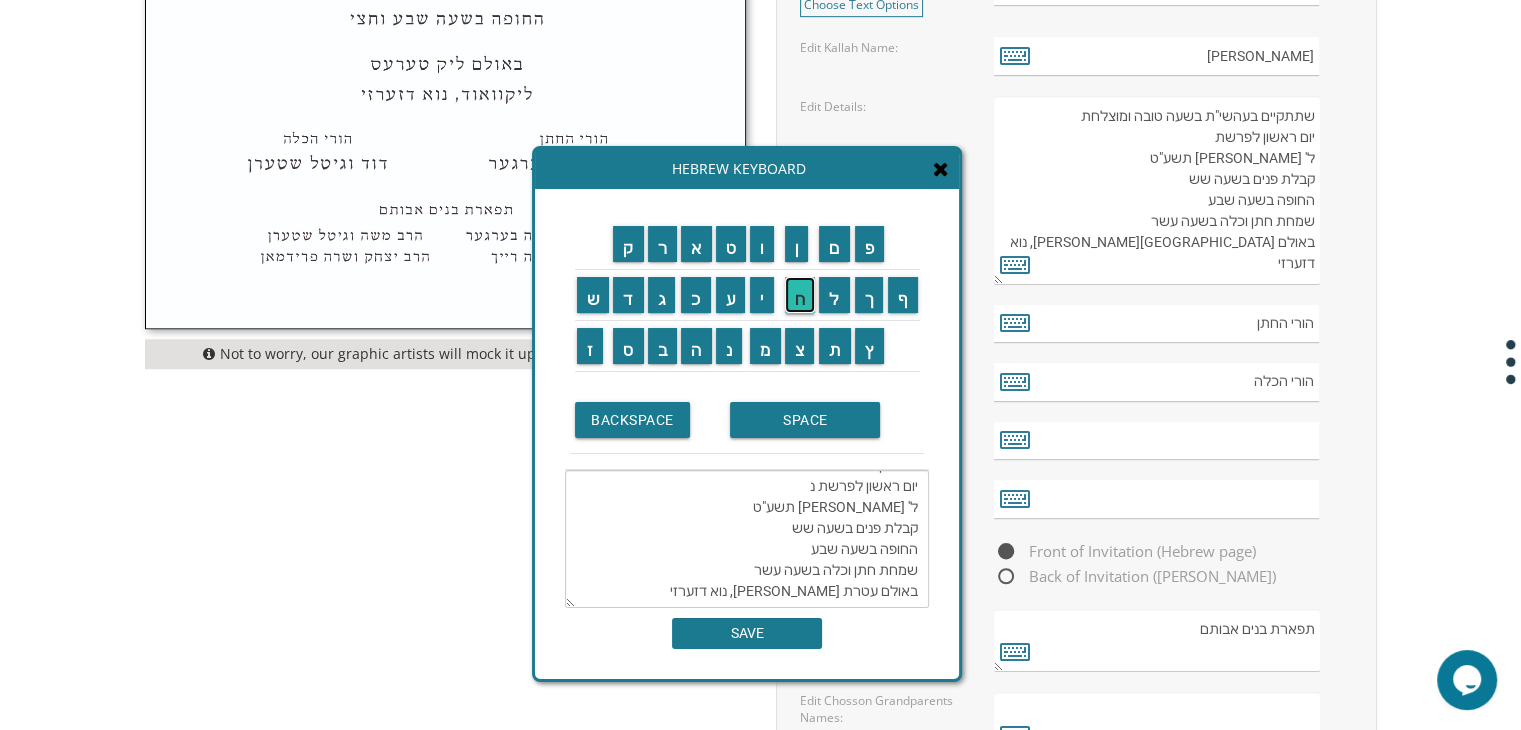 click on "ח" at bounding box center [800, 295] 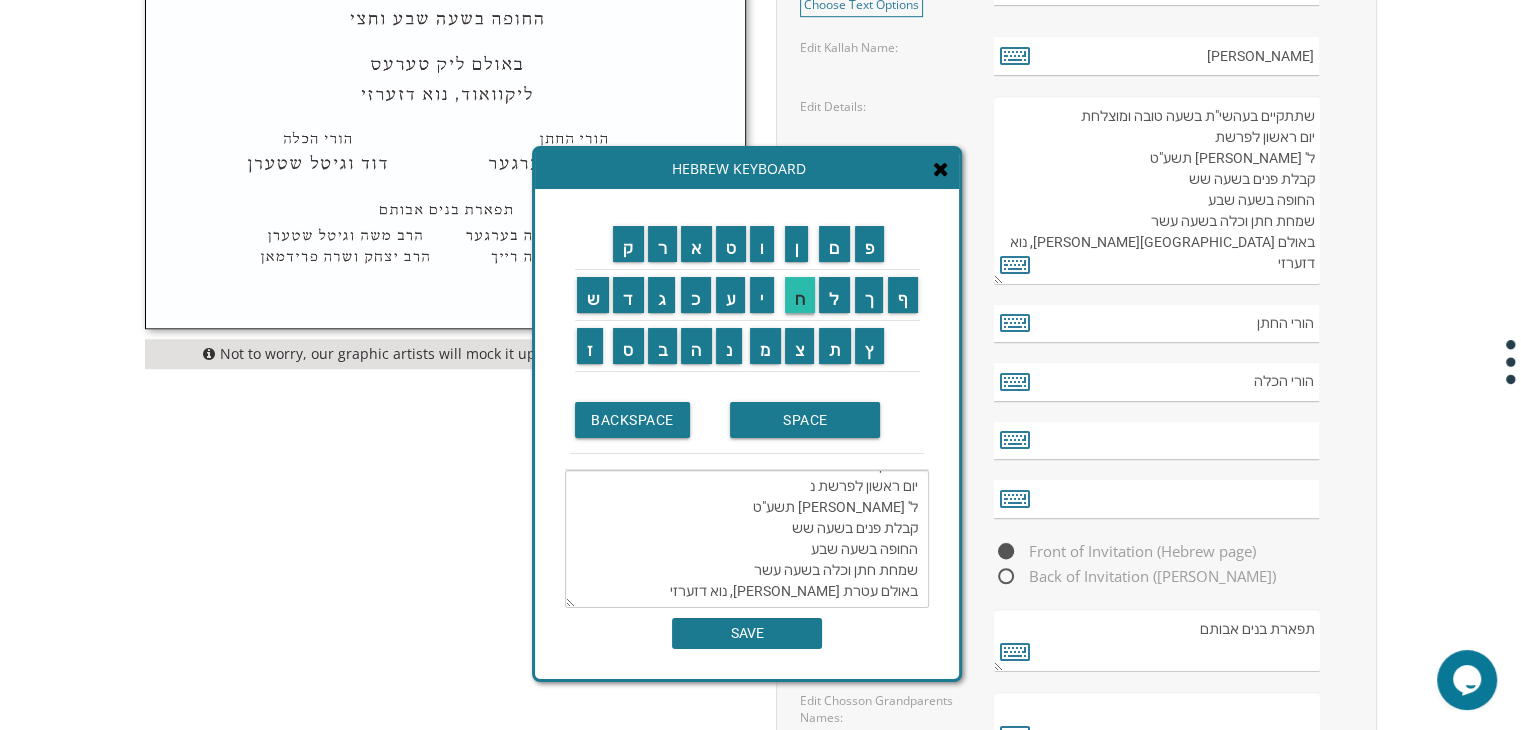 type on "שתתקיים בעהשי"ת בשעה טובה ומוצלחת
יום ראשון לפרשת נח
ל' ניסן תשע"ט
קבלת פנים בשעה שש
החופה בשעה שבע
שמחת חתן וכלה בשעה עשר
באולם עטרת חנה
לייקוואוד, נוא דזערזי" 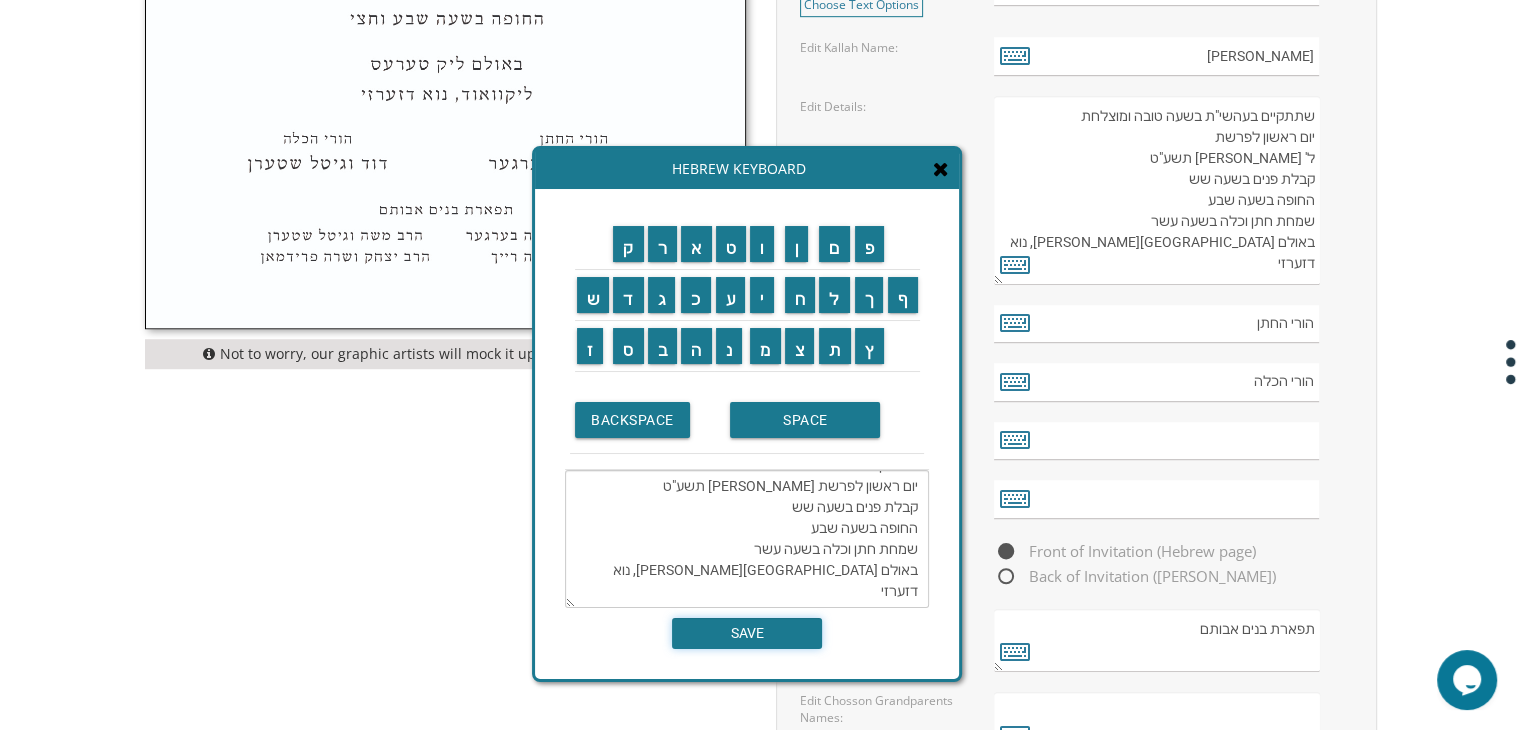 click on "SAVE" at bounding box center [747, 633] 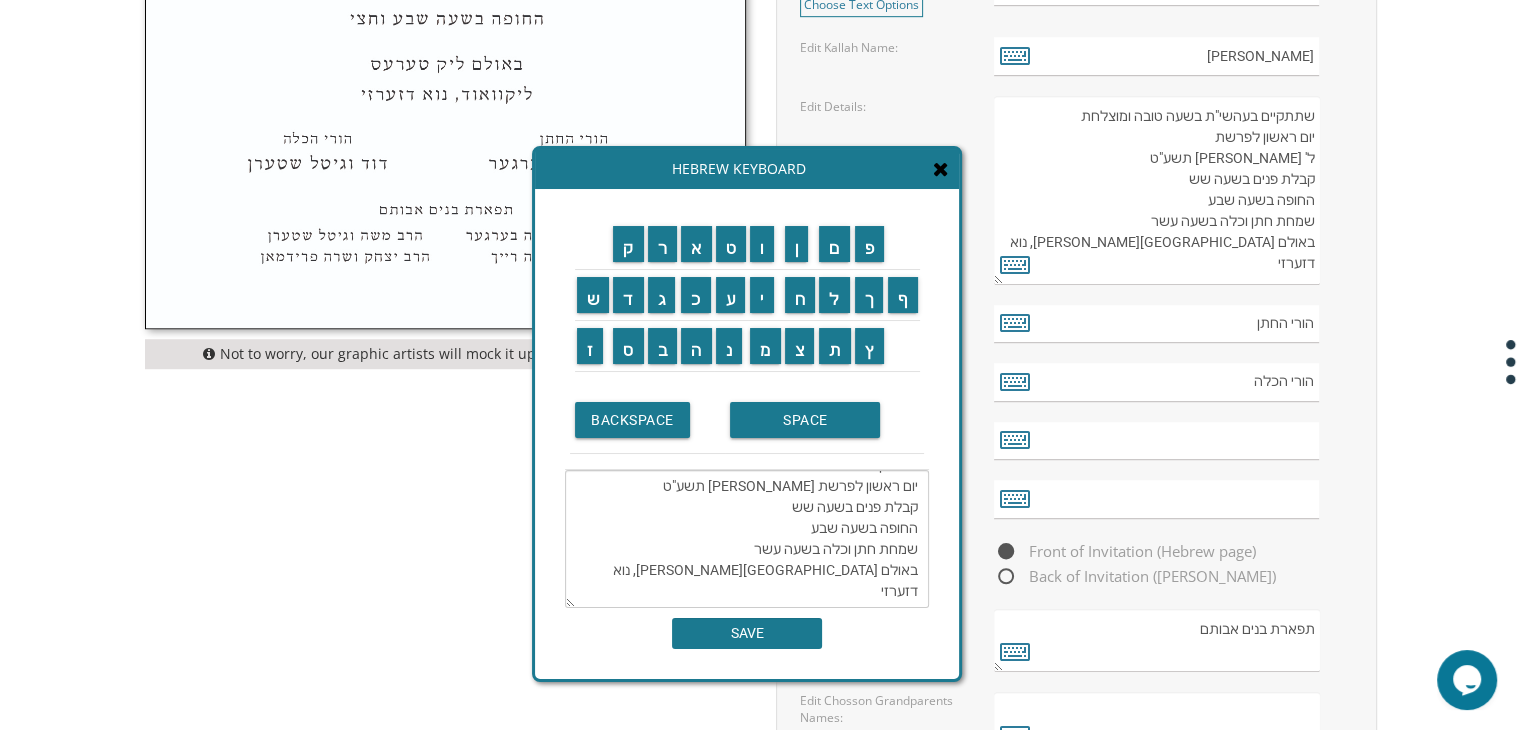 type on "שתתקיים בעהשי"ת בשעה טובה ומוצלחת
יום ראשון לפרשת נח
ל' ניסן תשע"ט
קבלת פנים בשעה שש
החופה בשעה שבע
שמחת חתן וכלה בשעה עשר
באולם עטרת חנה
לייקוואוד, נוא דזערזי" 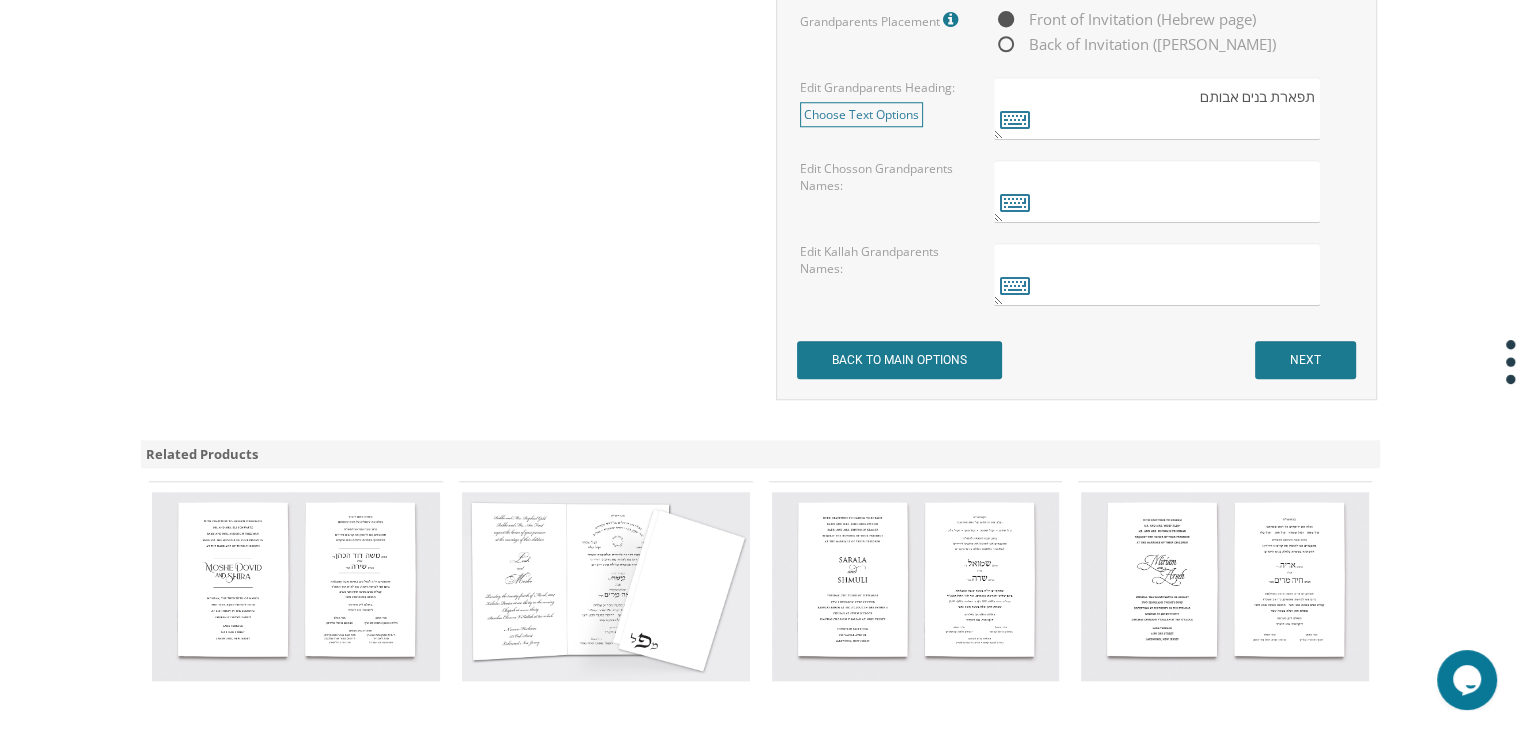 scroll, scrollTop: 1822, scrollLeft: 0, axis: vertical 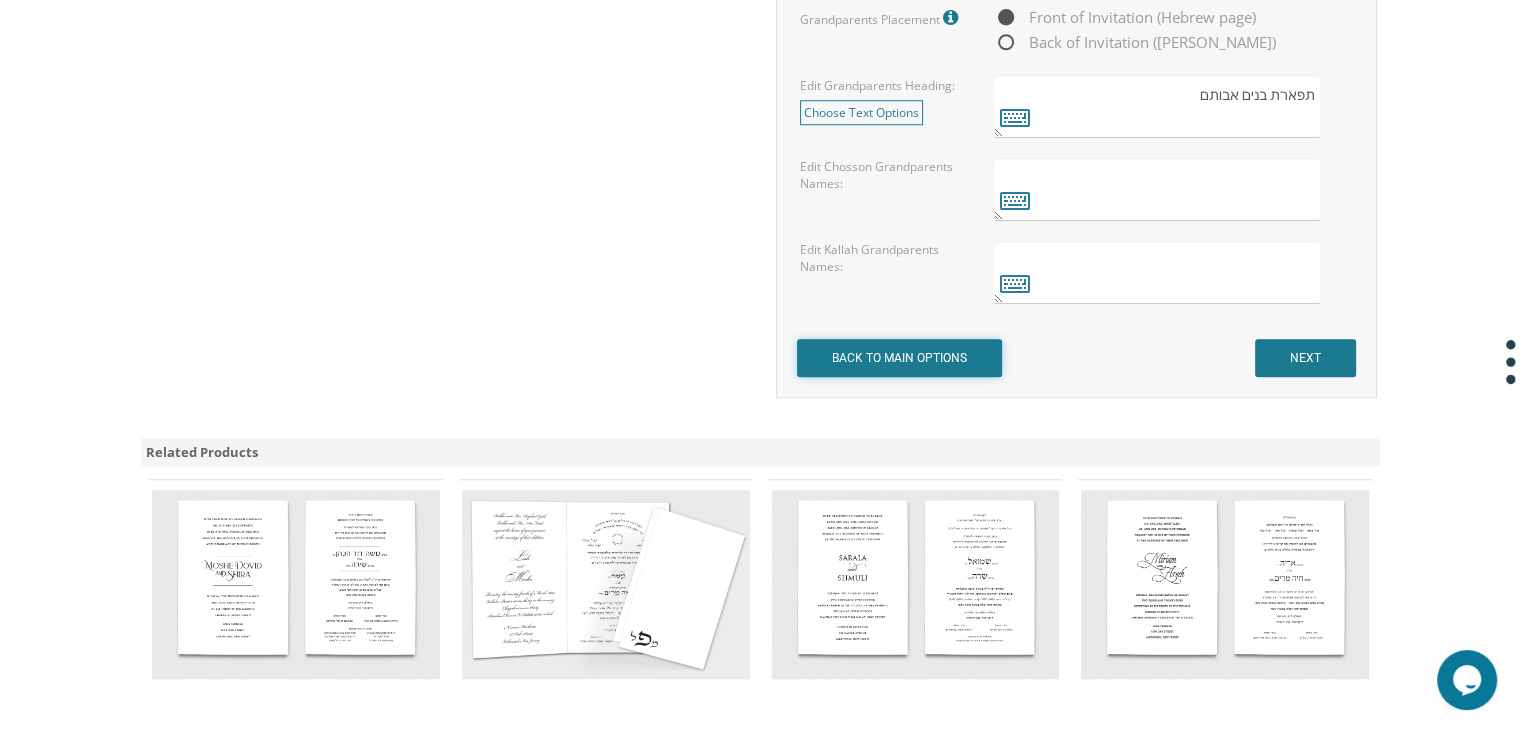 click on "BACK TO MAIN OPTIONS" at bounding box center [899, 358] 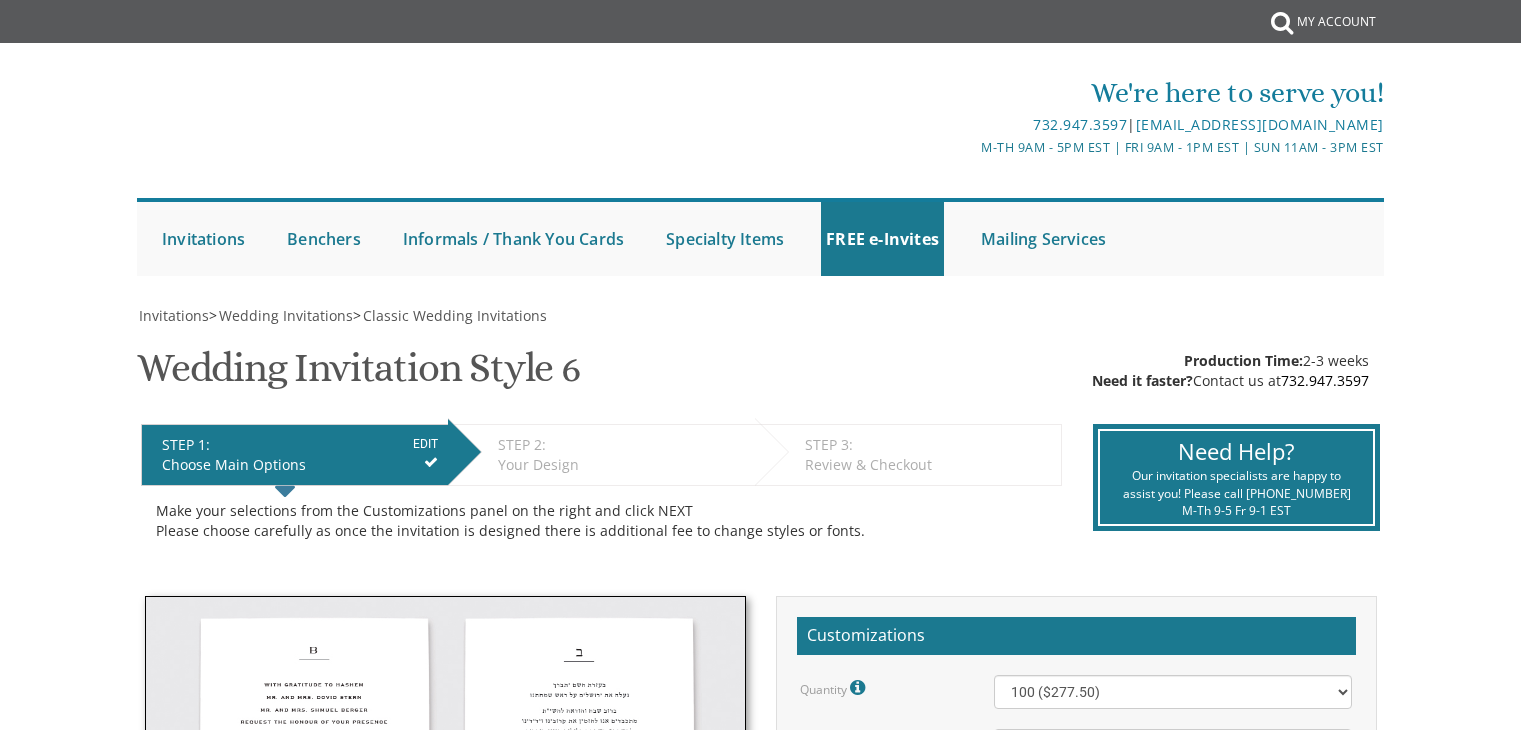 scroll, scrollTop: 196, scrollLeft: 0, axis: vertical 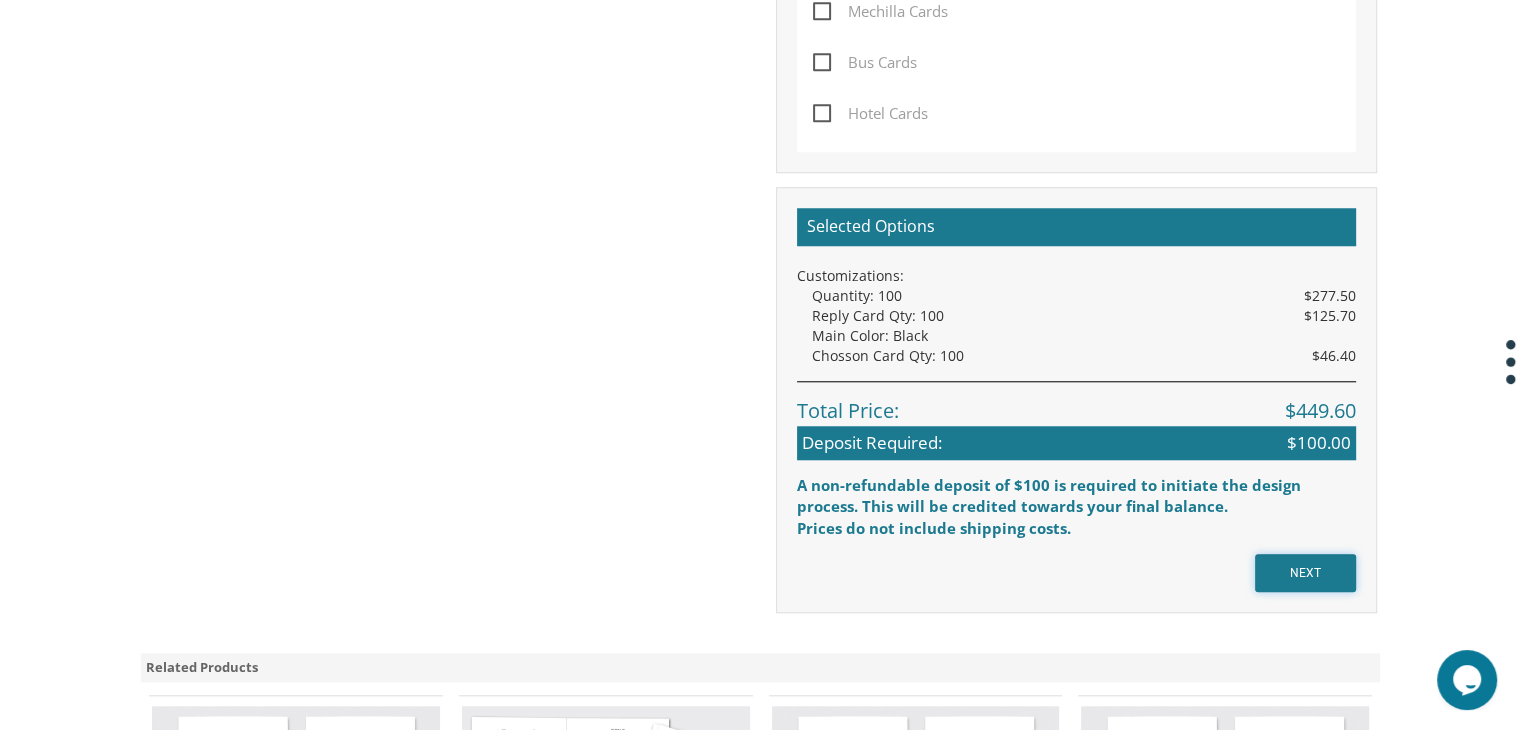 click on "NEXT" at bounding box center [1305, 573] 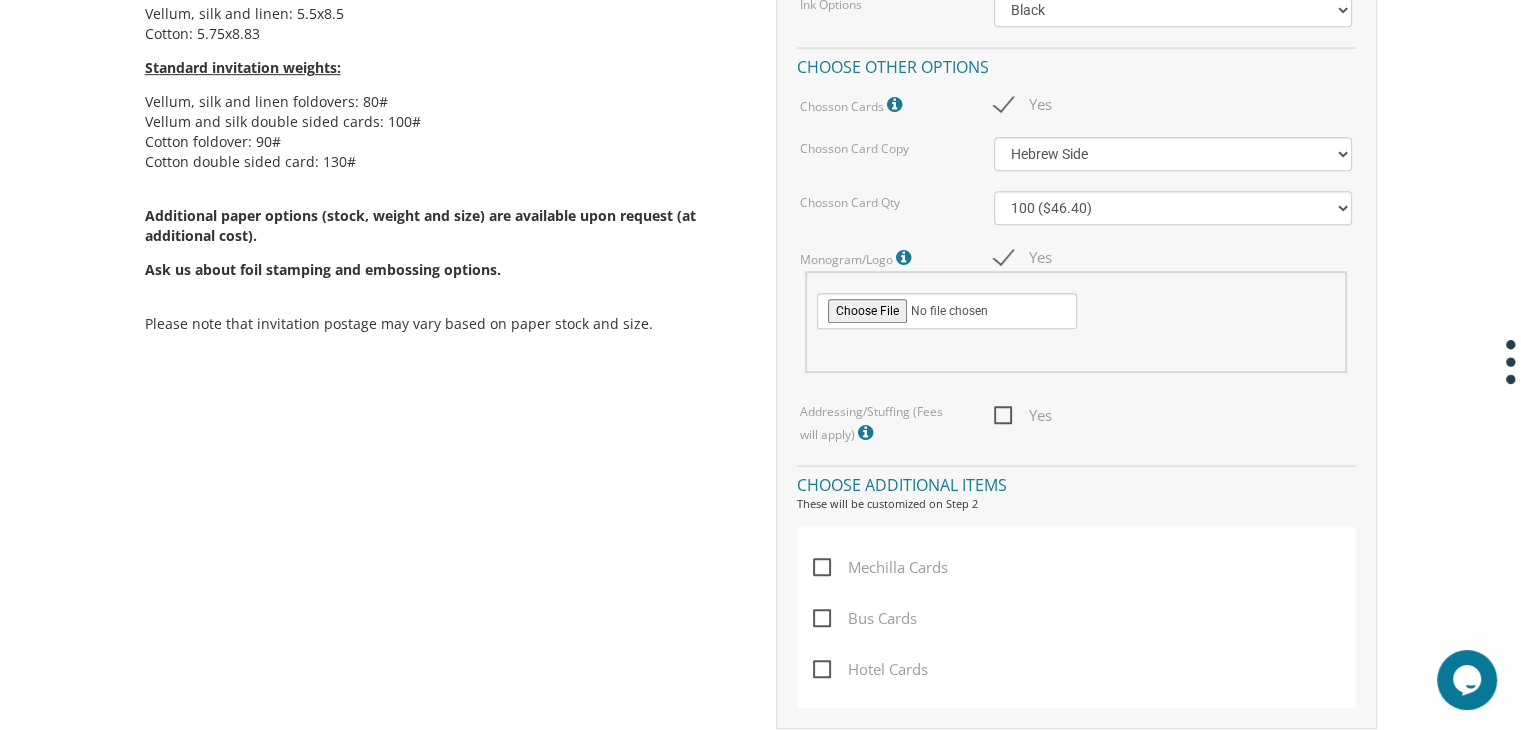 scroll, scrollTop: 1147, scrollLeft: 0, axis: vertical 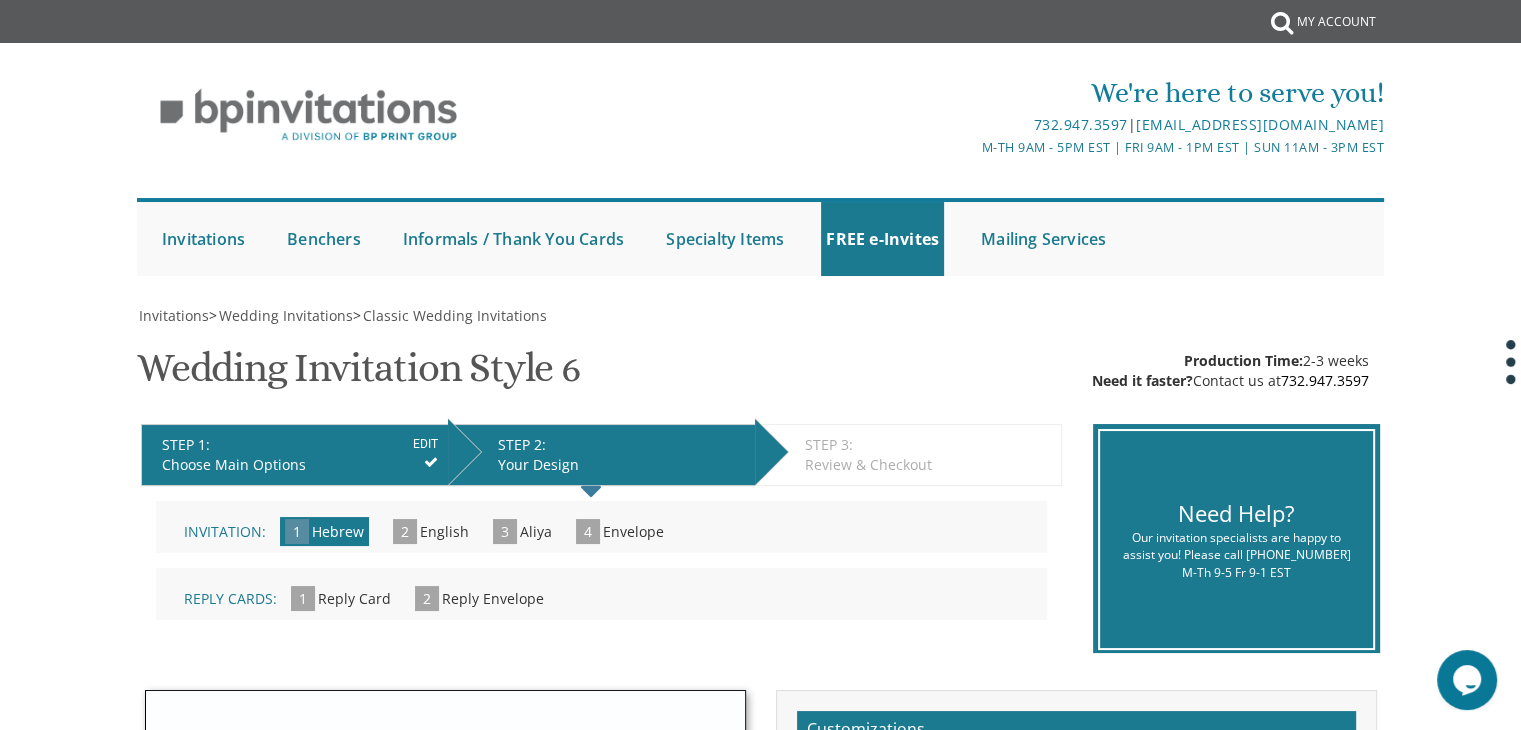 click on "Review & Checkout" at bounding box center [928, 465] 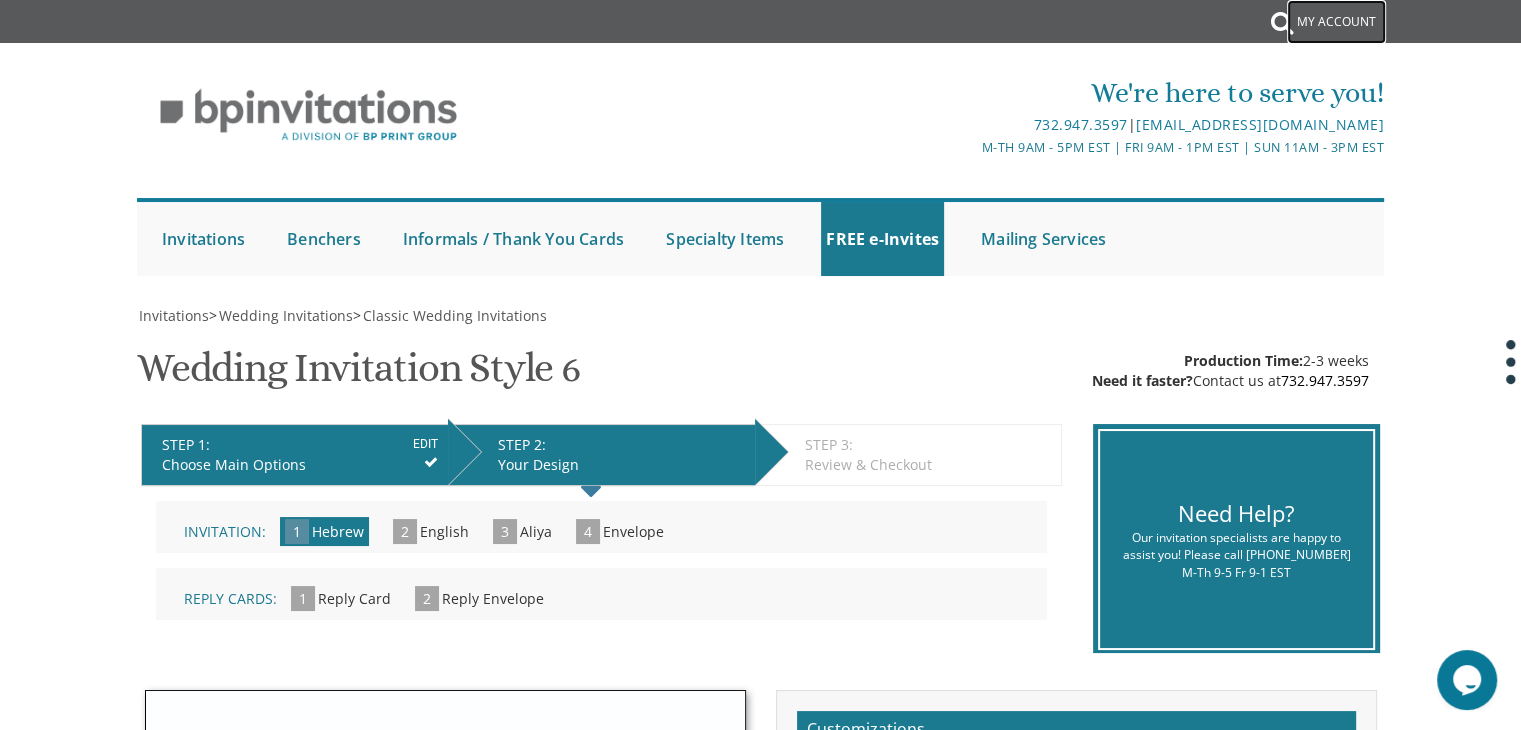 click on "My Account" at bounding box center [1336, 22] 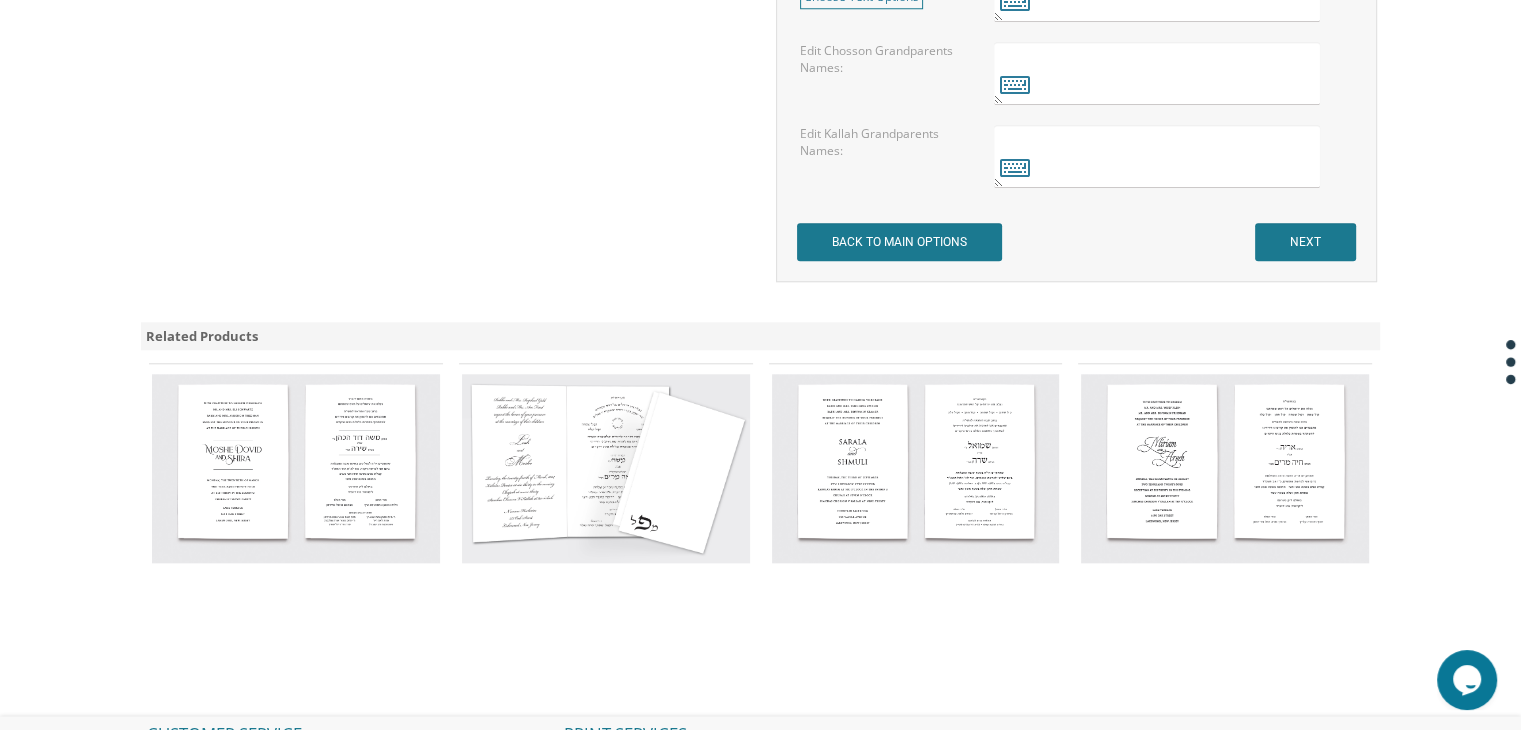 scroll, scrollTop: 1927, scrollLeft: 0, axis: vertical 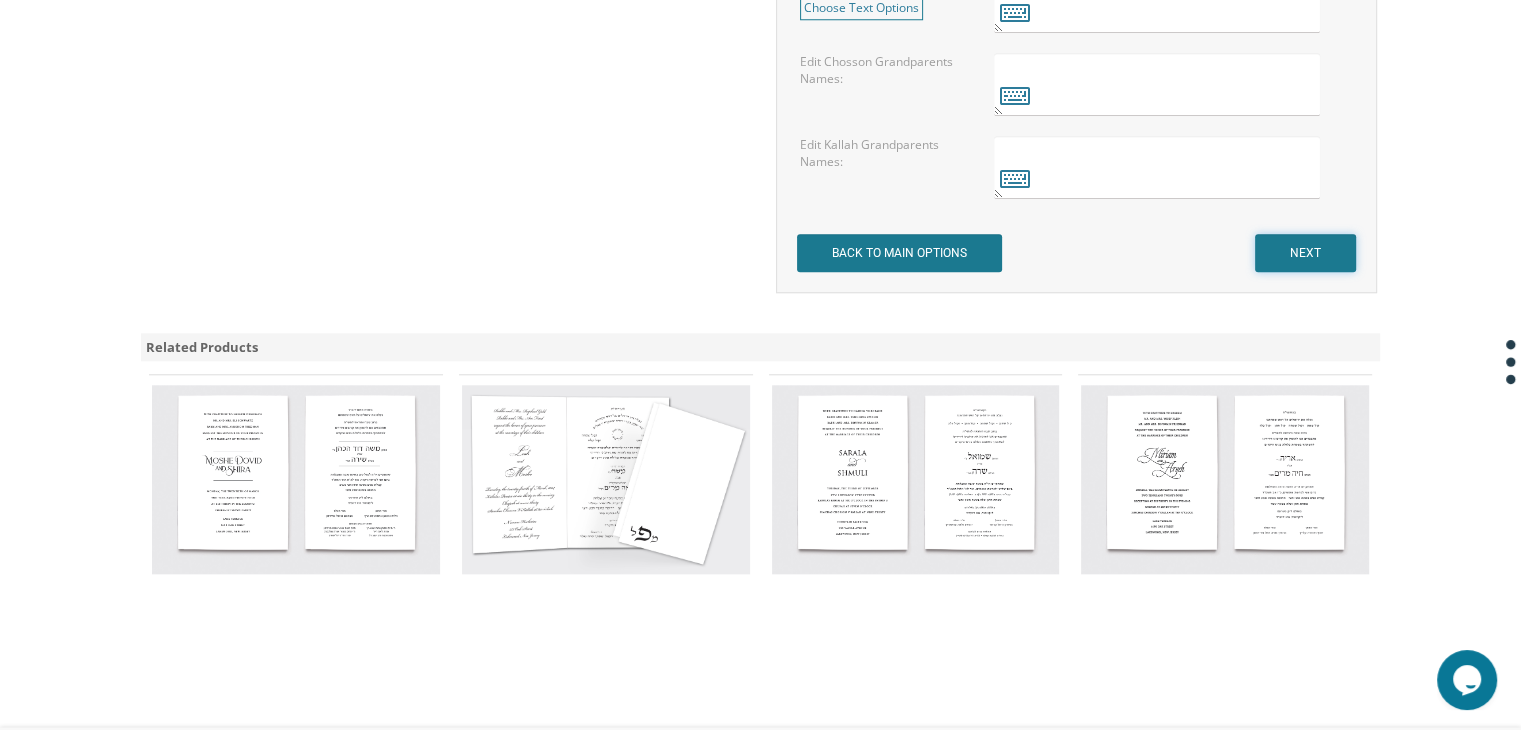 click on "NEXT" at bounding box center [1305, 253] 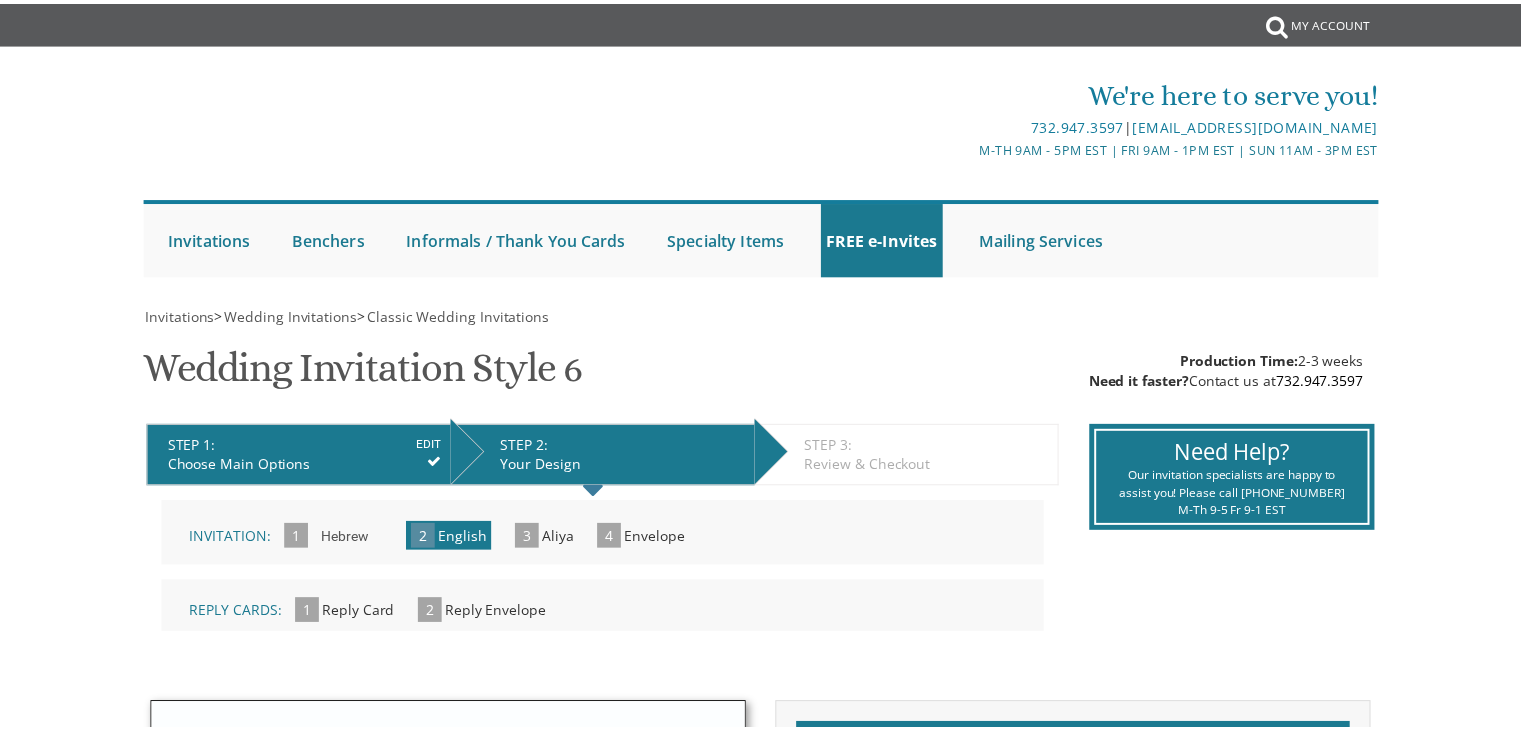 scroll, scrollTop: 0, scrollLeft: 0, axis: both 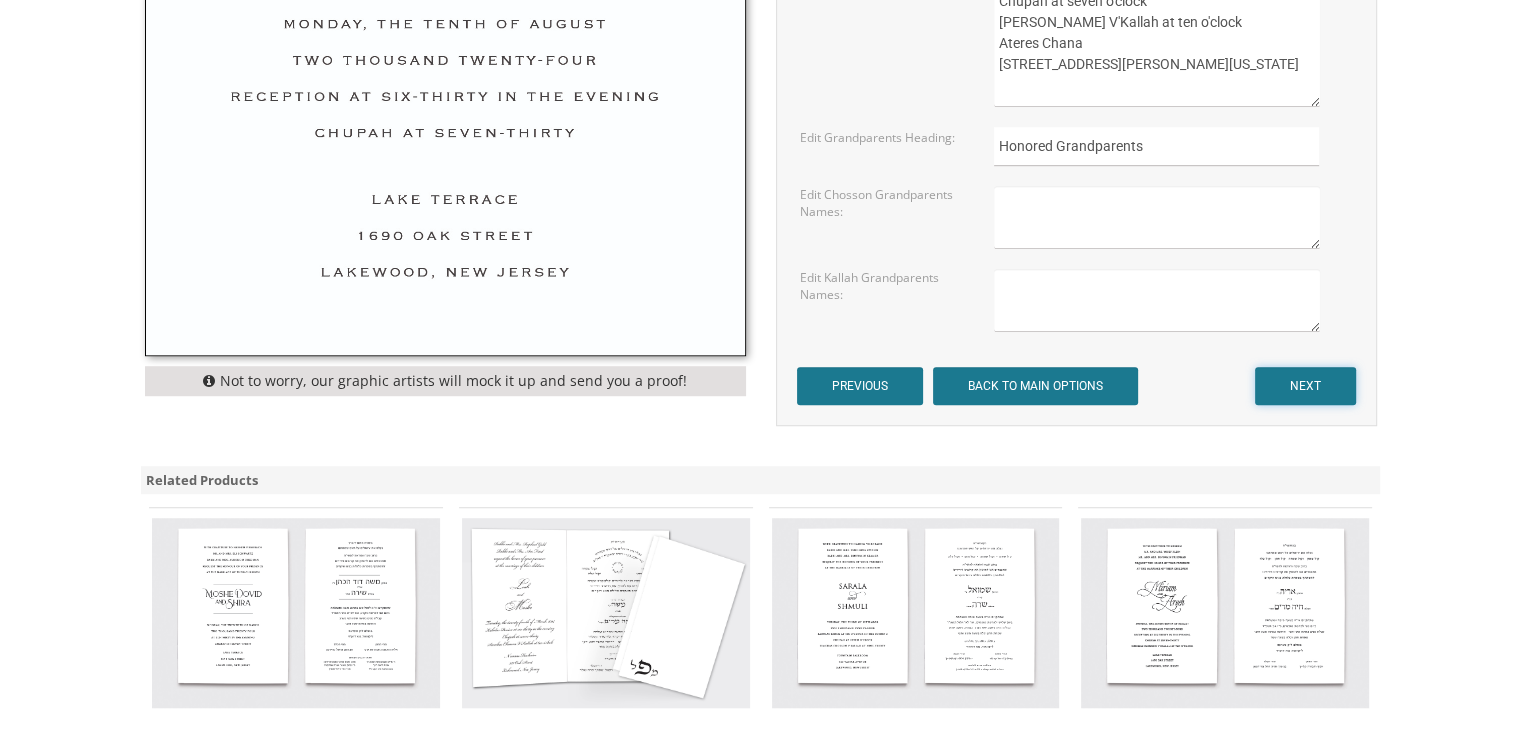 click on "NEXT" at bounding box center (1305, 386) 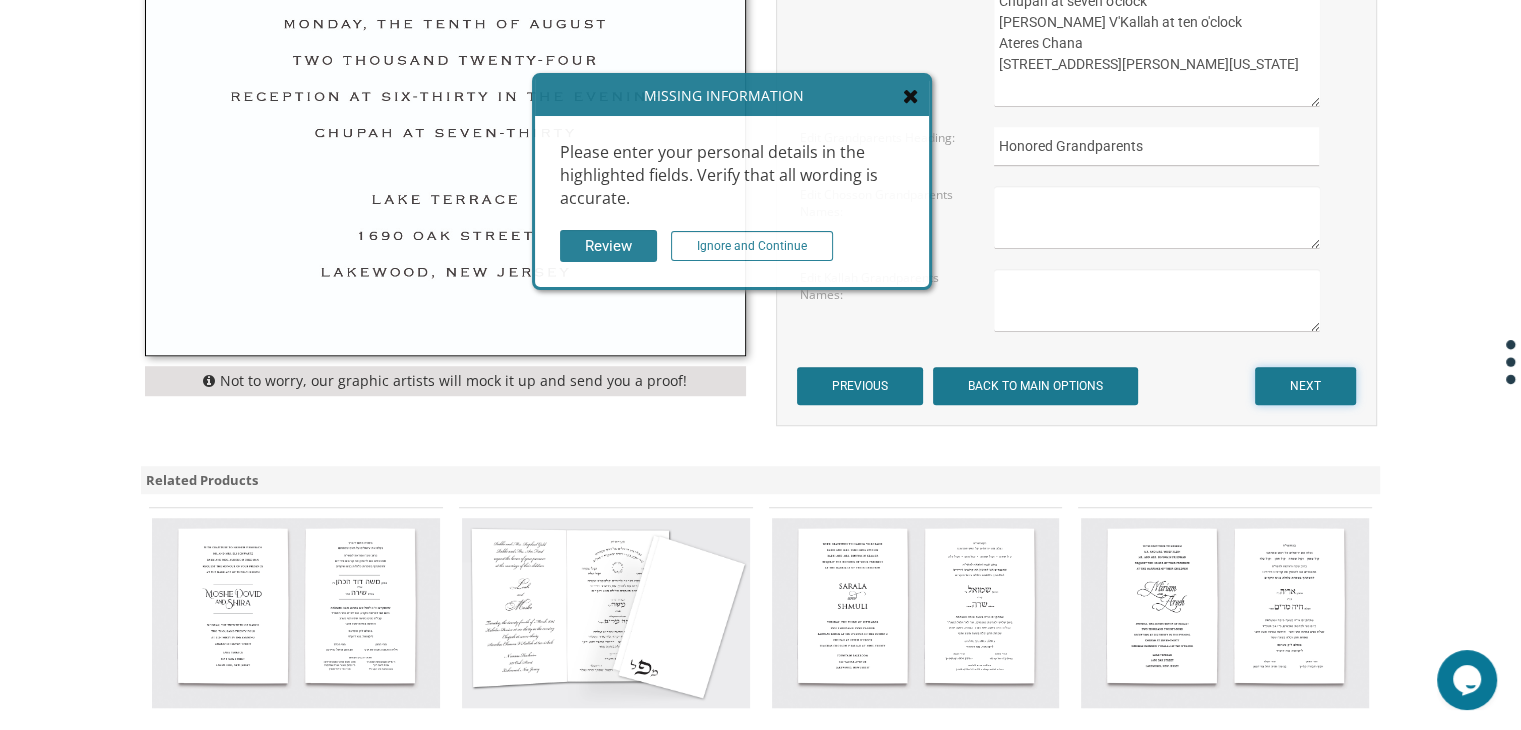 scroll, scrollTop: 0, scrollLeft: 0, axis: both 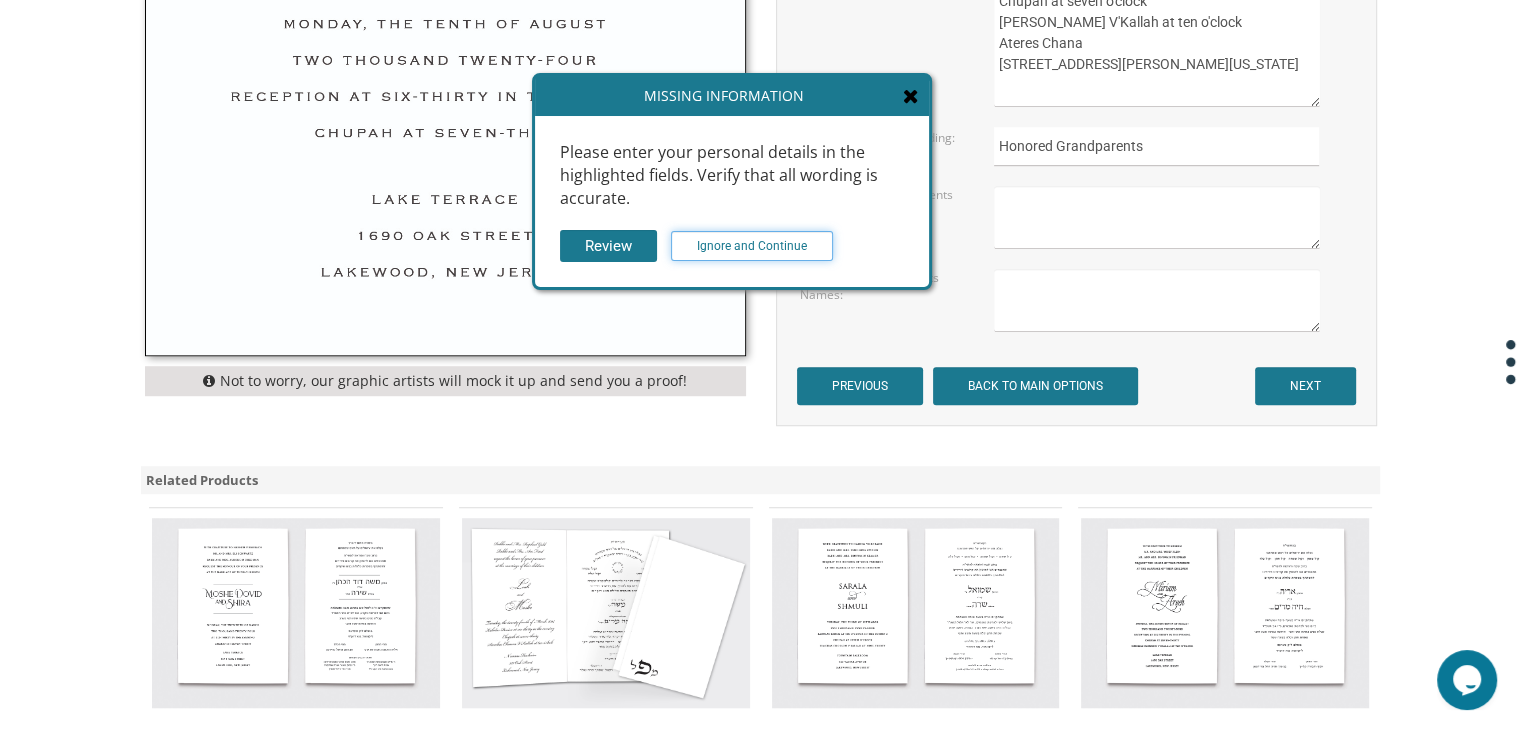 click on "Ignore and Continue" at bounding box center (752, 246) 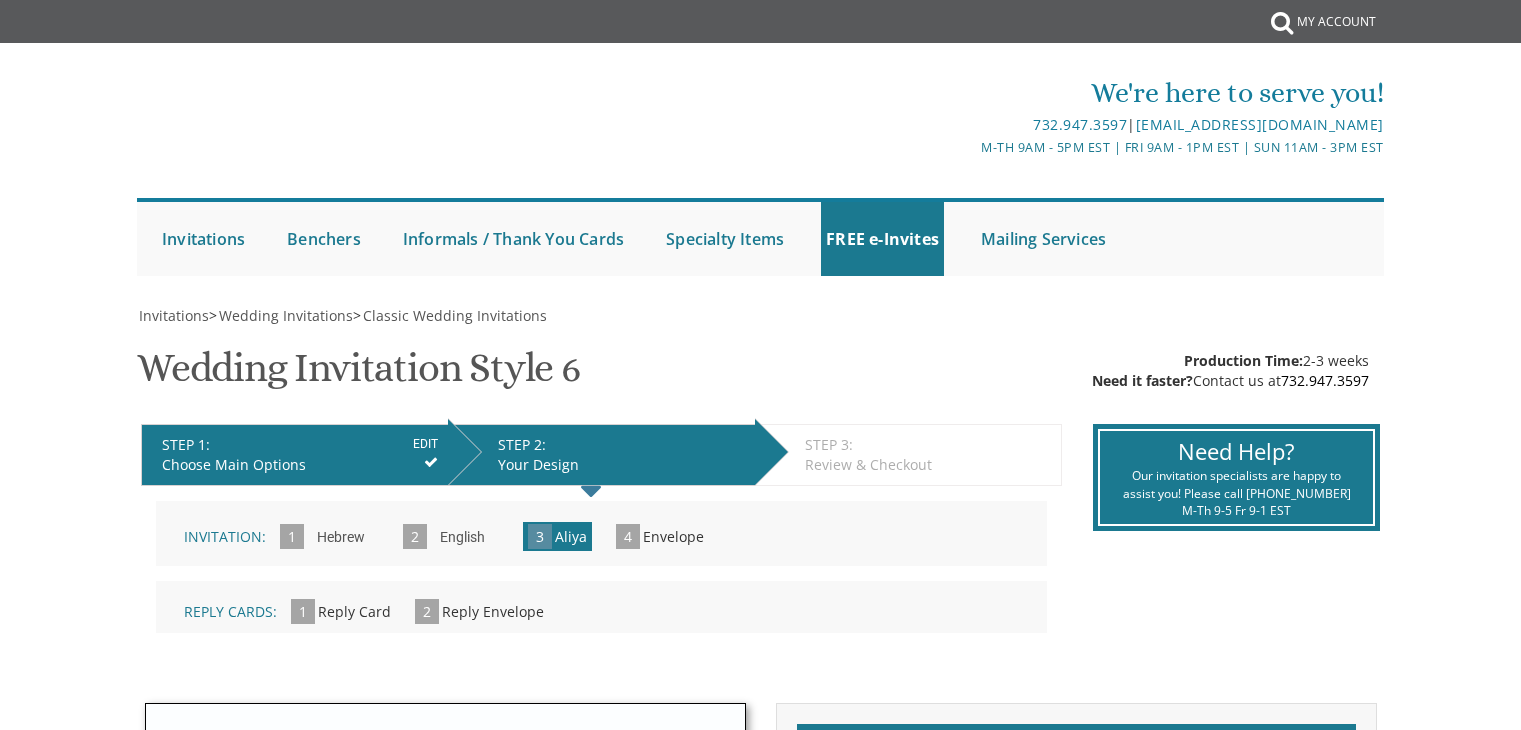 scroll, scrollTop: 0, scrollLeft: 0, axis: both 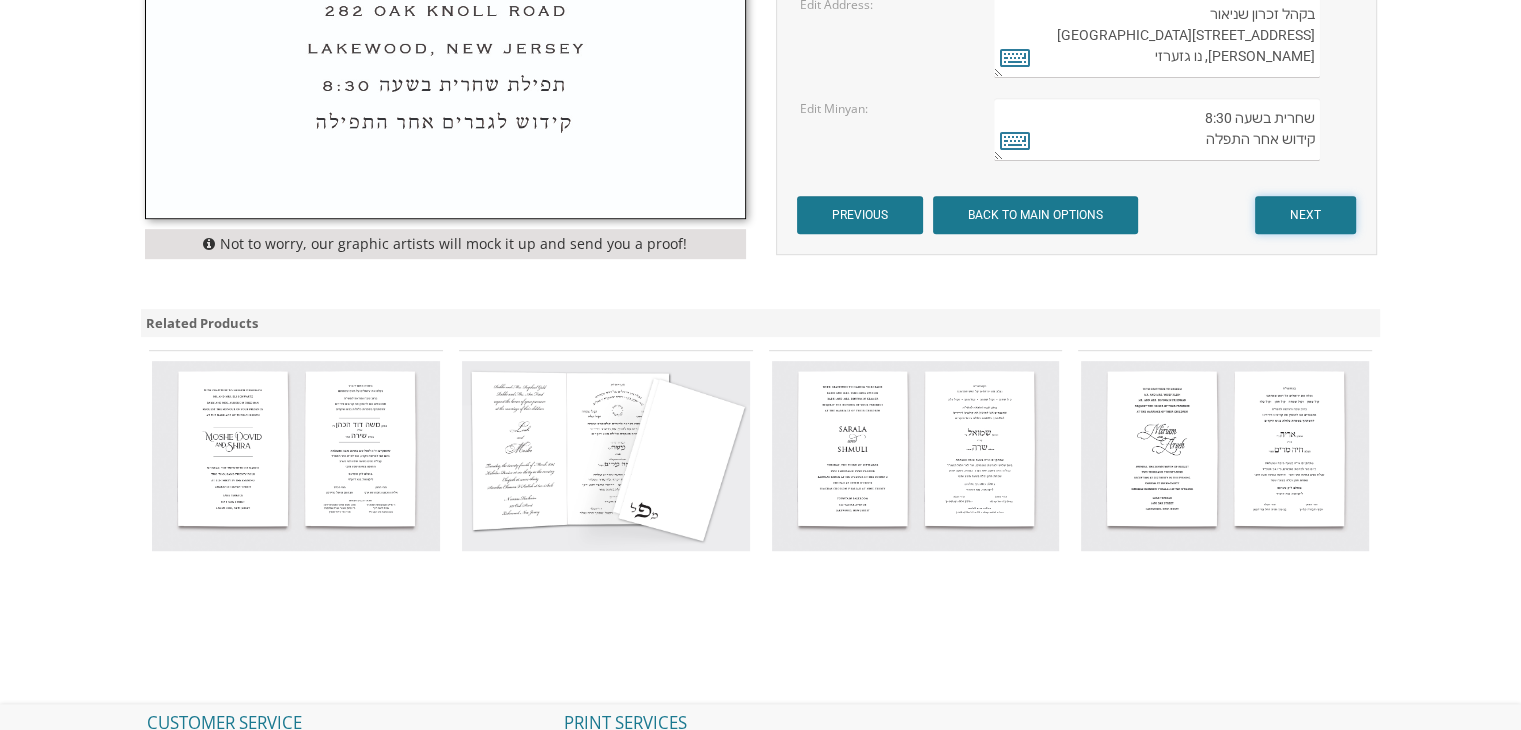 click on "NEXT" at bounding box center (1305, 215) 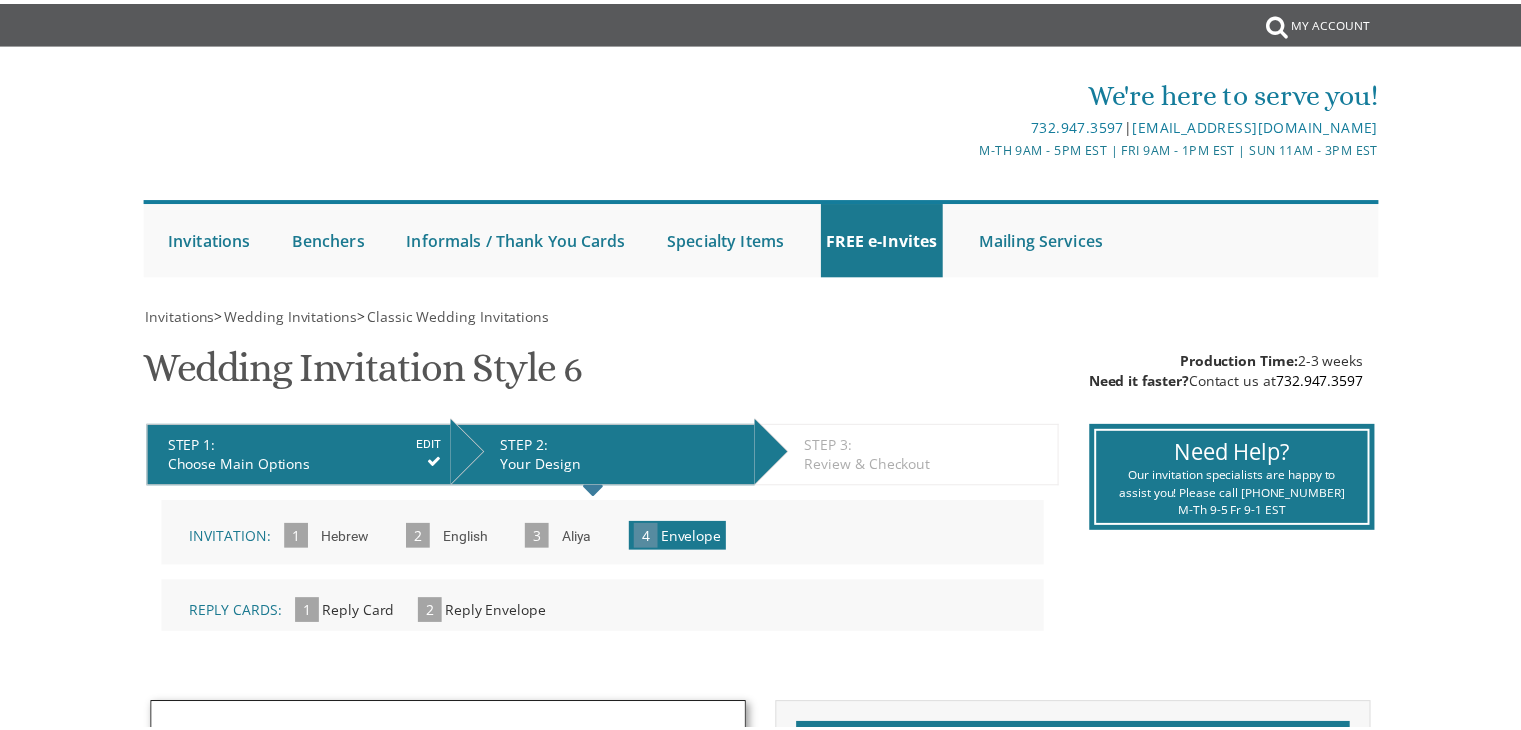 scroll, scrollTop: 0, scrollLeft: 0, axis: both 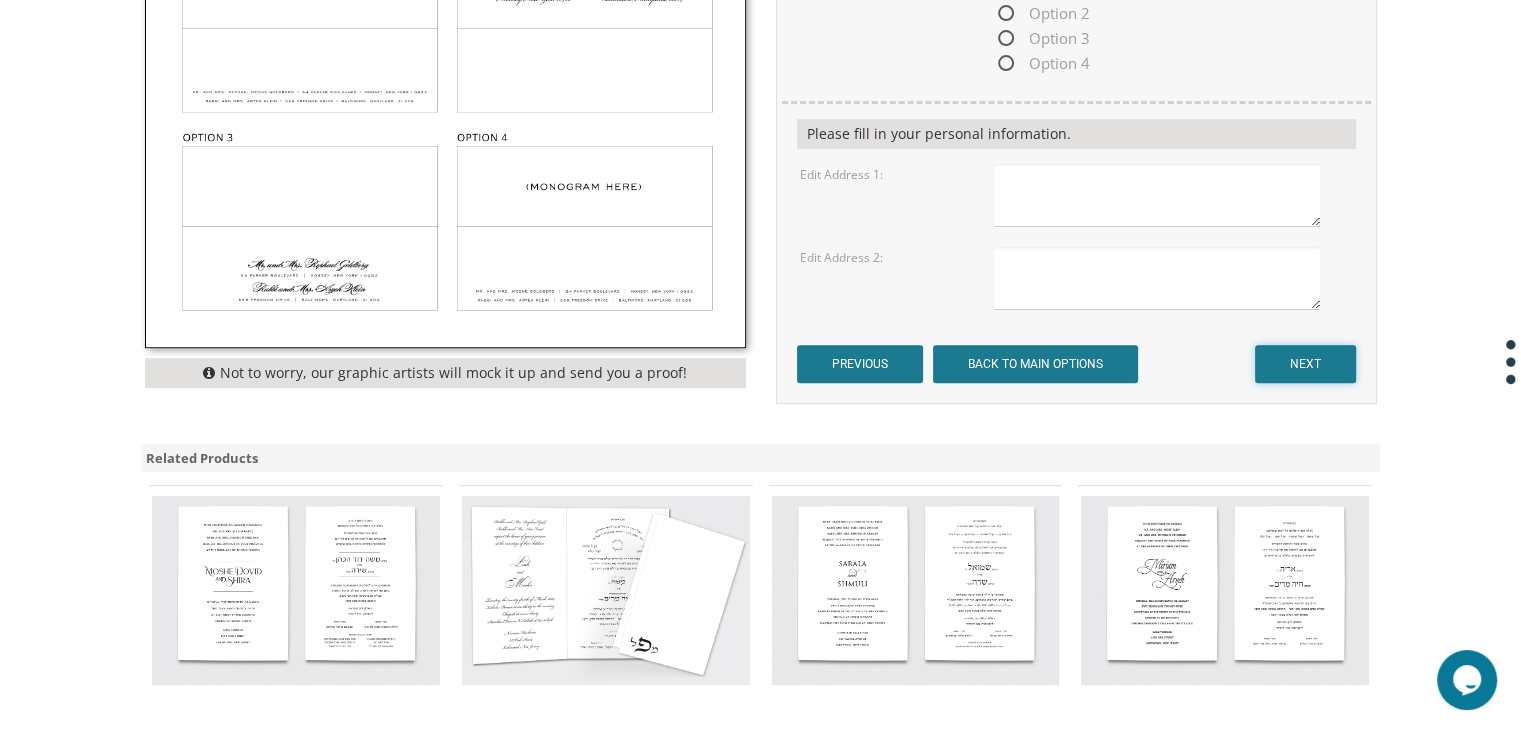 click on "NEXT" at bounding box center [1305, 364] 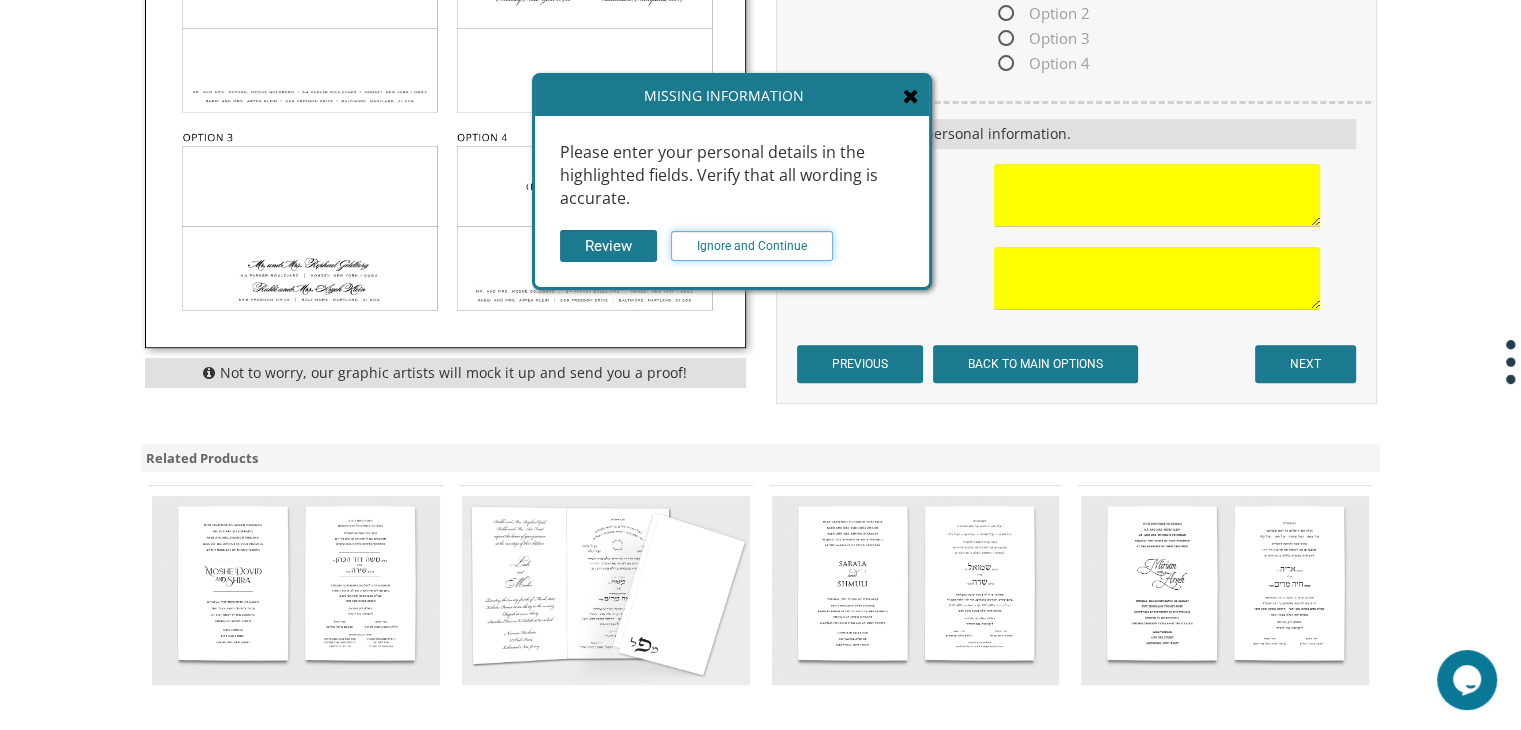 click on "Ignore and Continue" at bounding box center (752, 246) 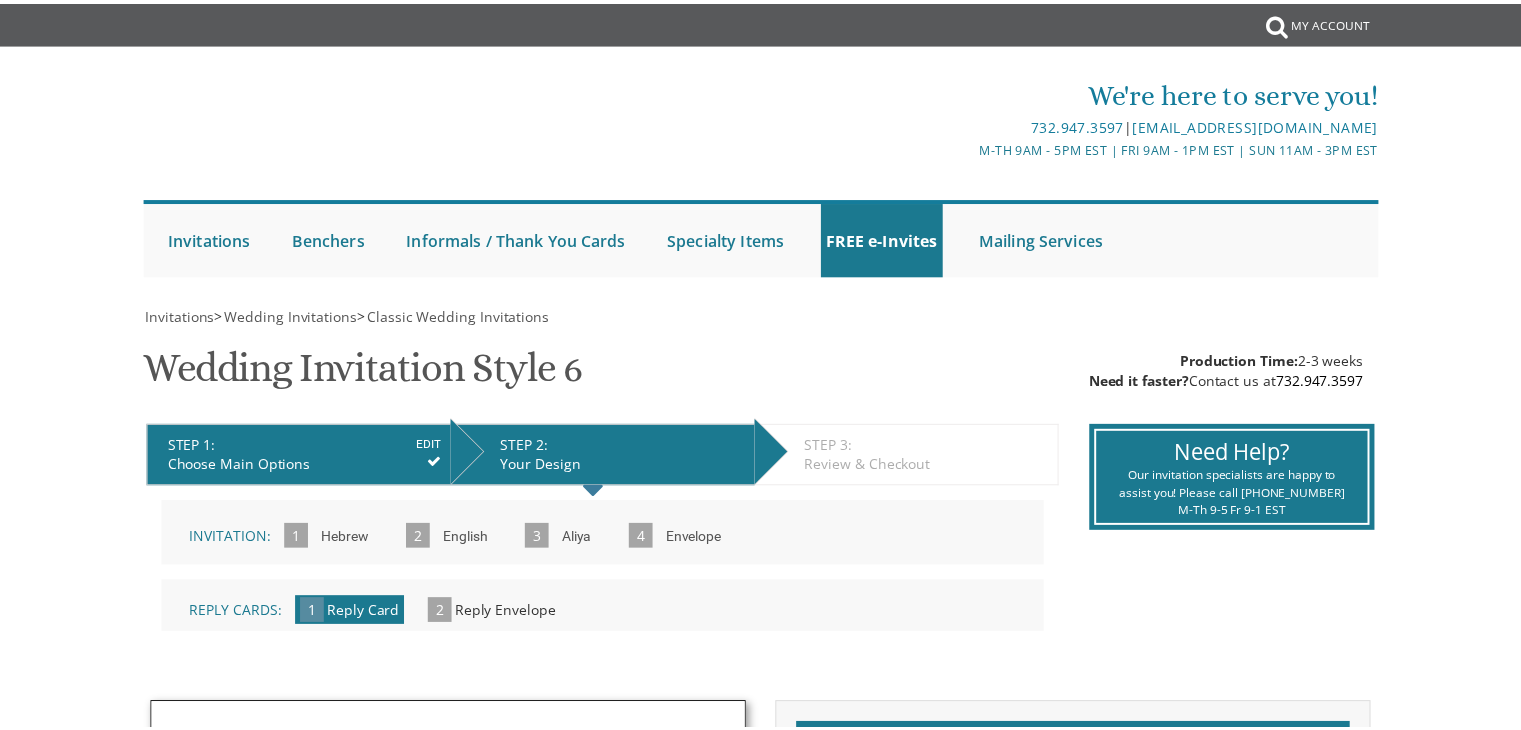 scroll, scrollTop: 0, scrollLeft: 0, axis: both 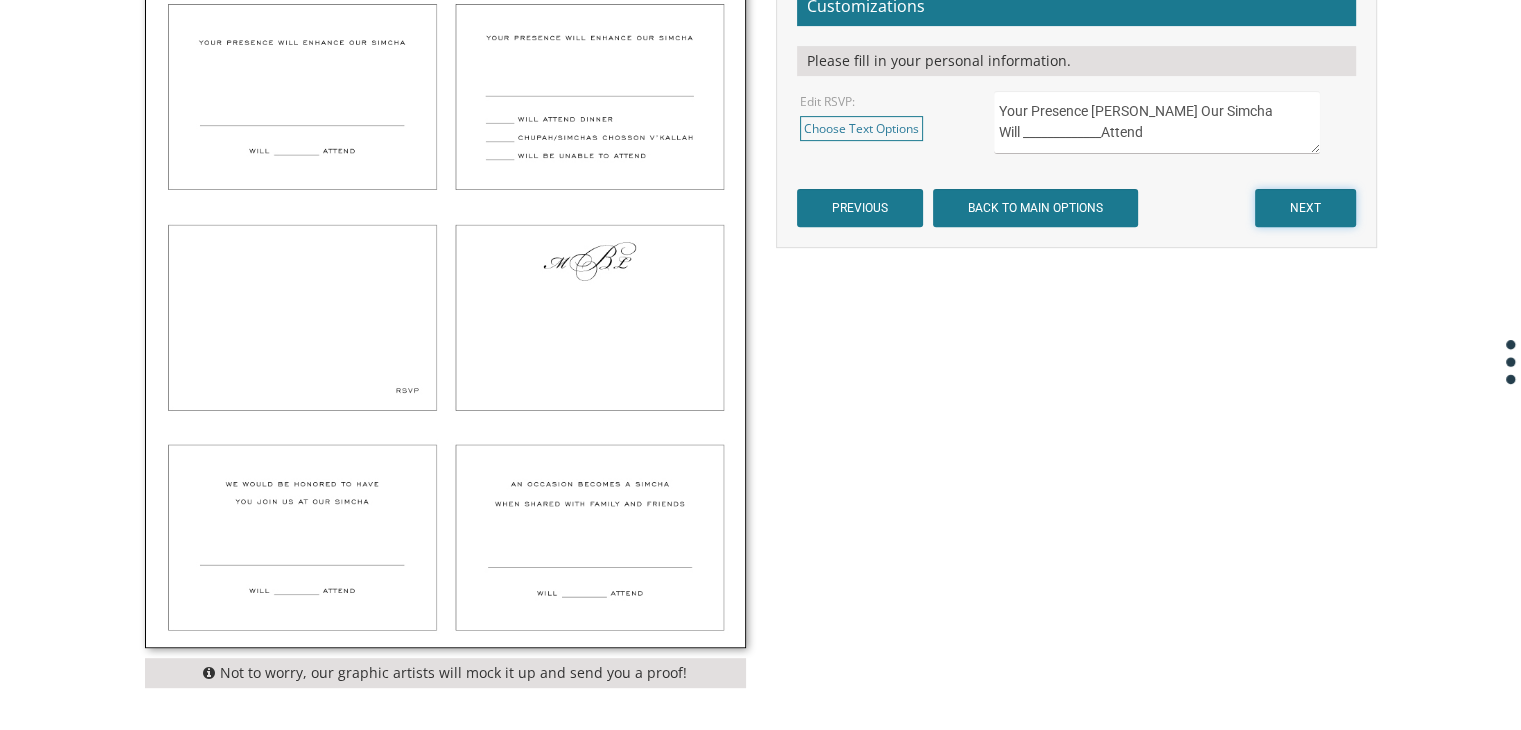 click on "NEXT" at bounding box center [1305, 208] 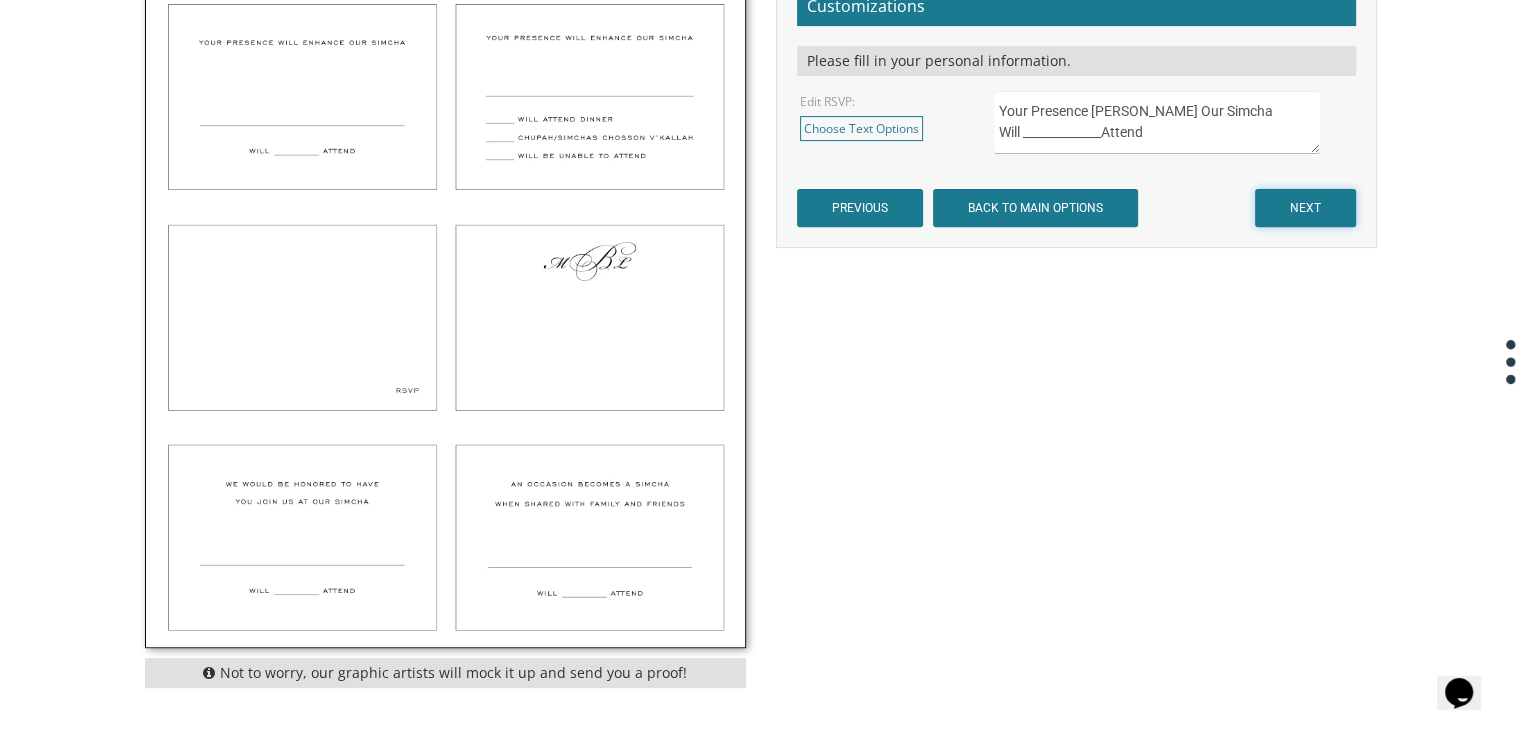 scroll, scrollTop: 0, scrollLeft: 0, axis: both 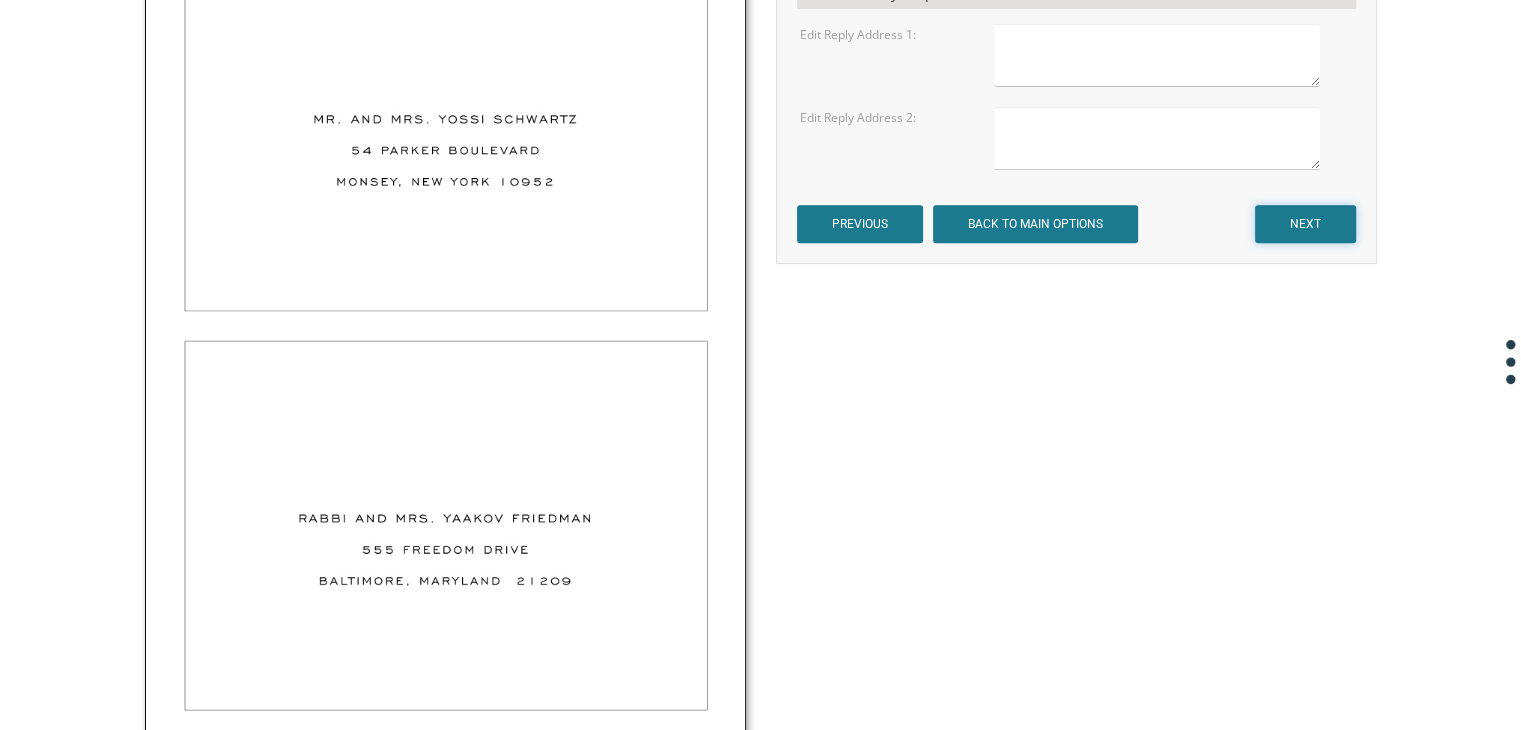 click on "NEXT" at bounding box center [1305, 224] 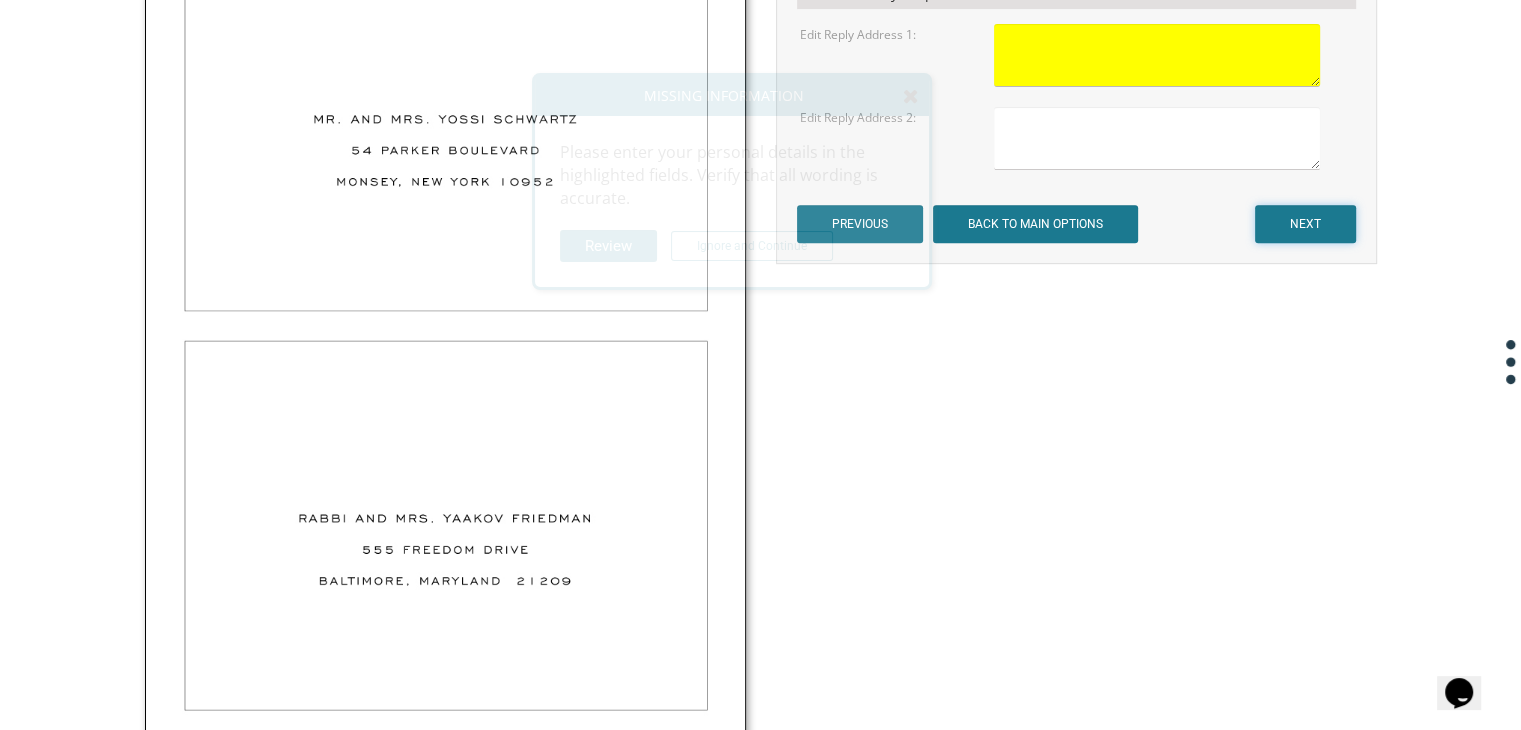 scroll, scrollTop: 0, scrollLeft: 0, axis: both 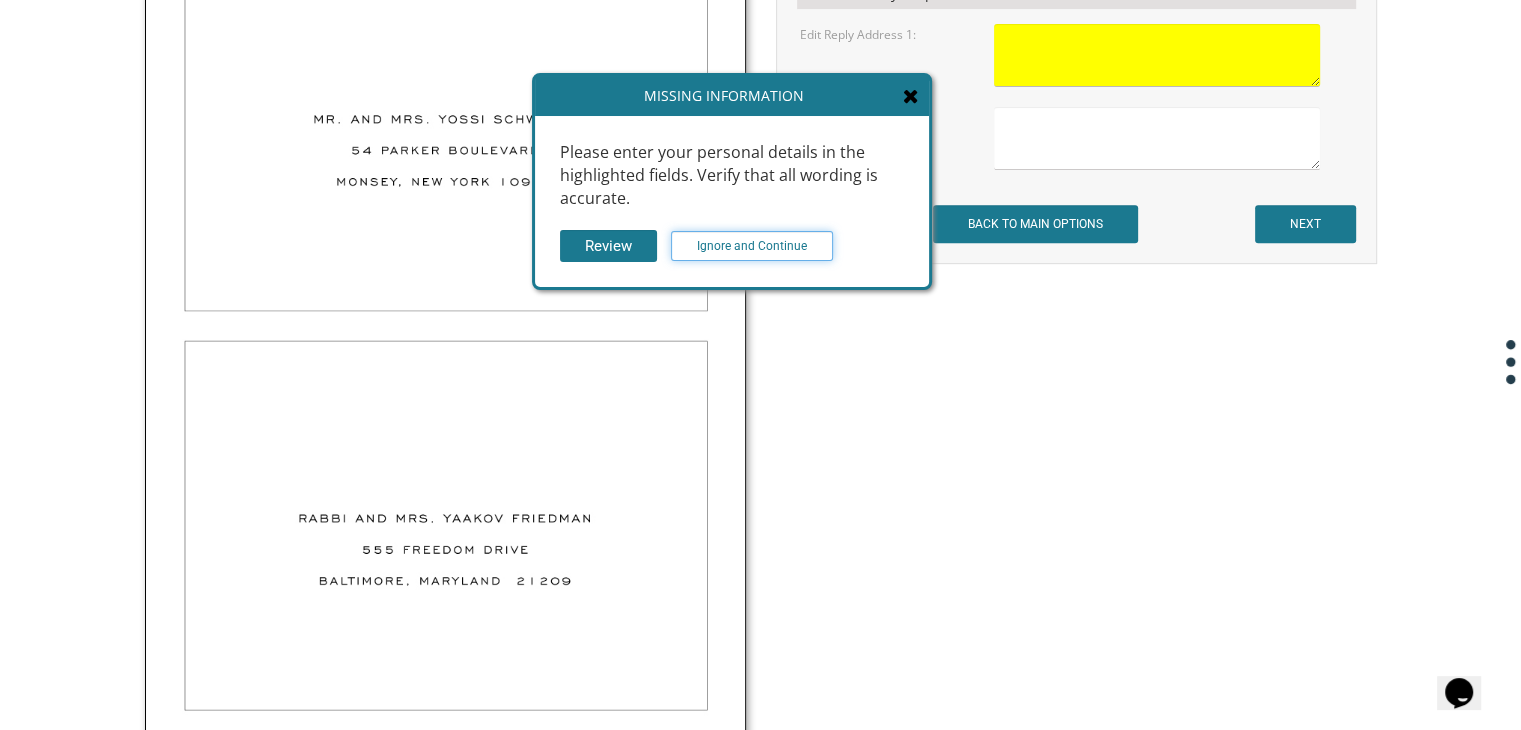 click on "Ignore and Continue" at bounding box center (752, 246) 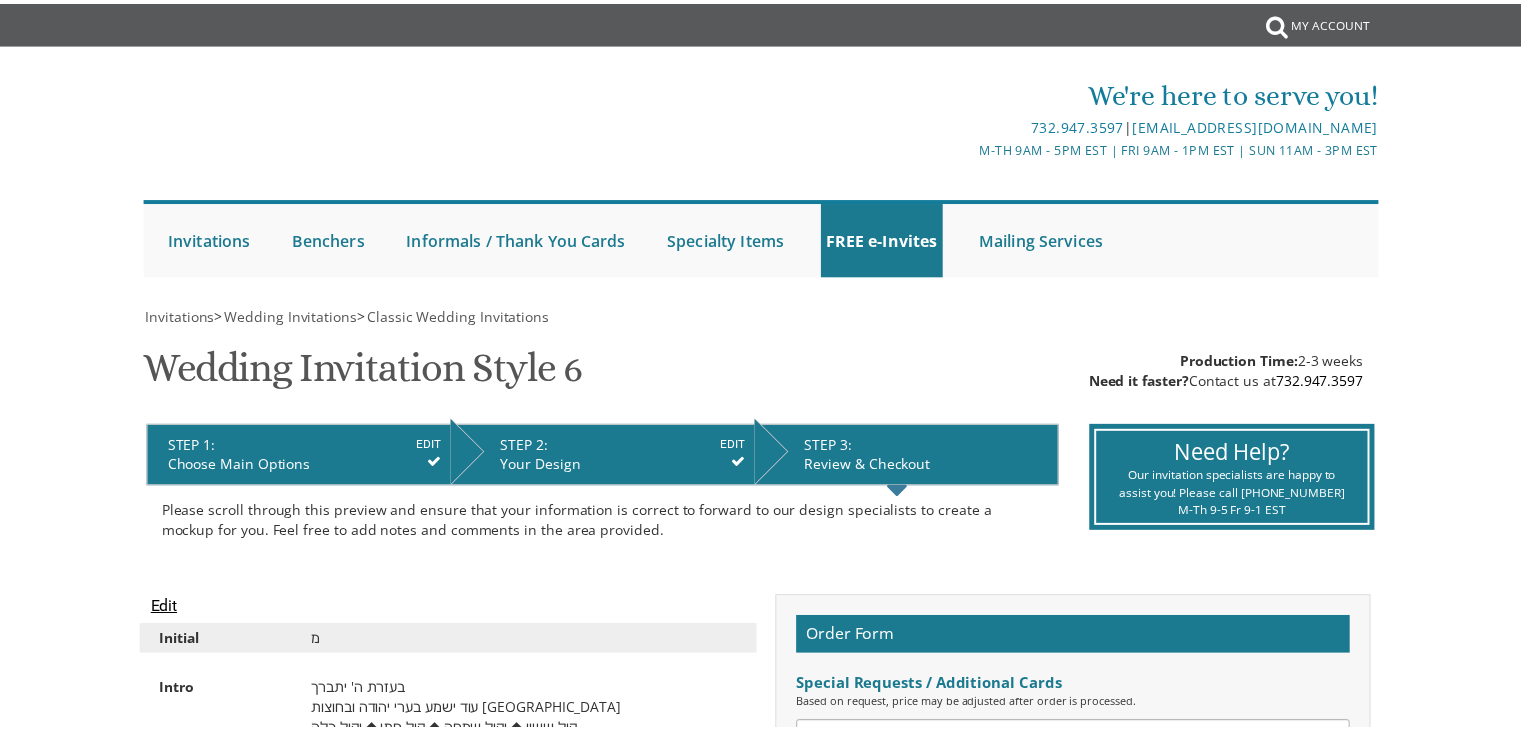 scroll, scrollTop: 0, scrollLeft: 0, axis: both 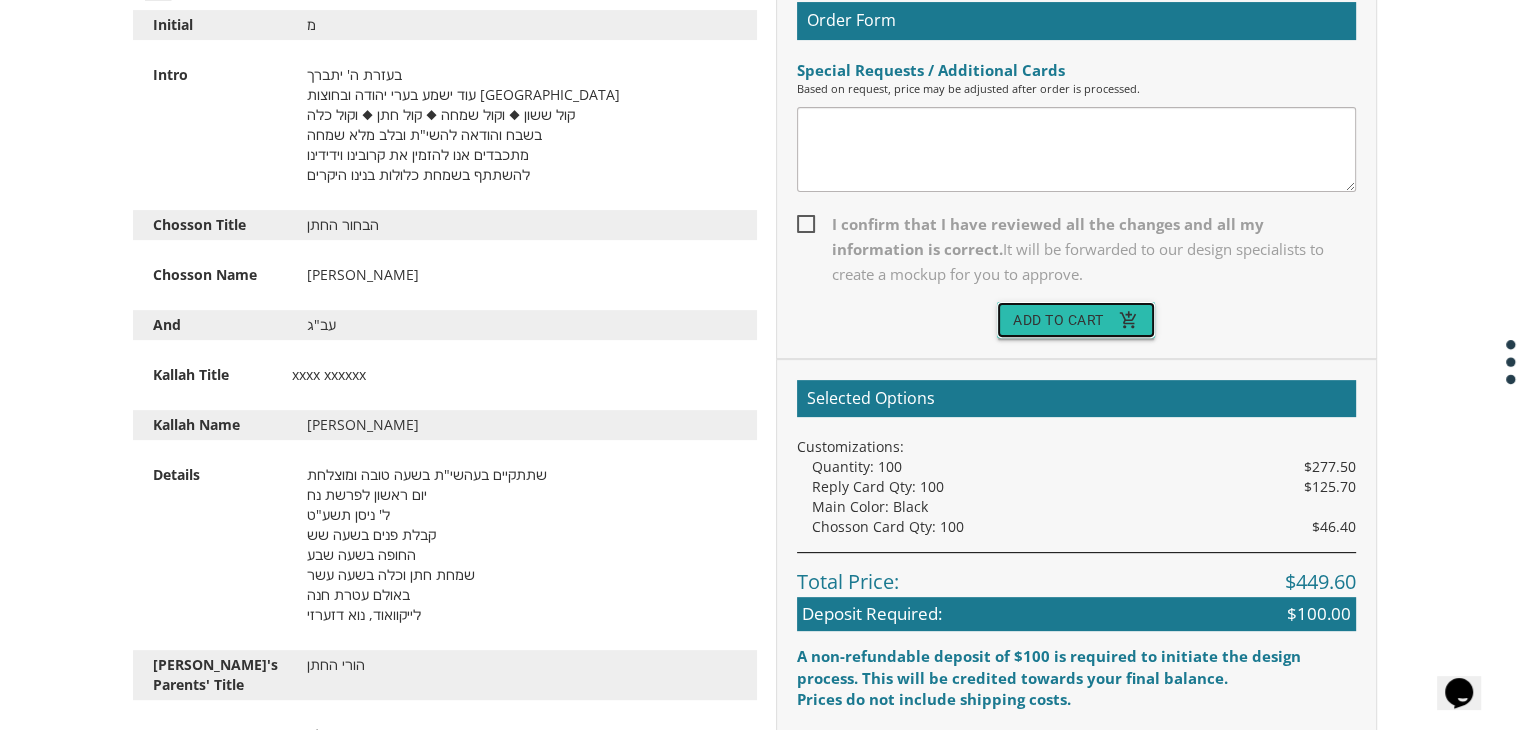click on "Add To Cart
add_shopping_cart" at bounding box center (1076, 320) 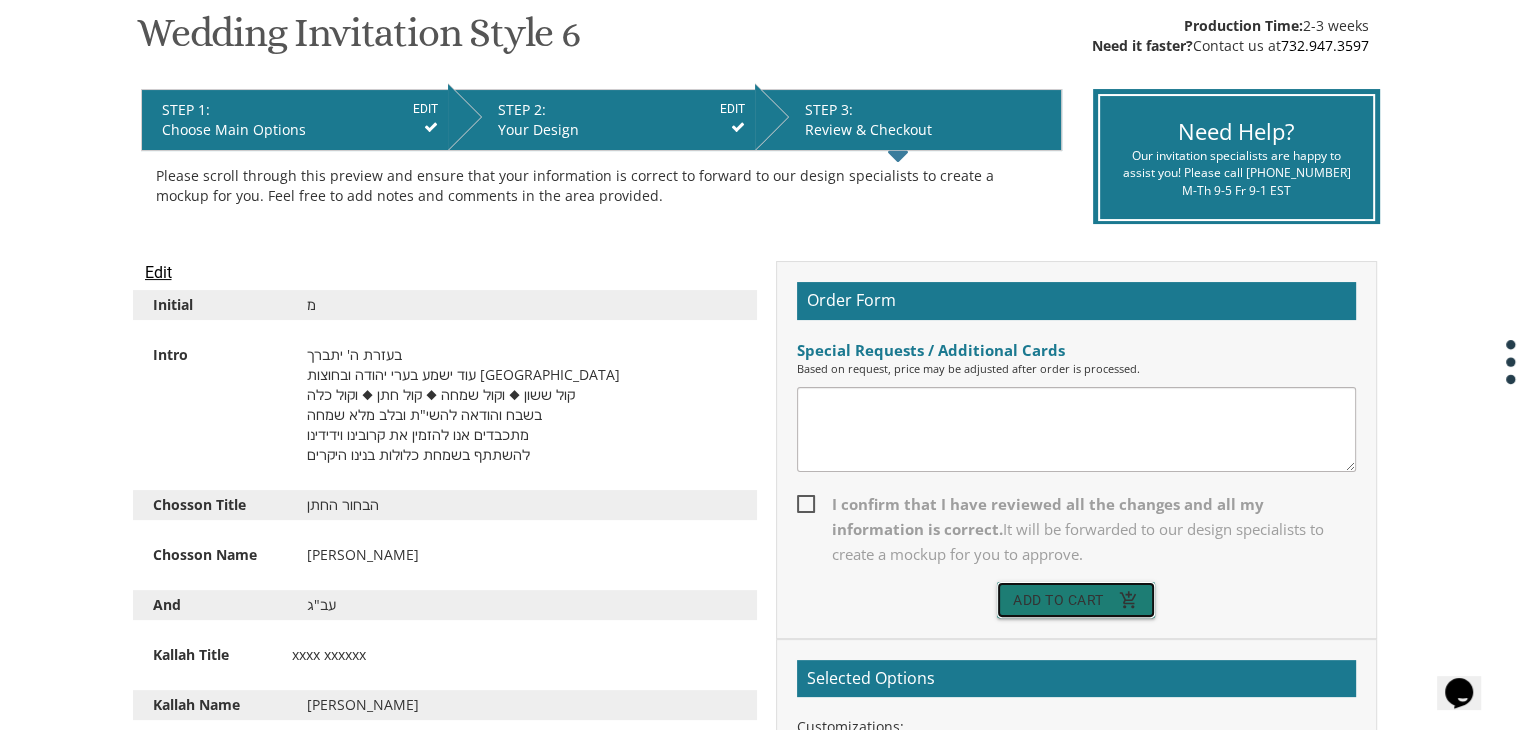 scroll, scrollTop: 339, scrollLeft: 0, axis: vertical 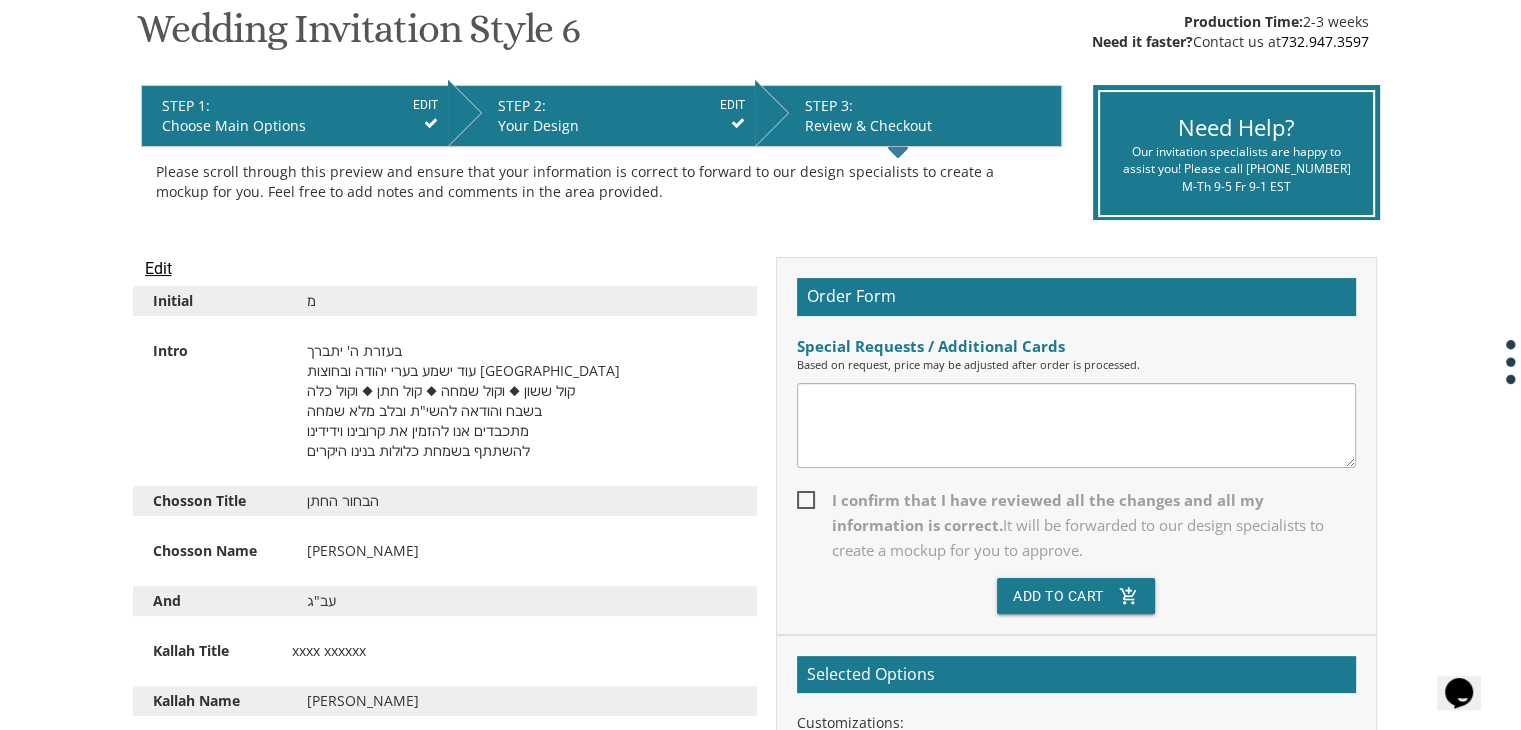 click on "I confirm that I have reviewed all the changes and all my information is correct.   It will be forwarded to our design specialists to create a mockup for you to approve." at bounding box center [1076, 525] 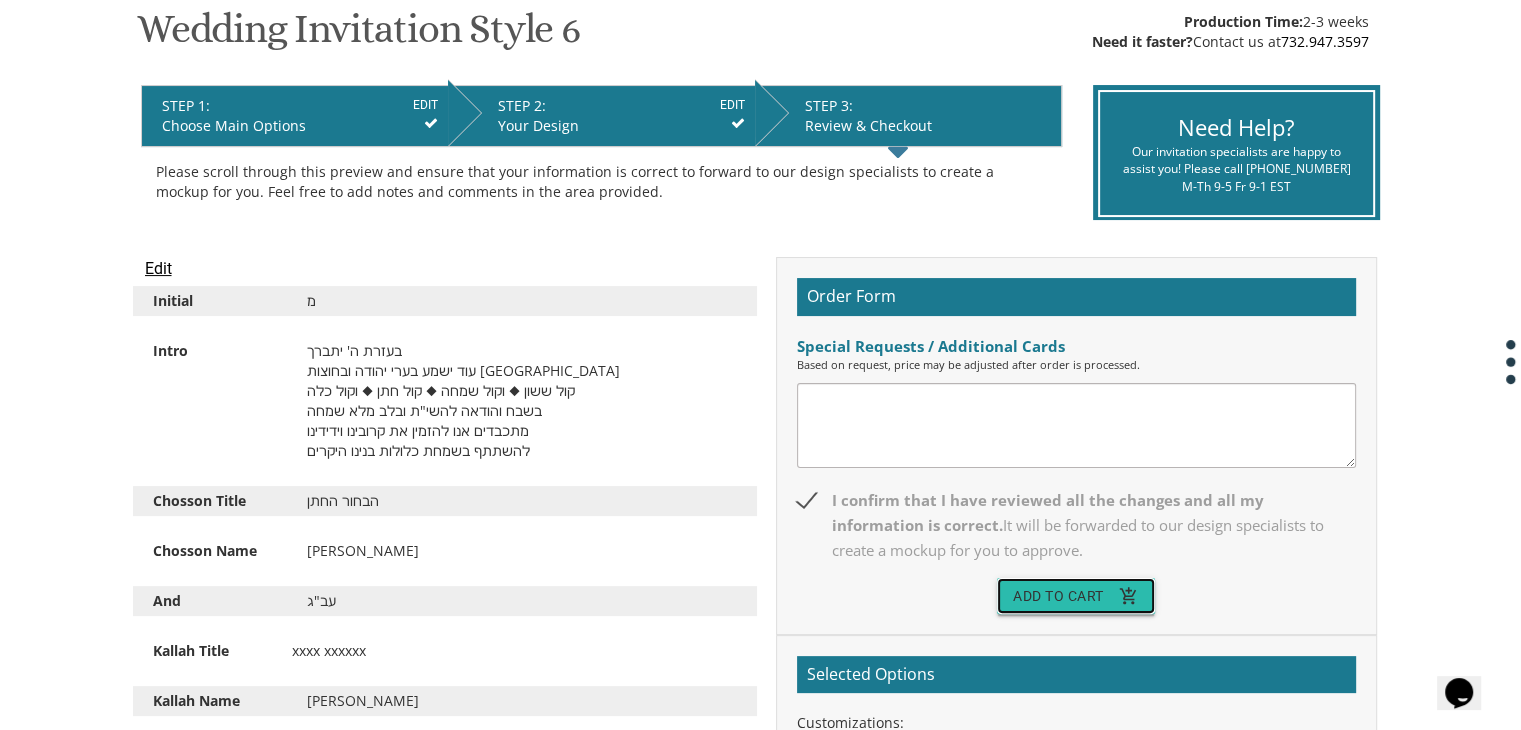 click on "Add To Cart
add_shopping_cart" at bounding box center (1076, 596) 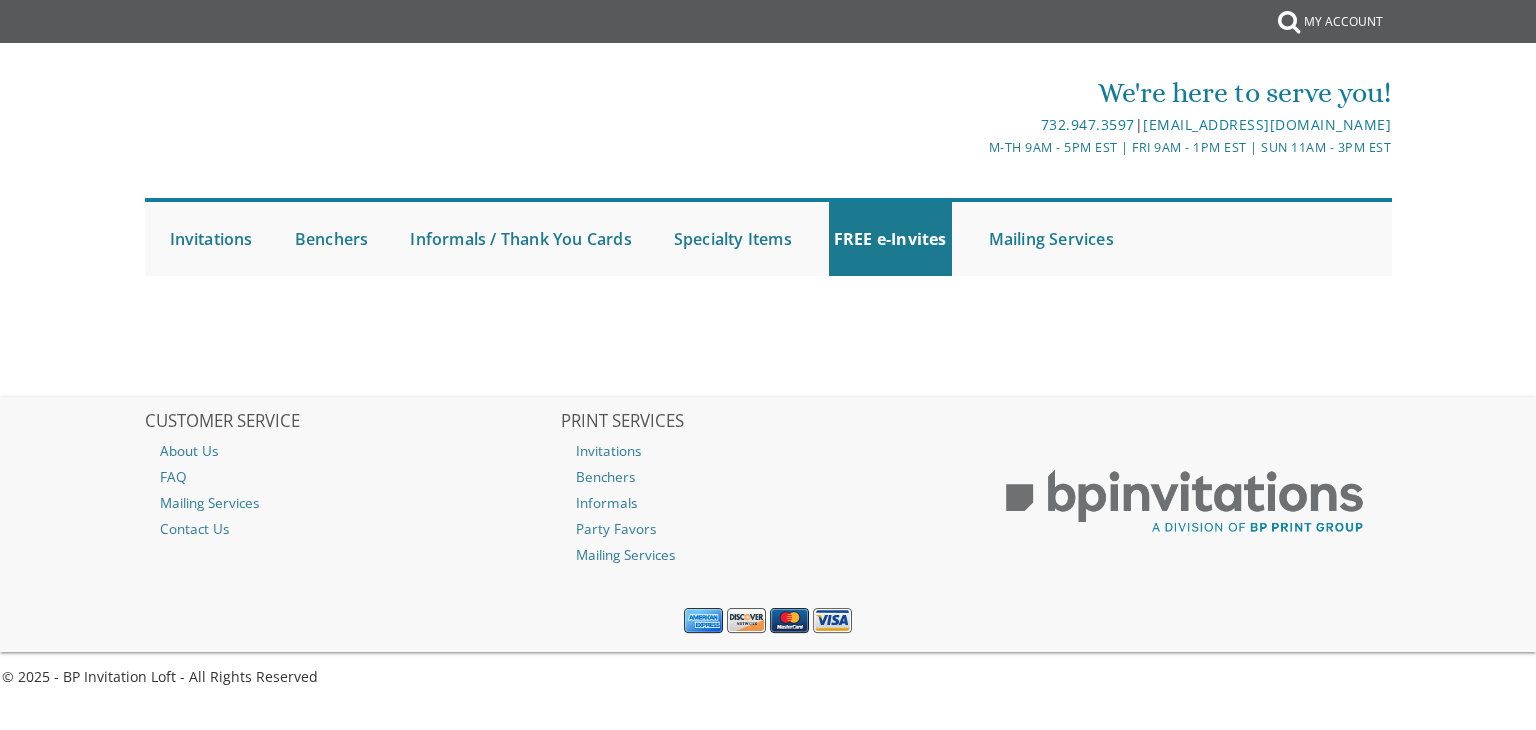 scroll, scrollTop: 0, scrollLeft: 0, axis: both 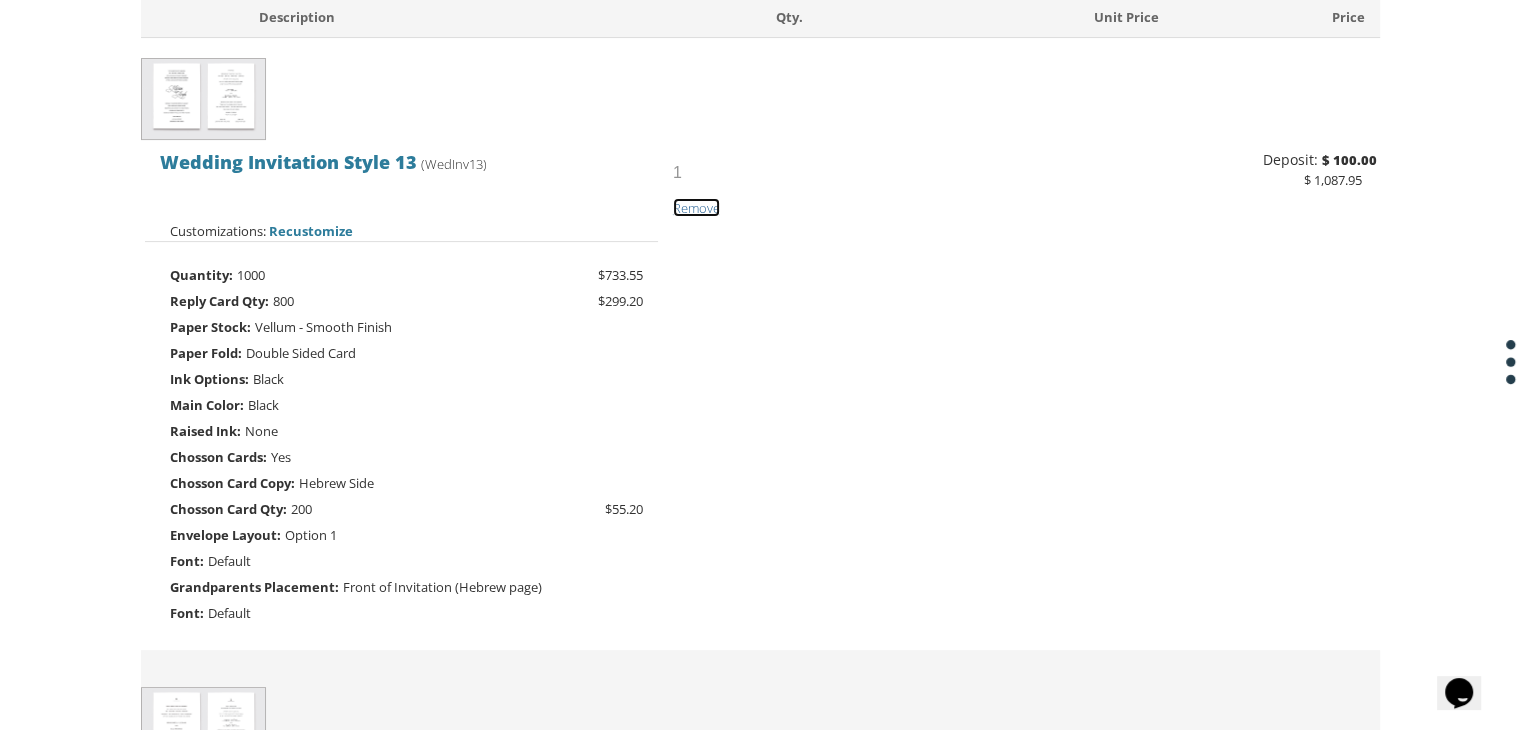 click on "Remove" at bounding box center (696, 208) 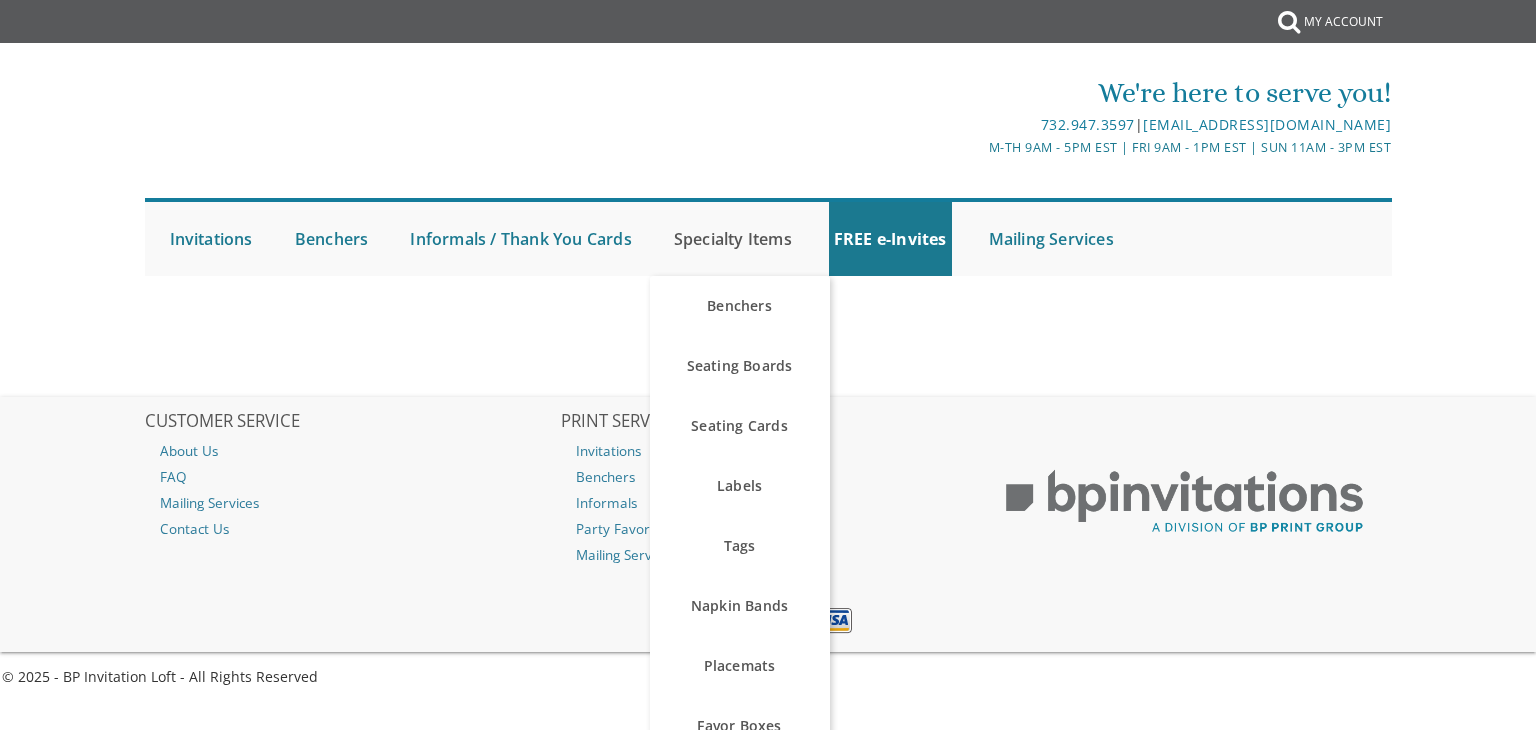 scroll, scrollTop: 0, scrollLeft: 0, axis: both 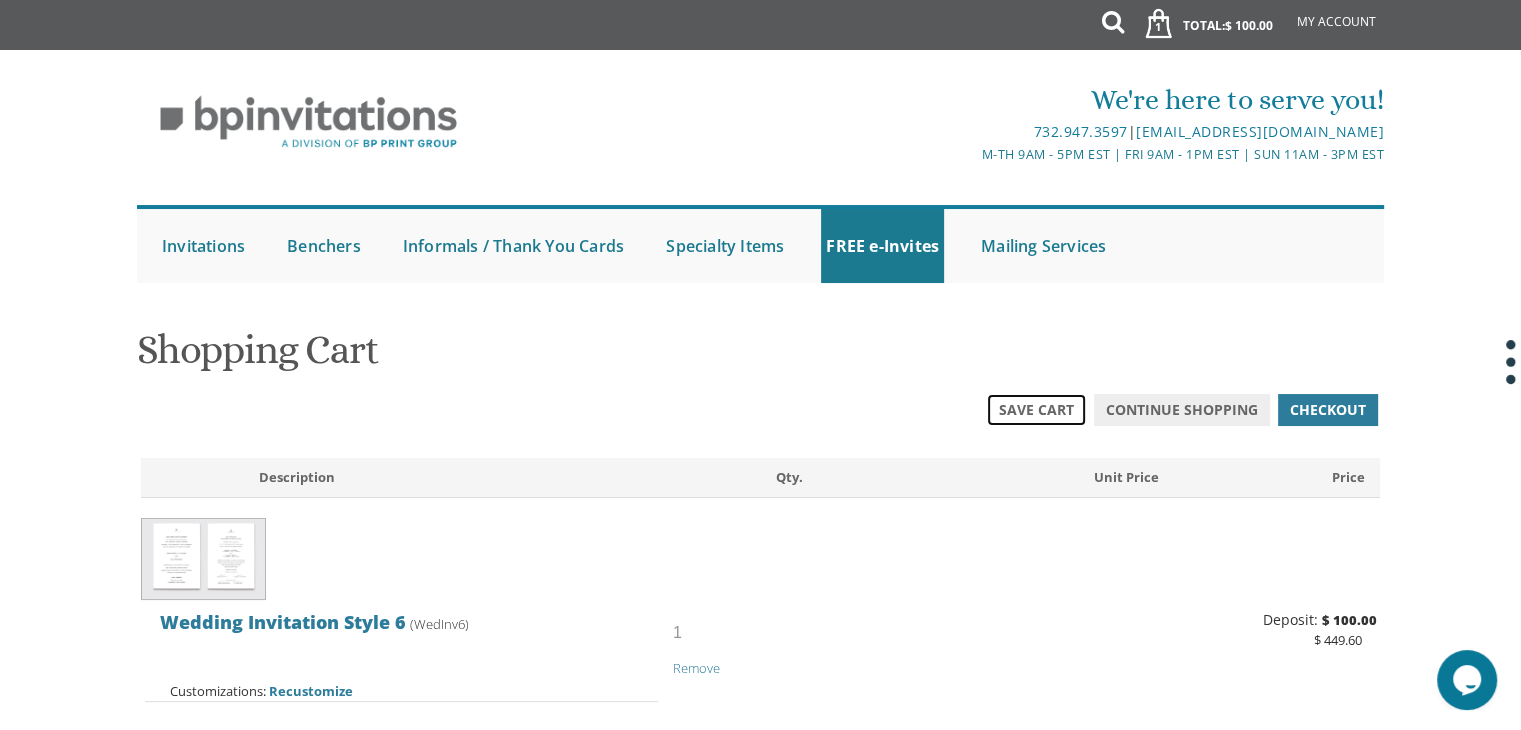 click on "Save Cart" at bounding box center [1036, 410] 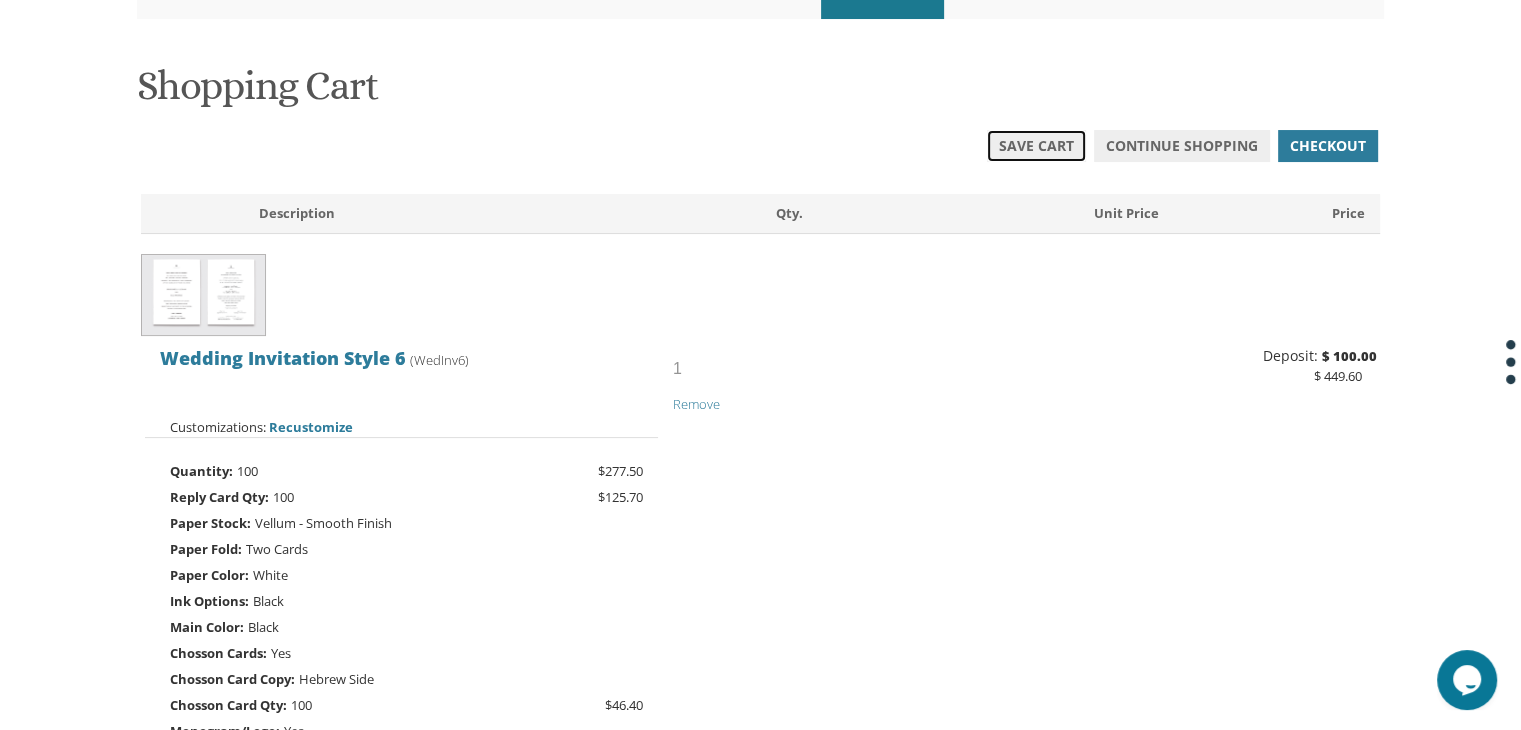 scroll, scrollTop: 259, scrollLeft: 0, axis: vertical 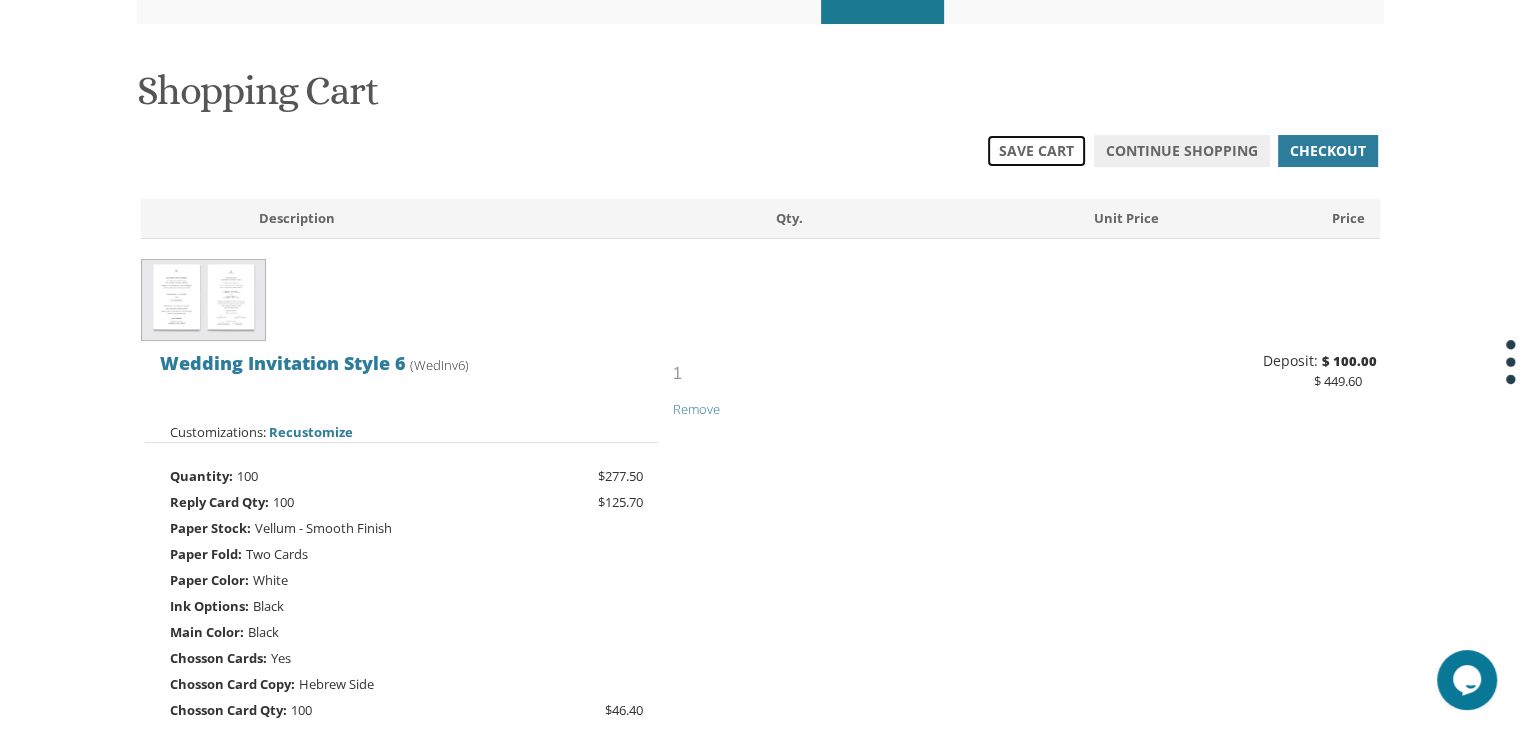 click on "Save Cart" at bounding box center [1036, 151] 